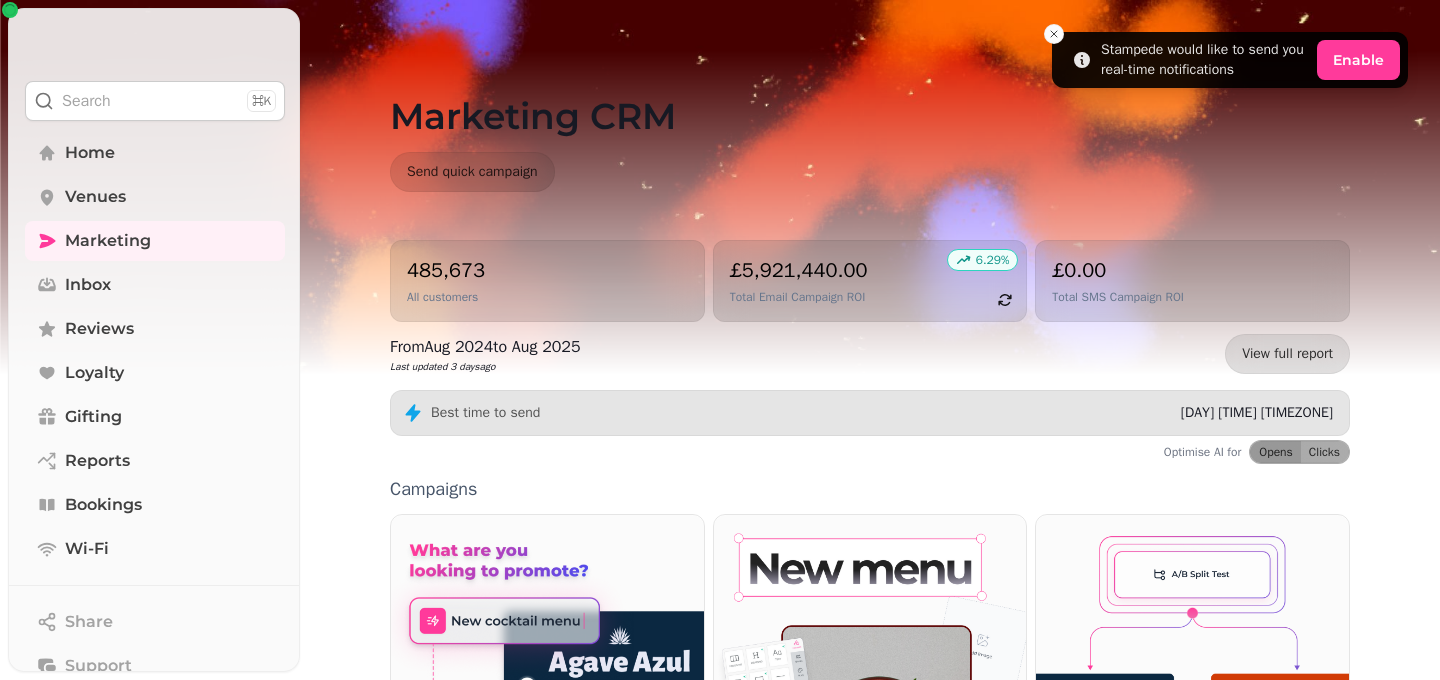 scroll, scrollTop: 0, scrollLeft: 0, axis: both 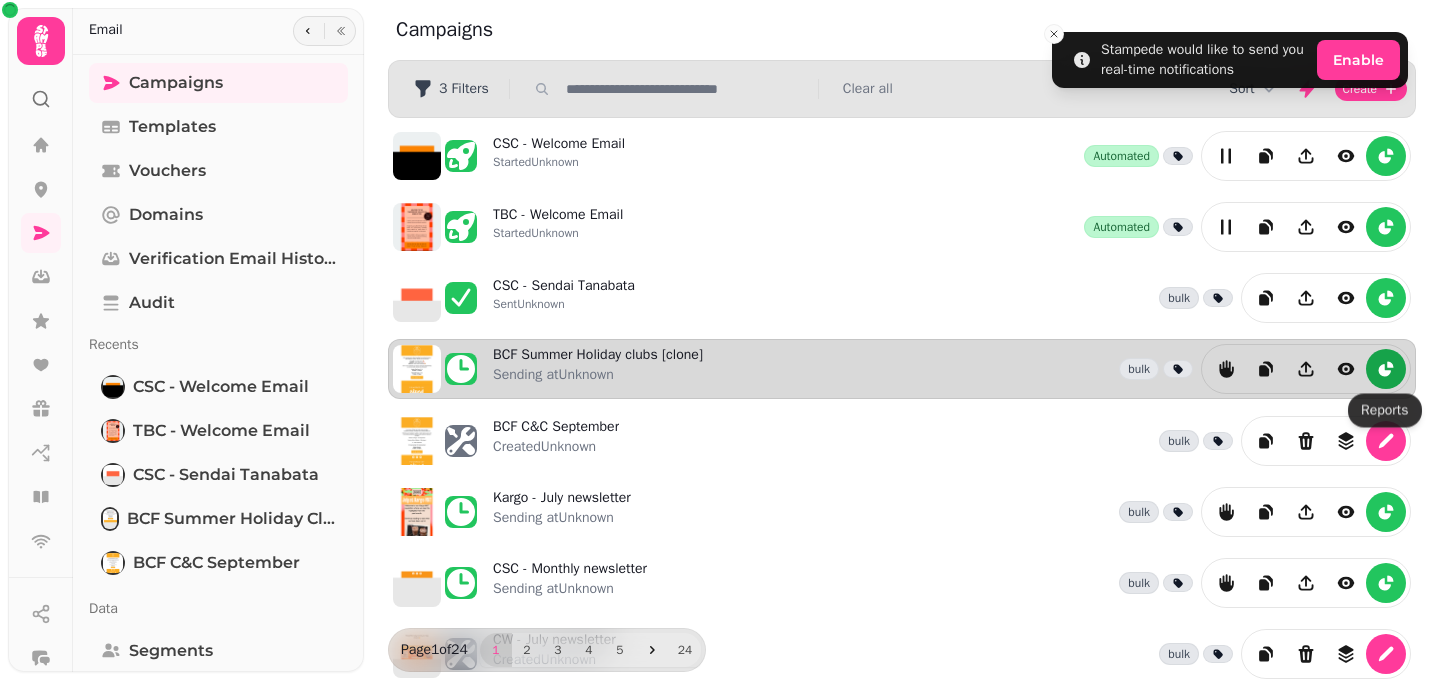 click 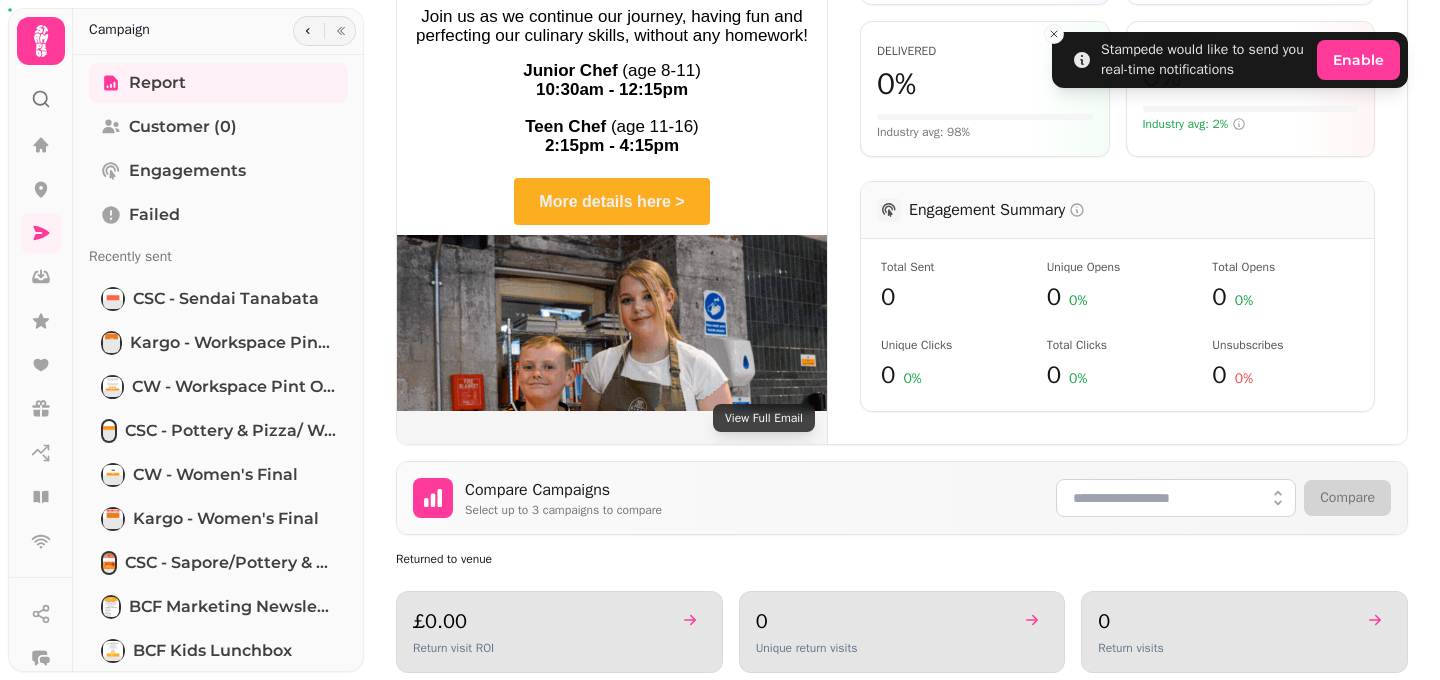 scroll, scrollTop: 529, scrollLeft: 0, axis: vertical 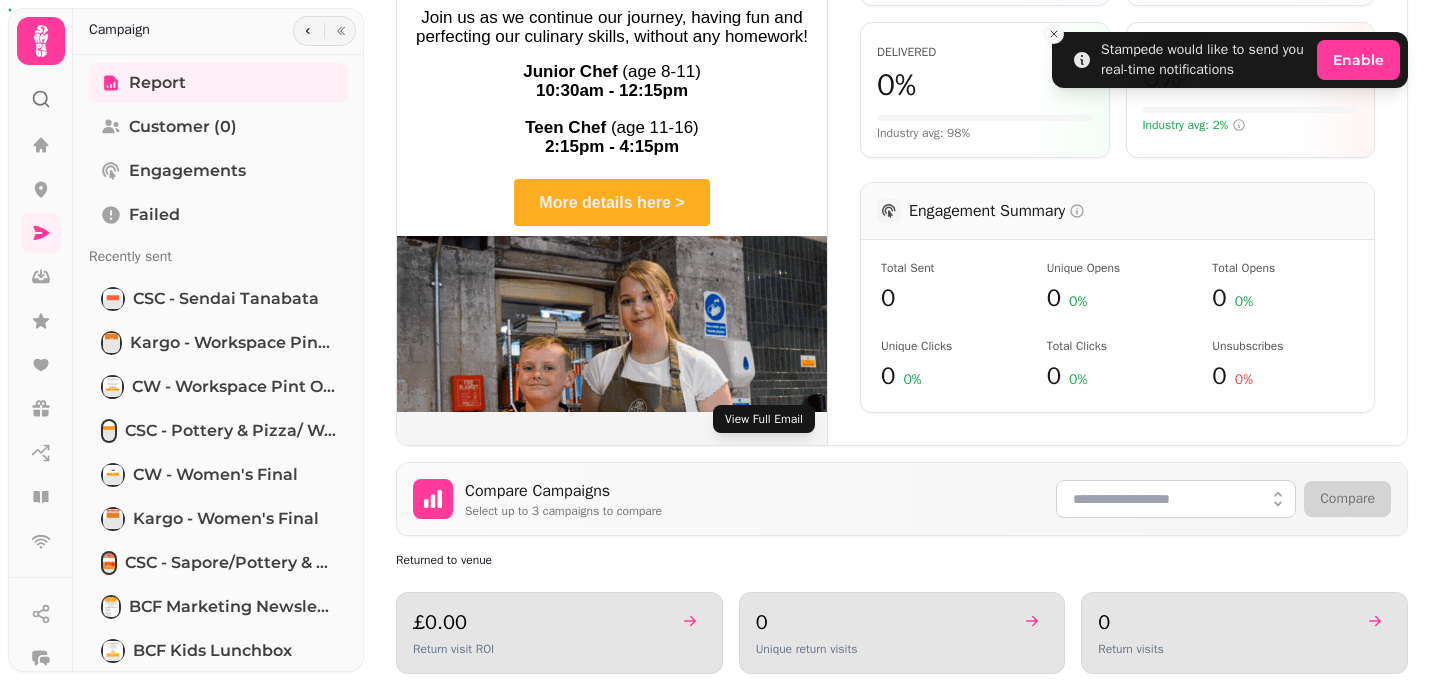 click on "View Full Email" at bounding box center [764, 419] 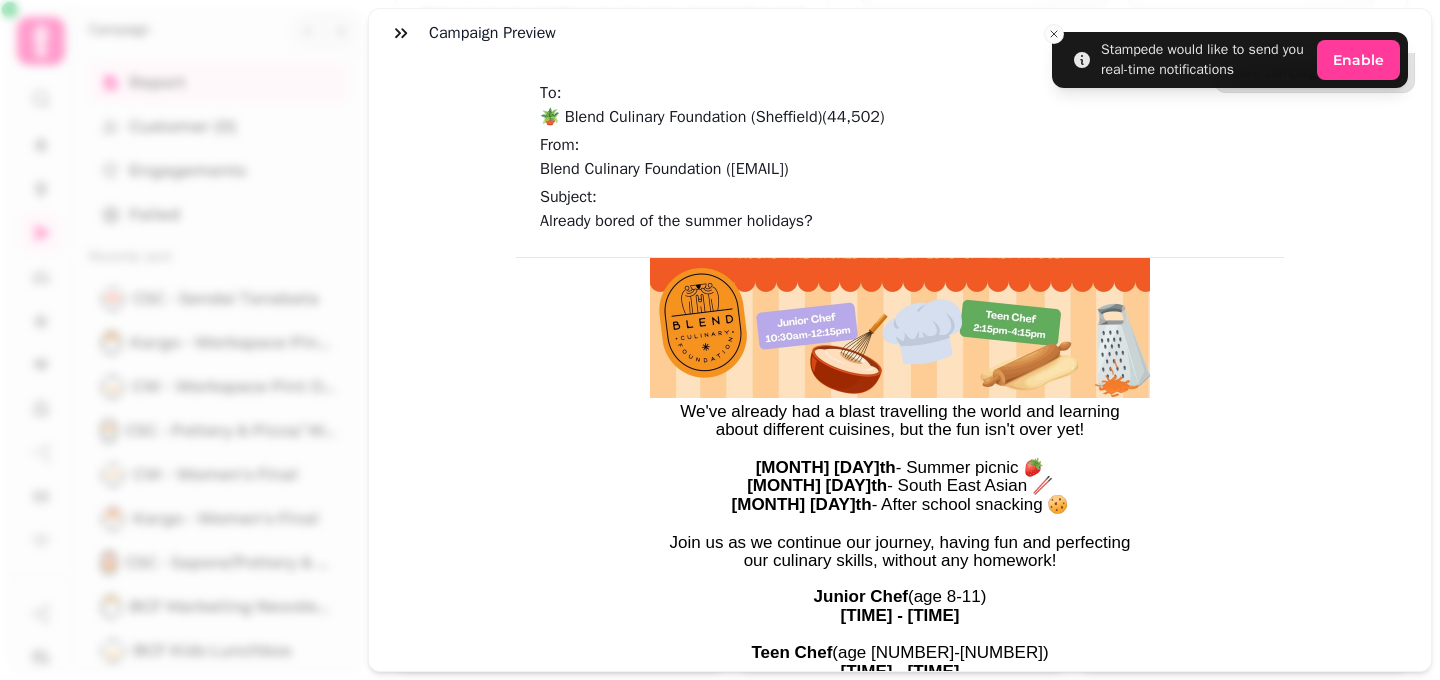 scroll, scrollTop: 305, scrollLeft: 0, axis: vertical 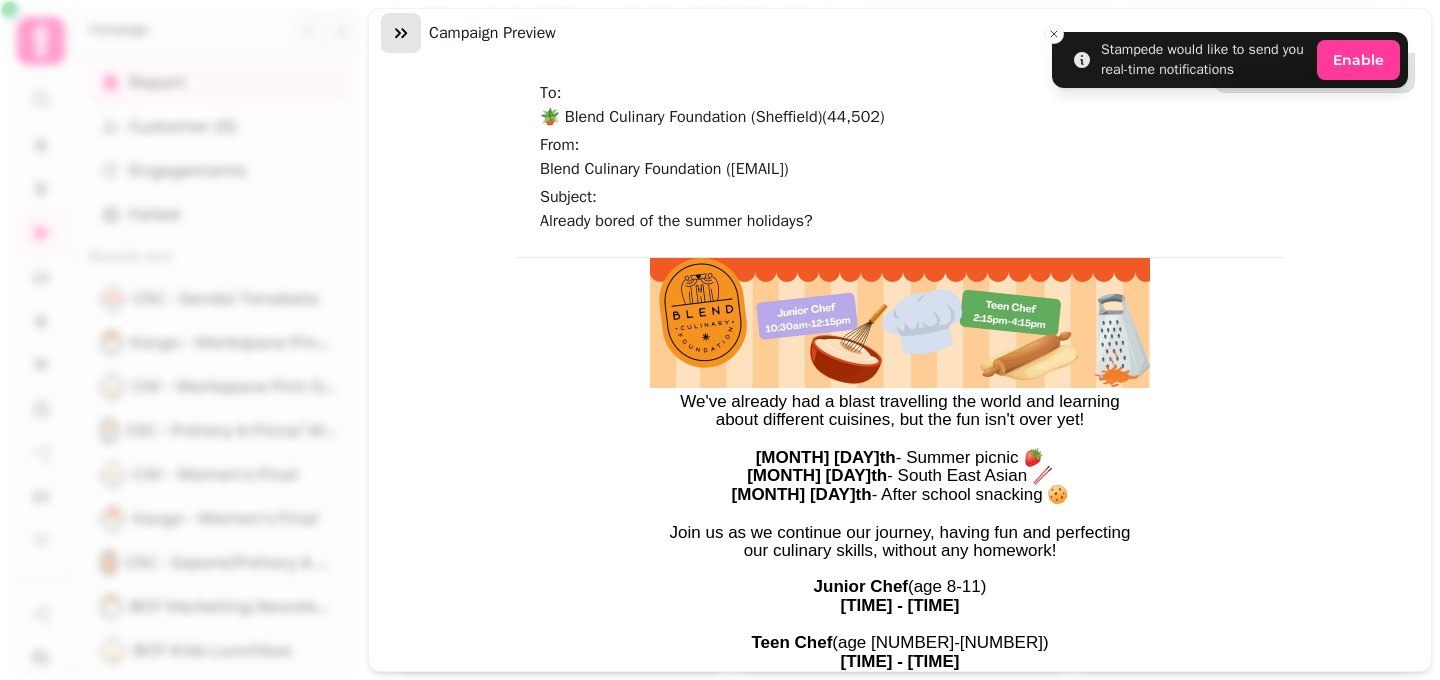 click 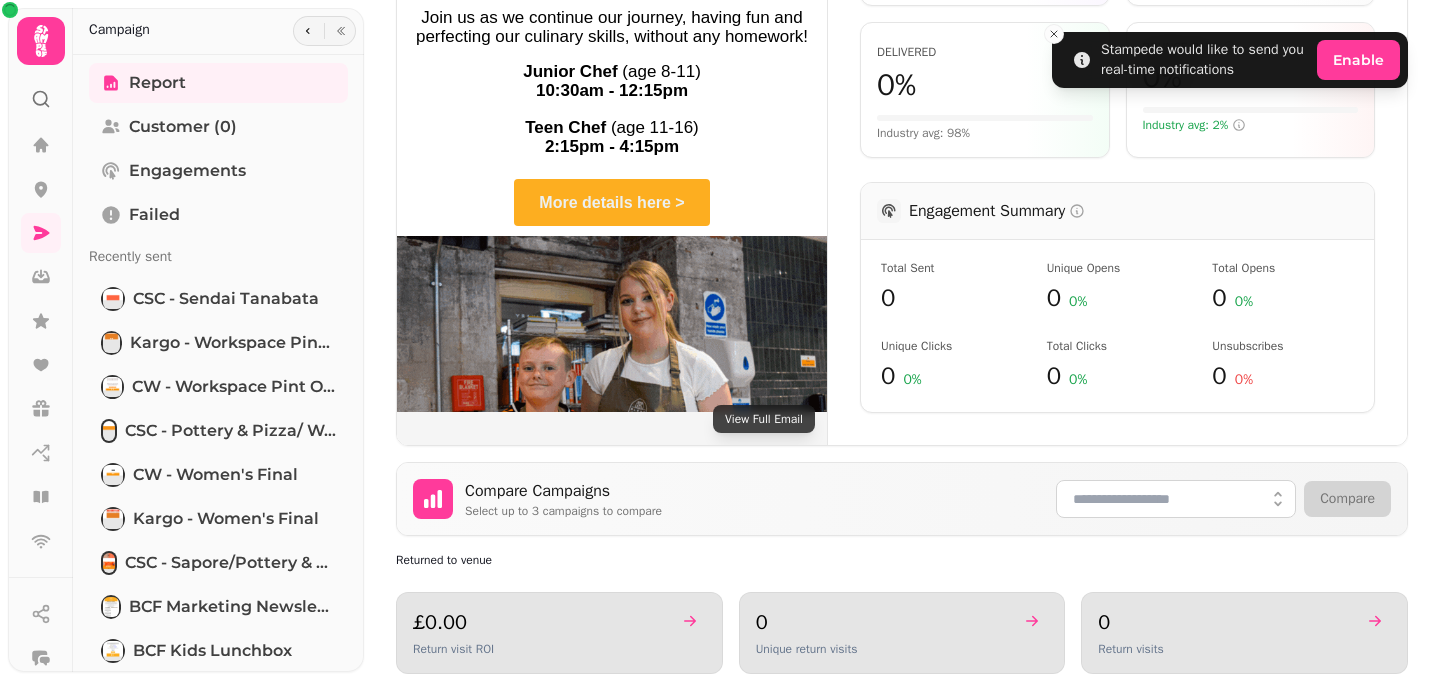 scroll, scrollTop: 0, scrollLeft: 0, axis: both 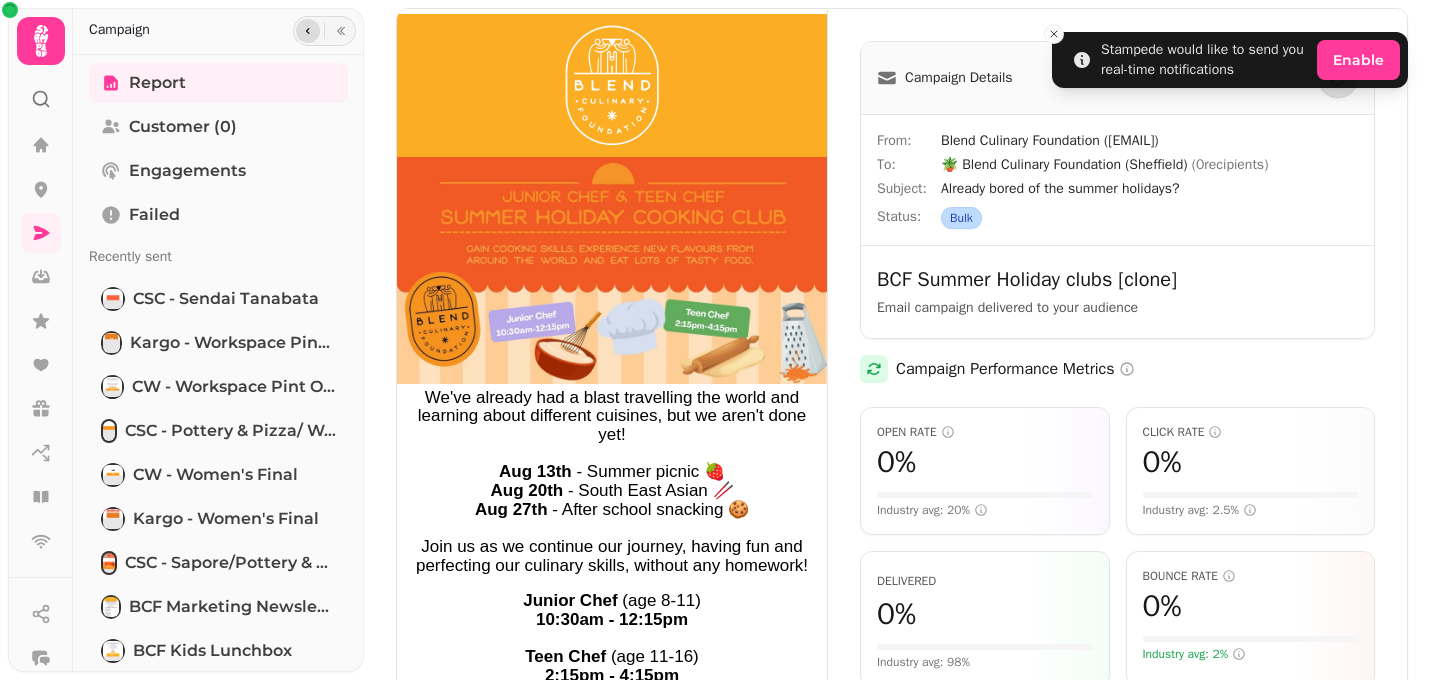 click 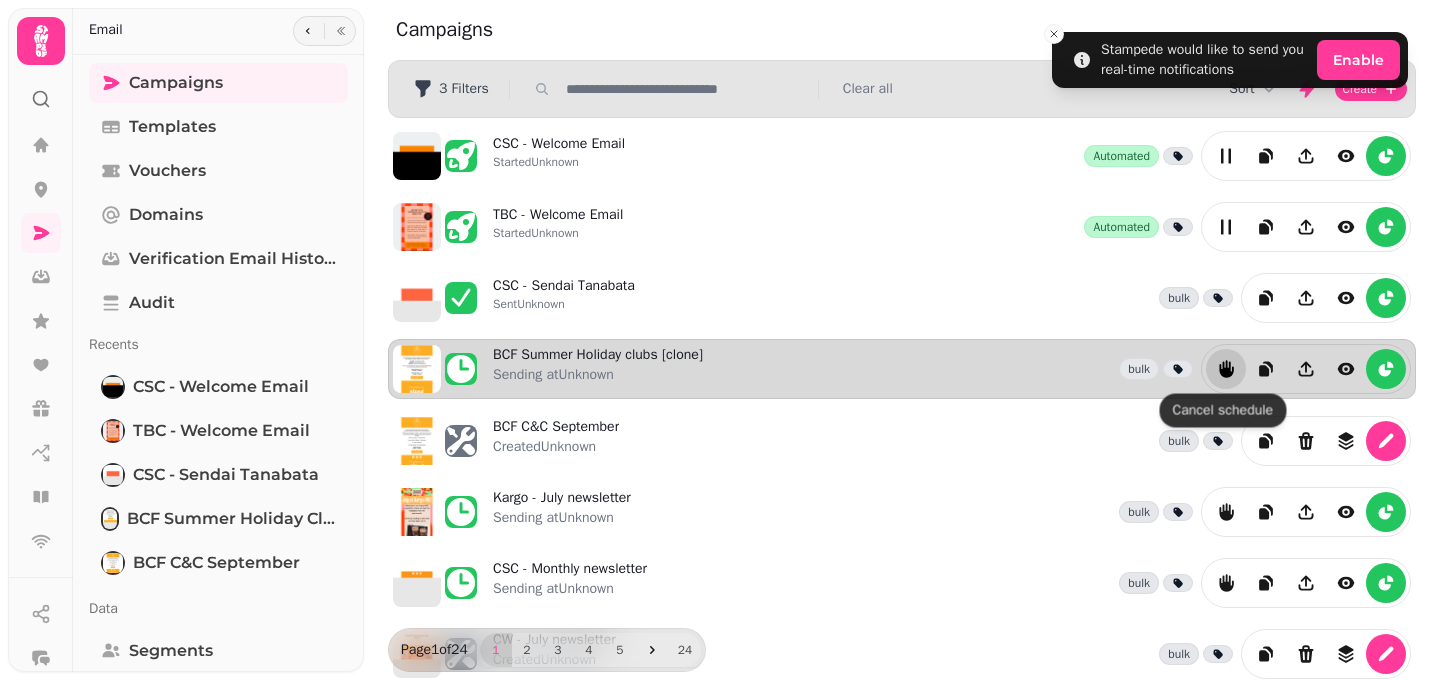 click 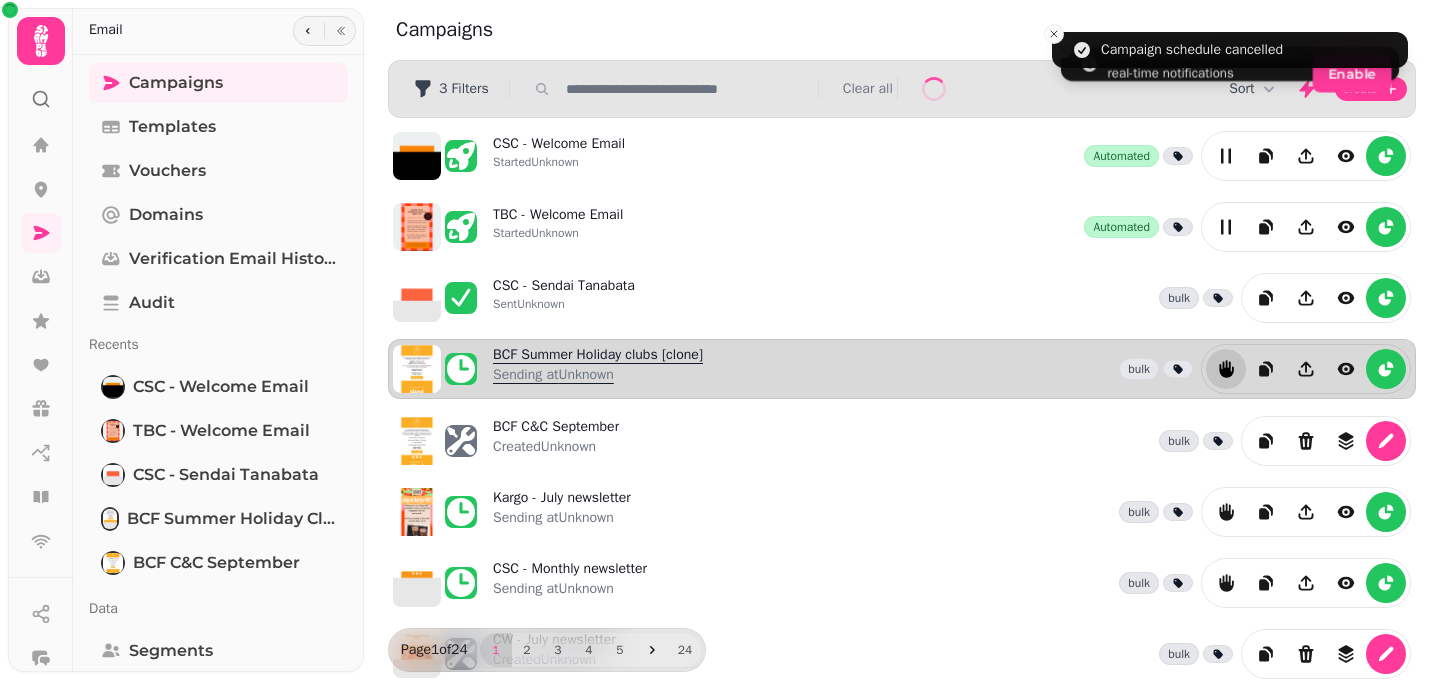 click on "Sending at  Unknown" at bounding box center (598, 375) 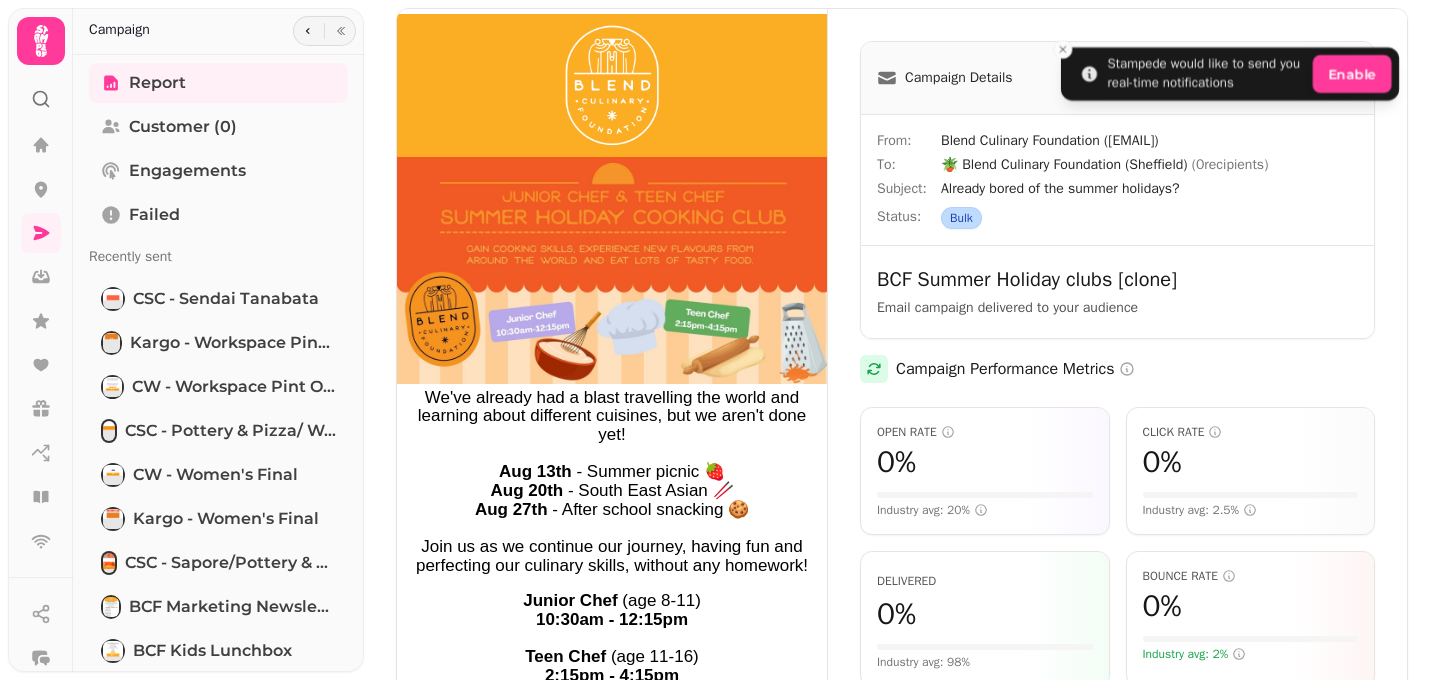 click at bounding box center (324, 31) 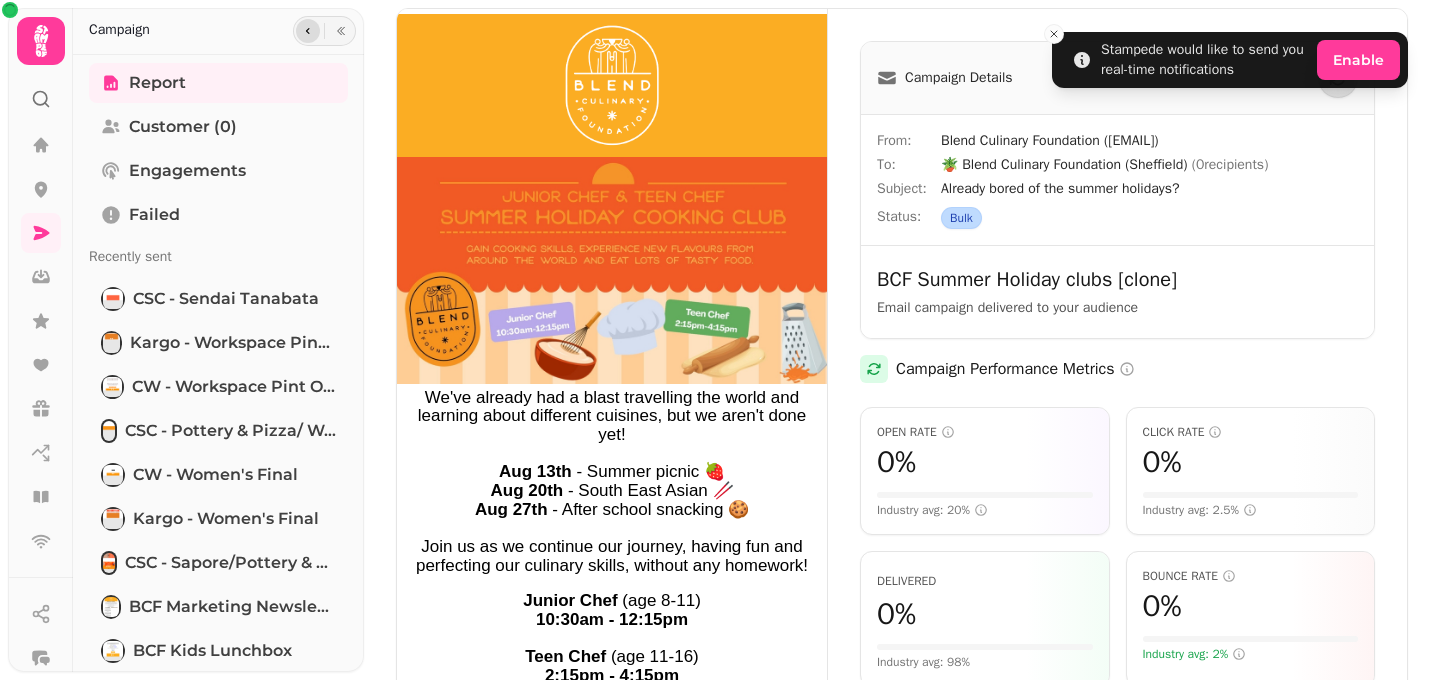 click at bounding box center [308, 31] 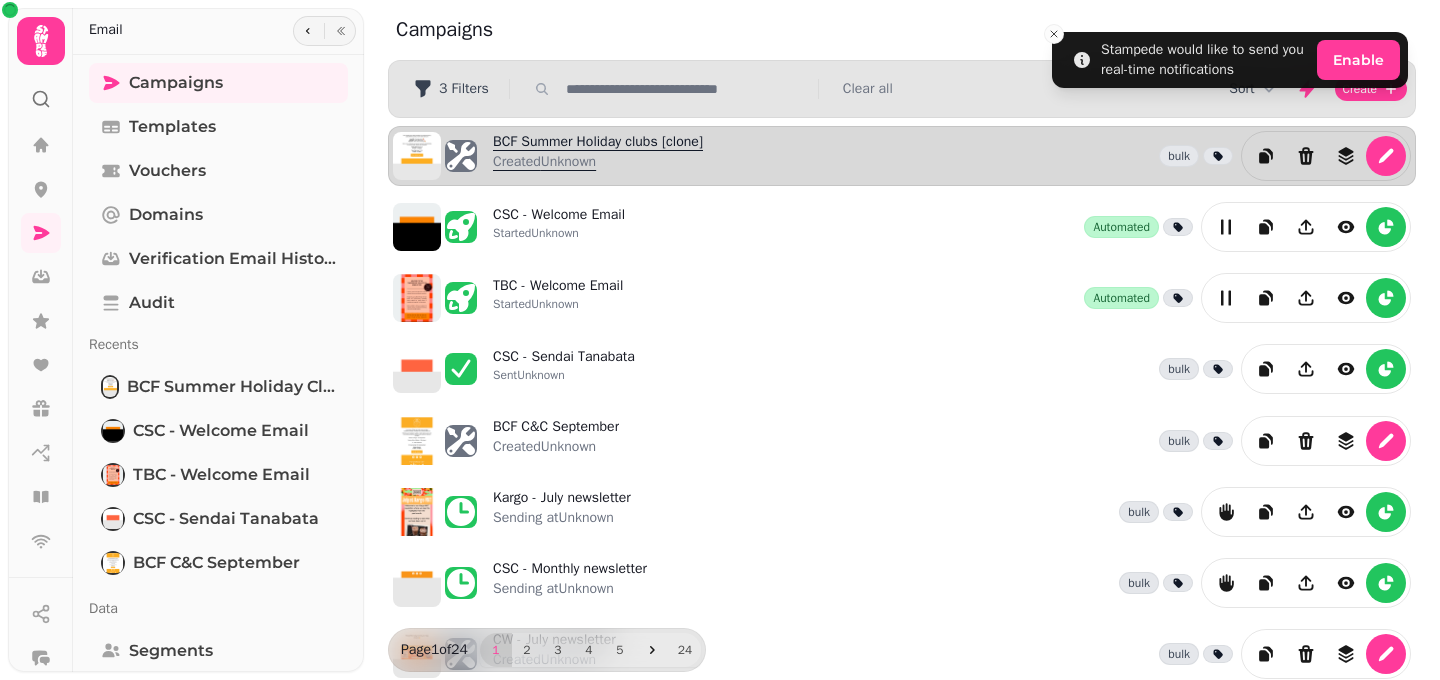 click on "BCF Summer Holiday clubs [clone] Created  Unknown" at bounding box center (598, 156) 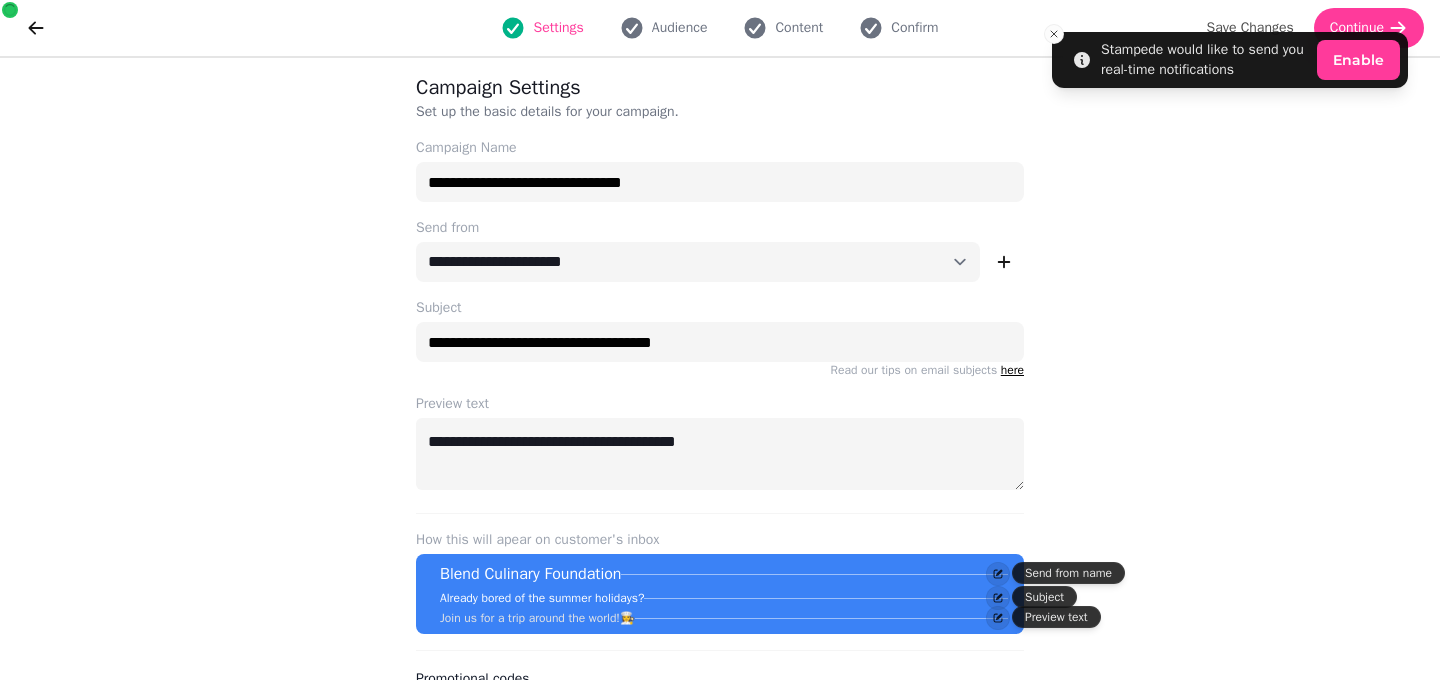 click on "Settings Audience Content Confirm" at bounding box center (720, 28) 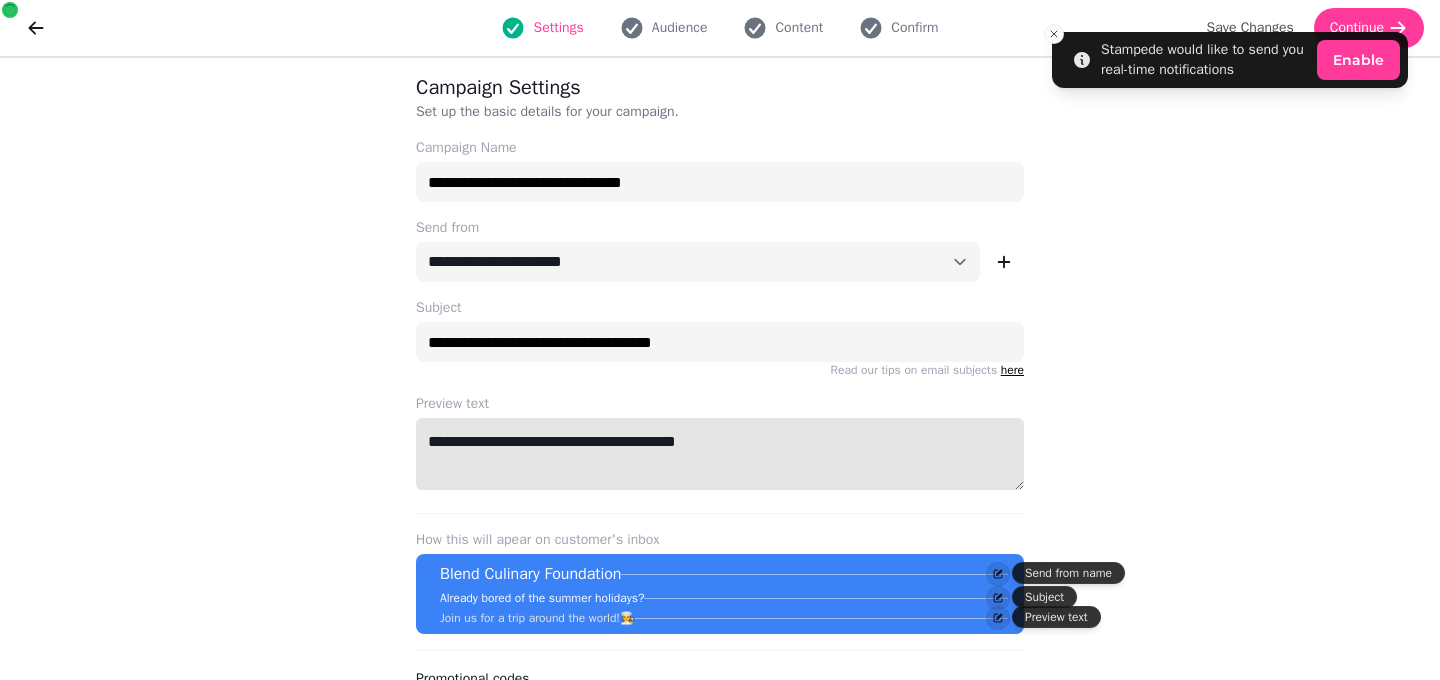 drag, startPoint x: 515, startPoint y: 443, endPoint x: 484, endPoint y: 440, distance: 31.144823 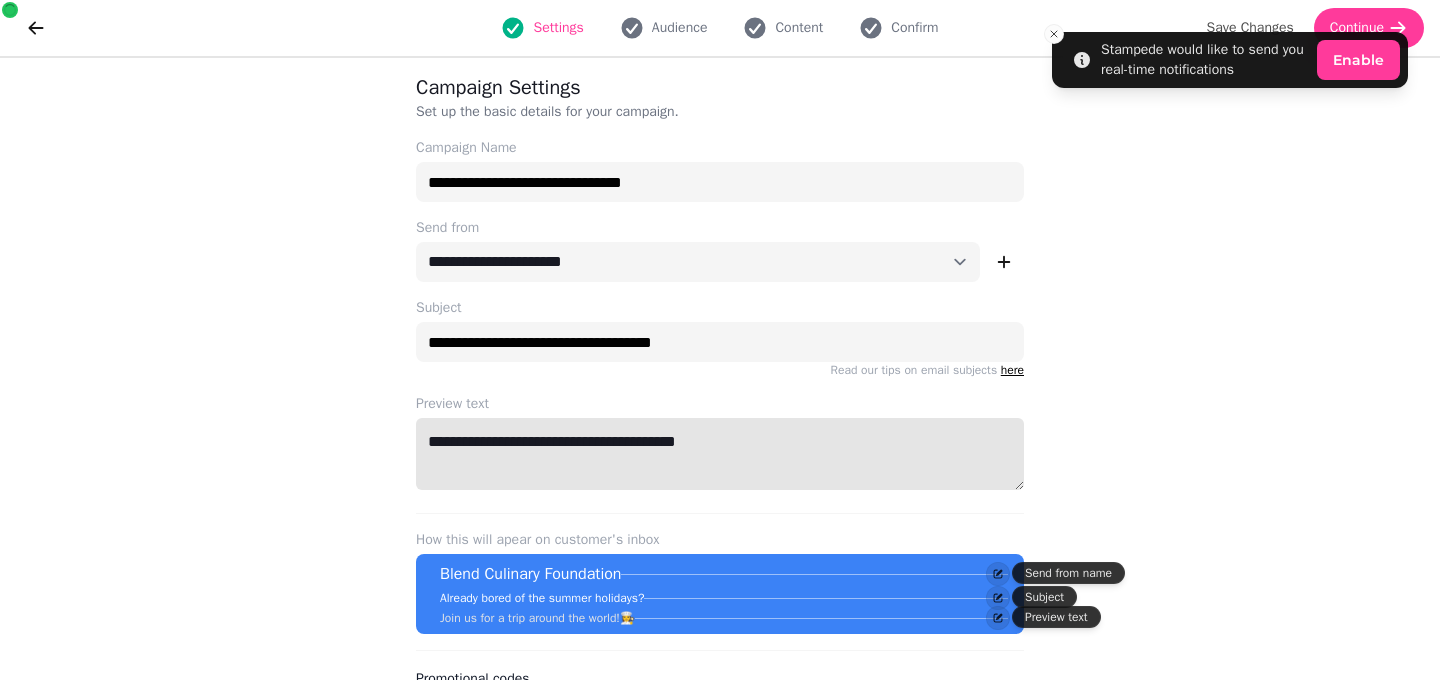click on "**********" at bounding box center (720, 454) 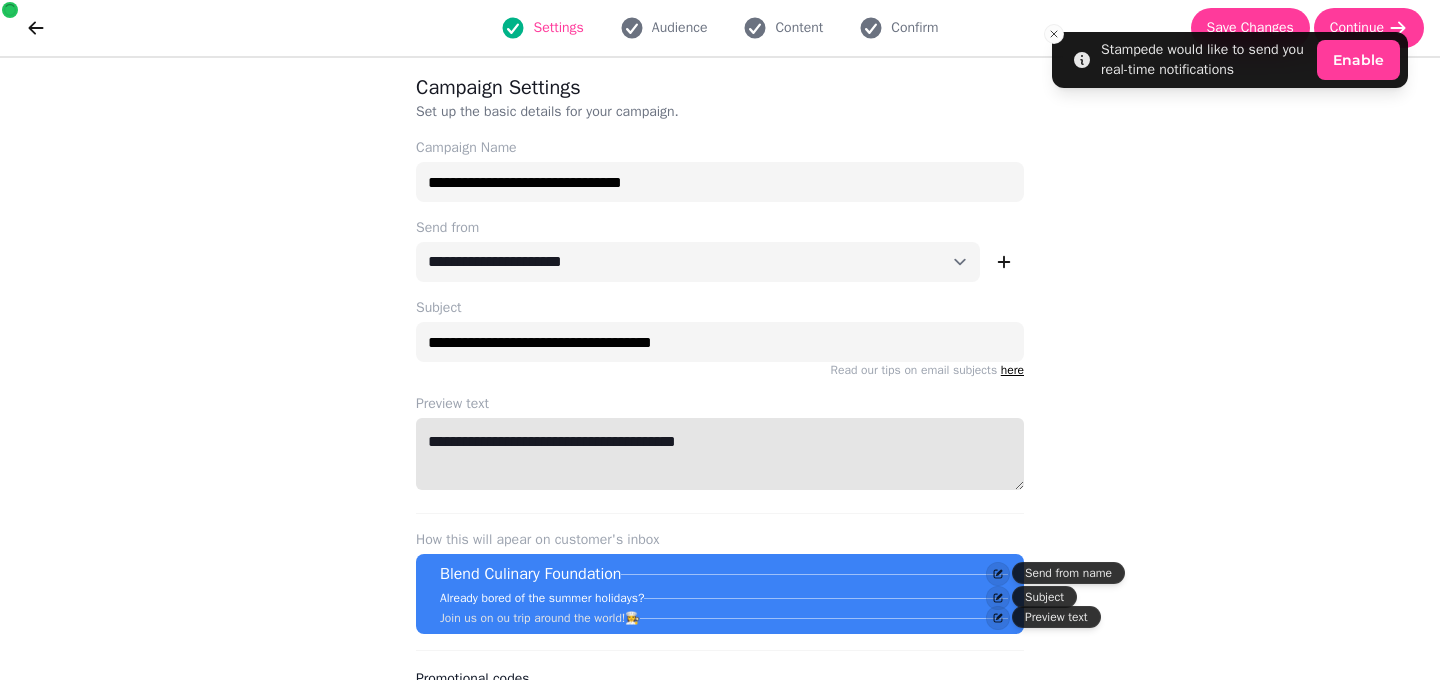 type on "**********" 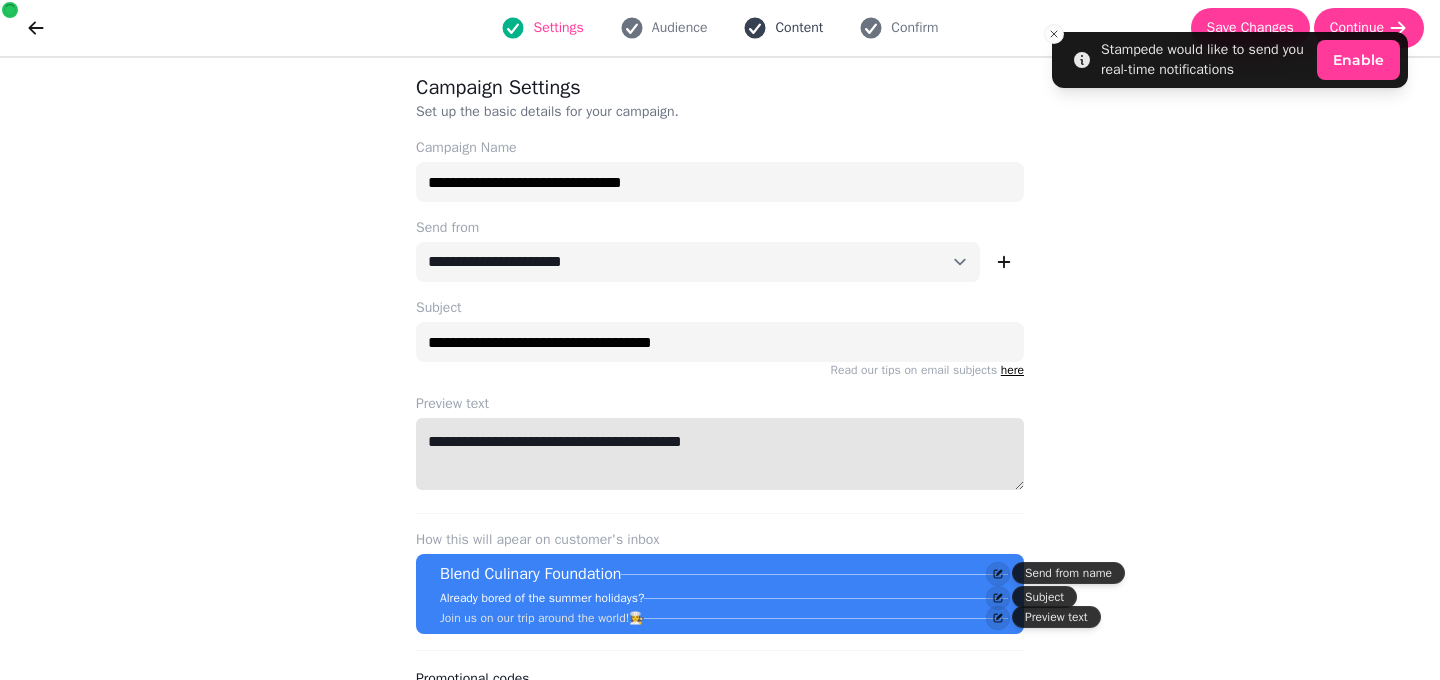 click 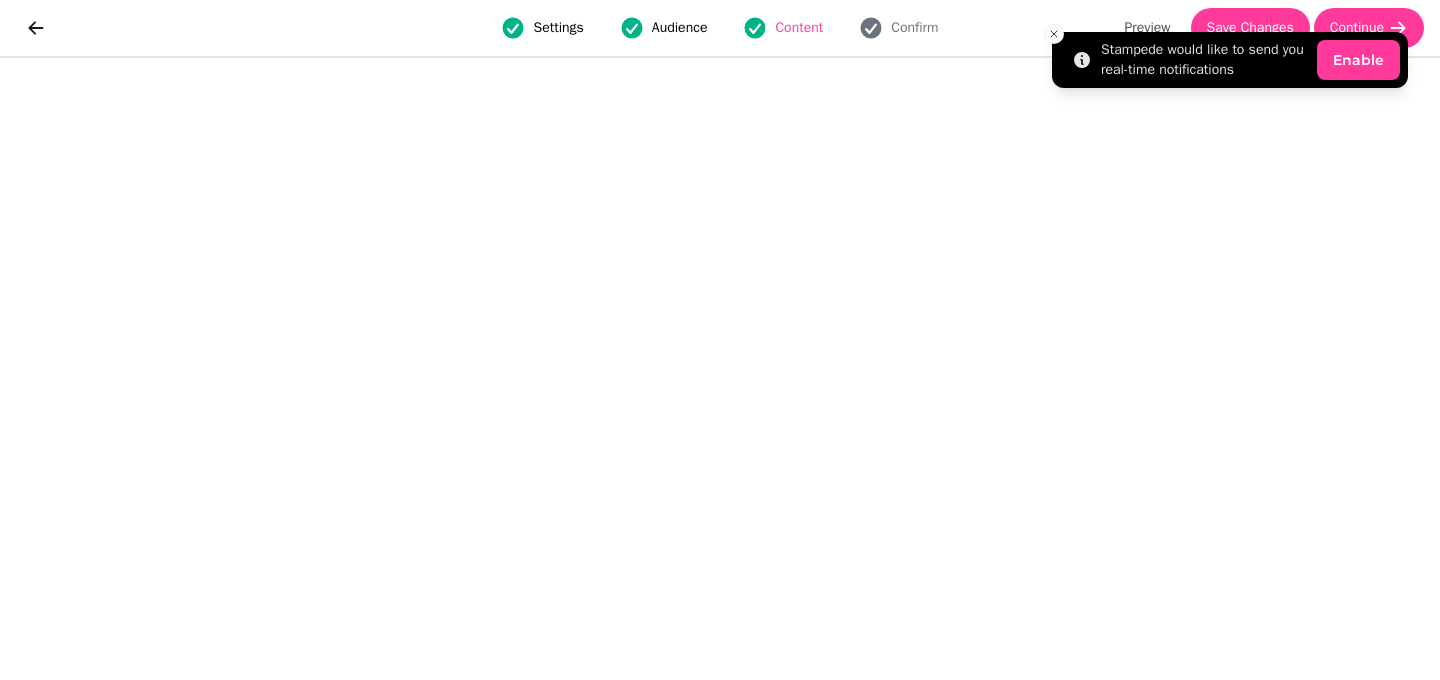 click on "Stampede would like to send you real-time notifications Enable" at bounding box center (1230, 60) 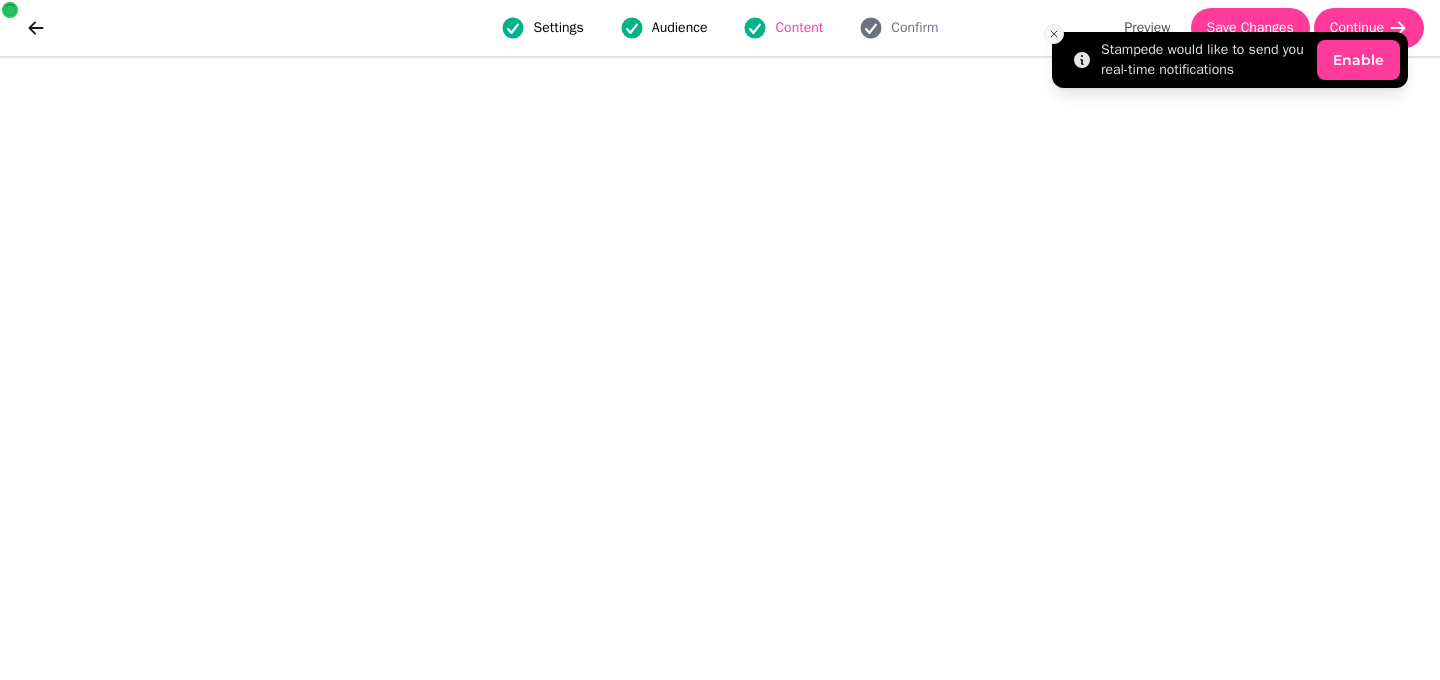 click 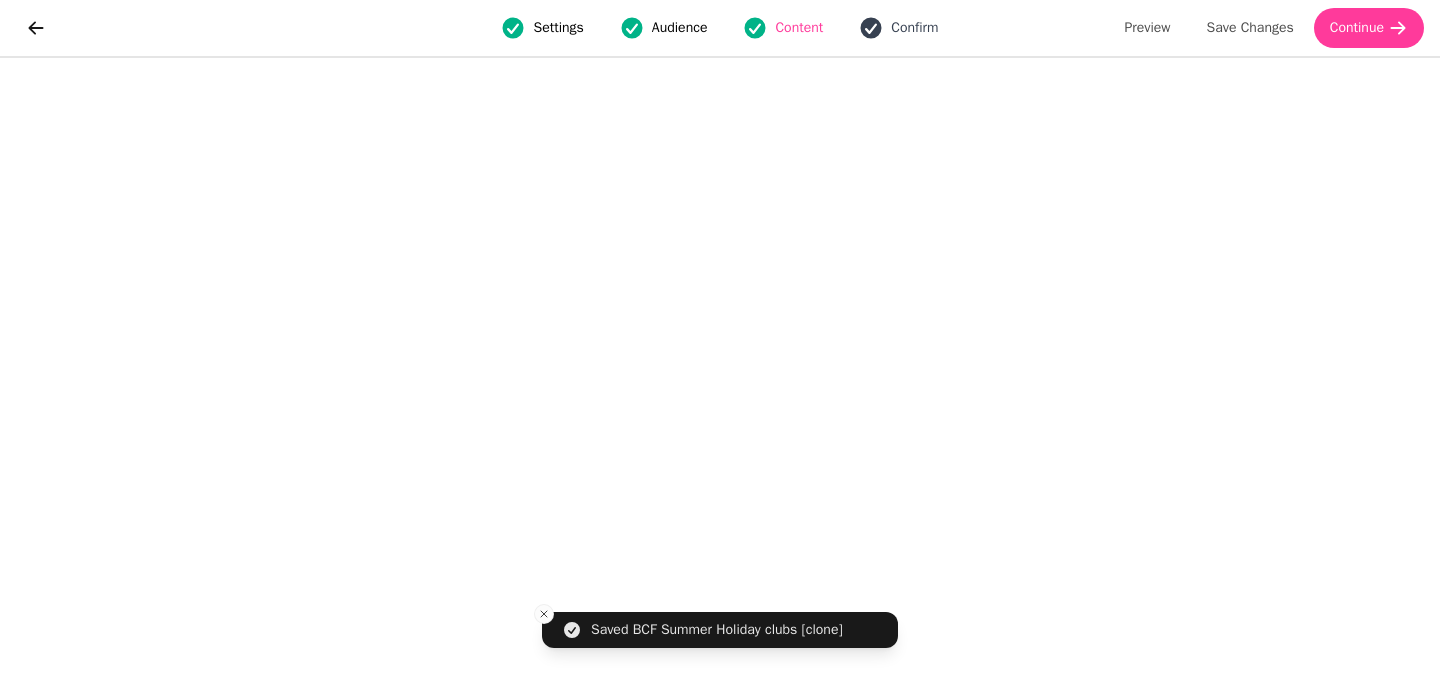 click on "Confirm" at bounding box center [914, 28] 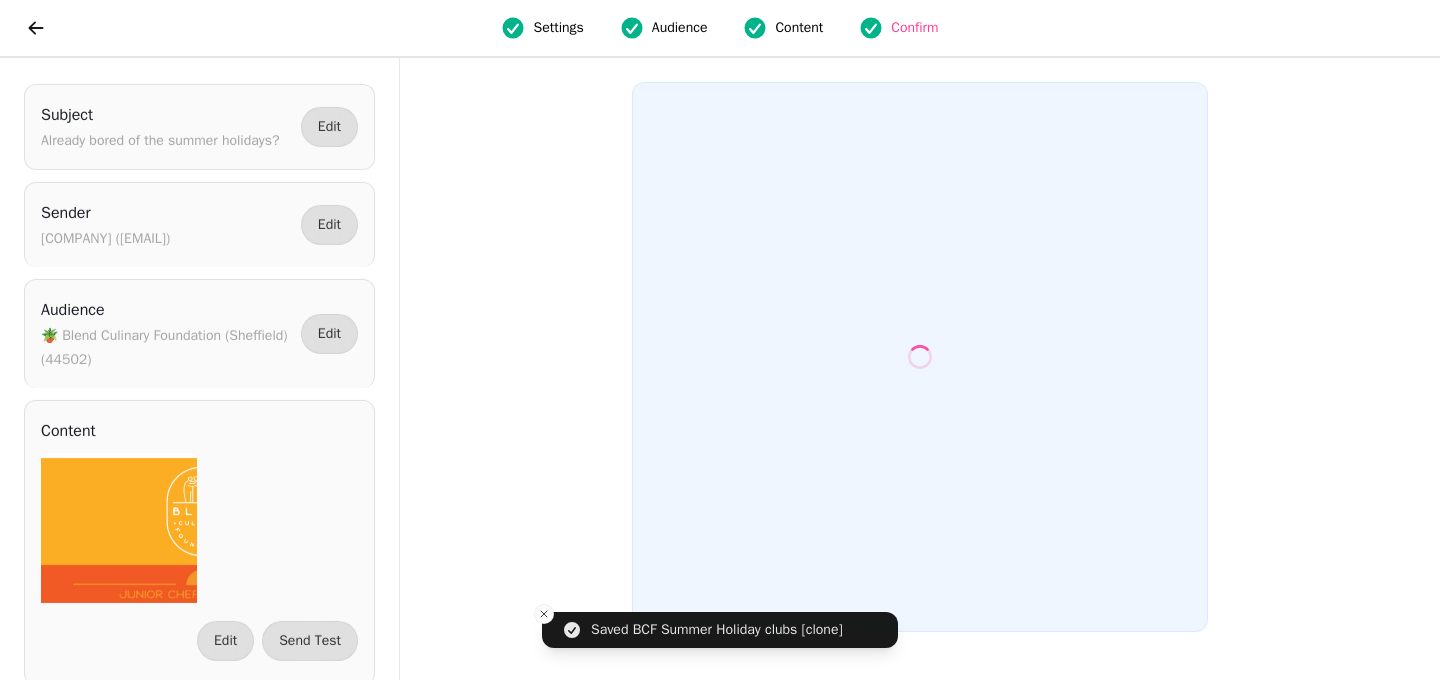 scroll, scrollTop: 0, scrollLeft: 0, axis: both 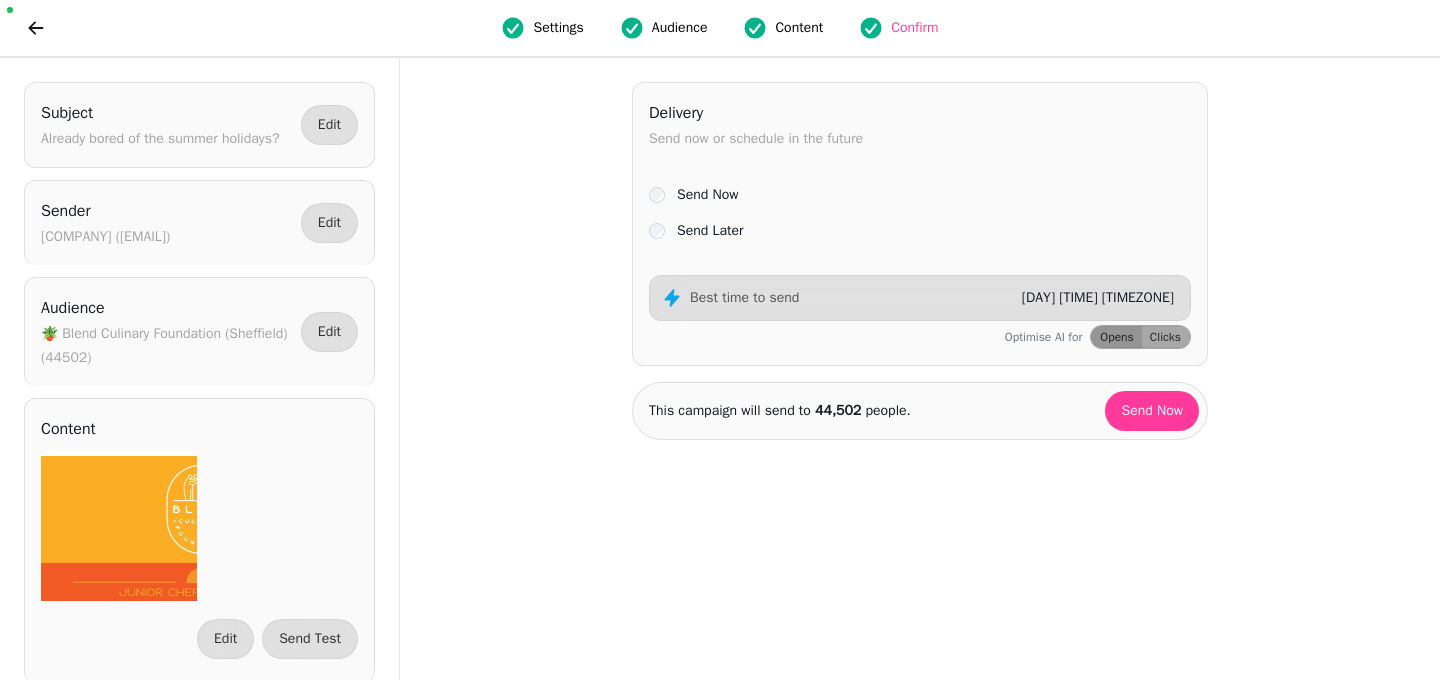 click on "Send Later" at bounding box center (710, 231) 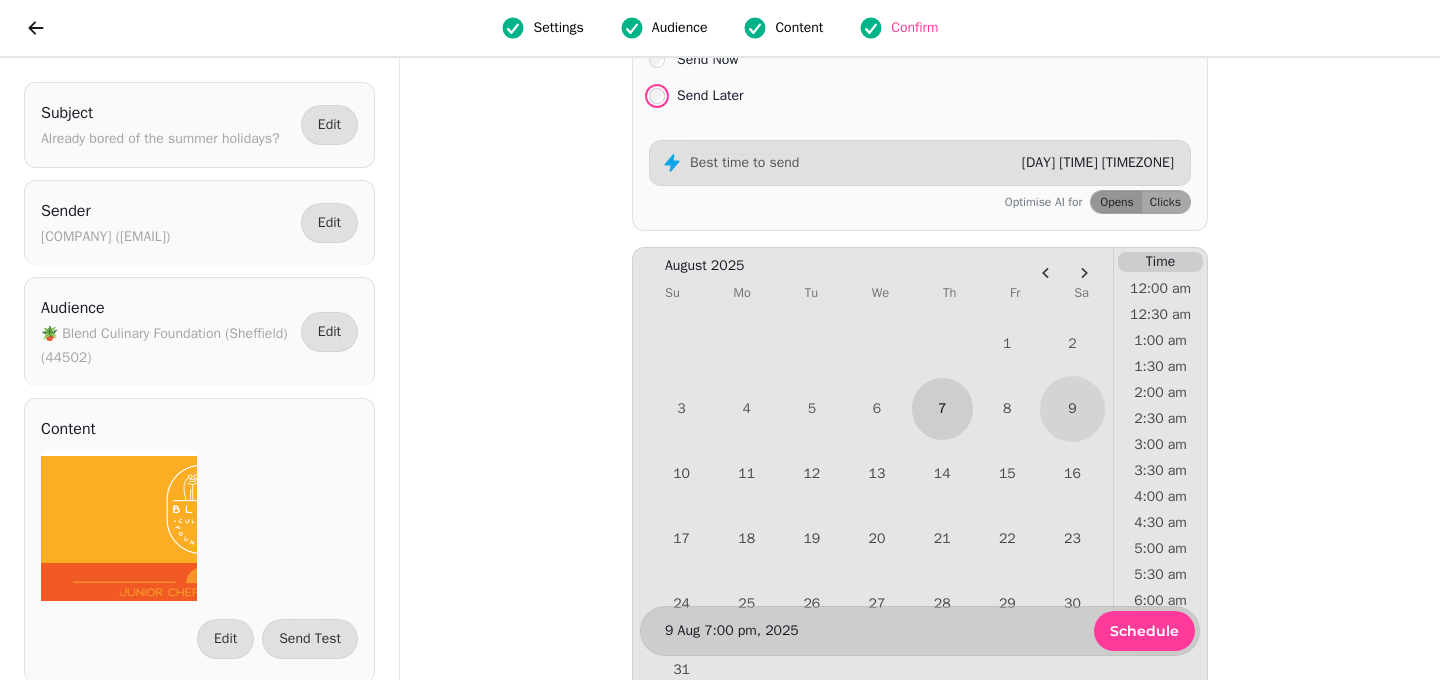 scroll, scrollTop: 140, scrollLeft: 0, axis: vertical 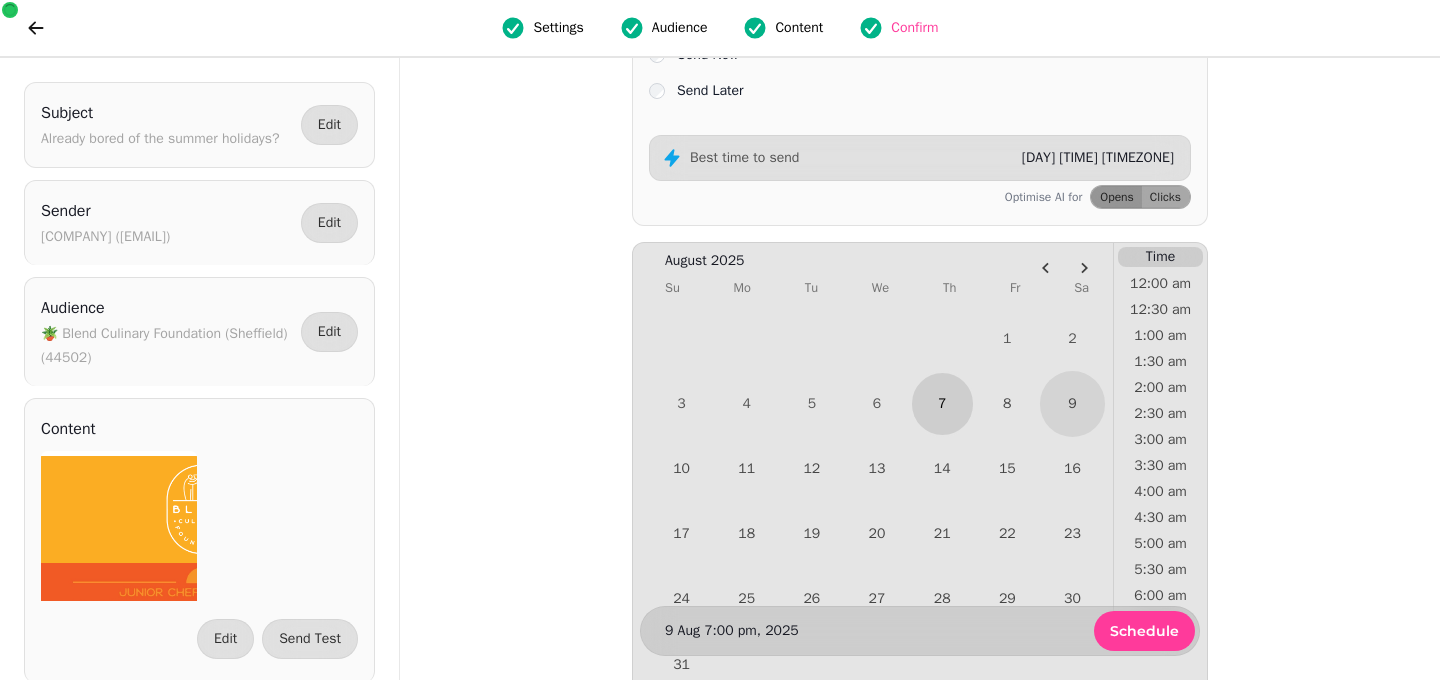 click on "7" at bounding box center [942, 403] 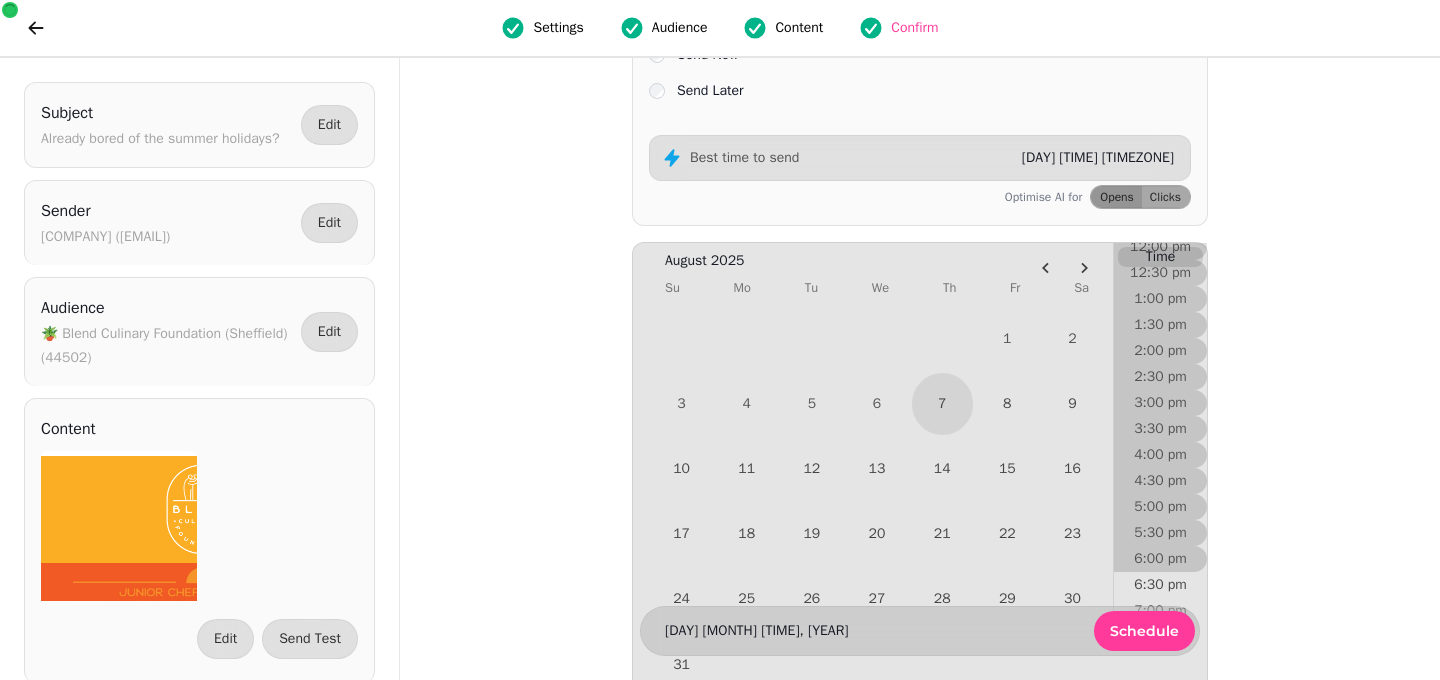 scroll, scrollTop: 906, scrollLeft: 0, axis: vertical 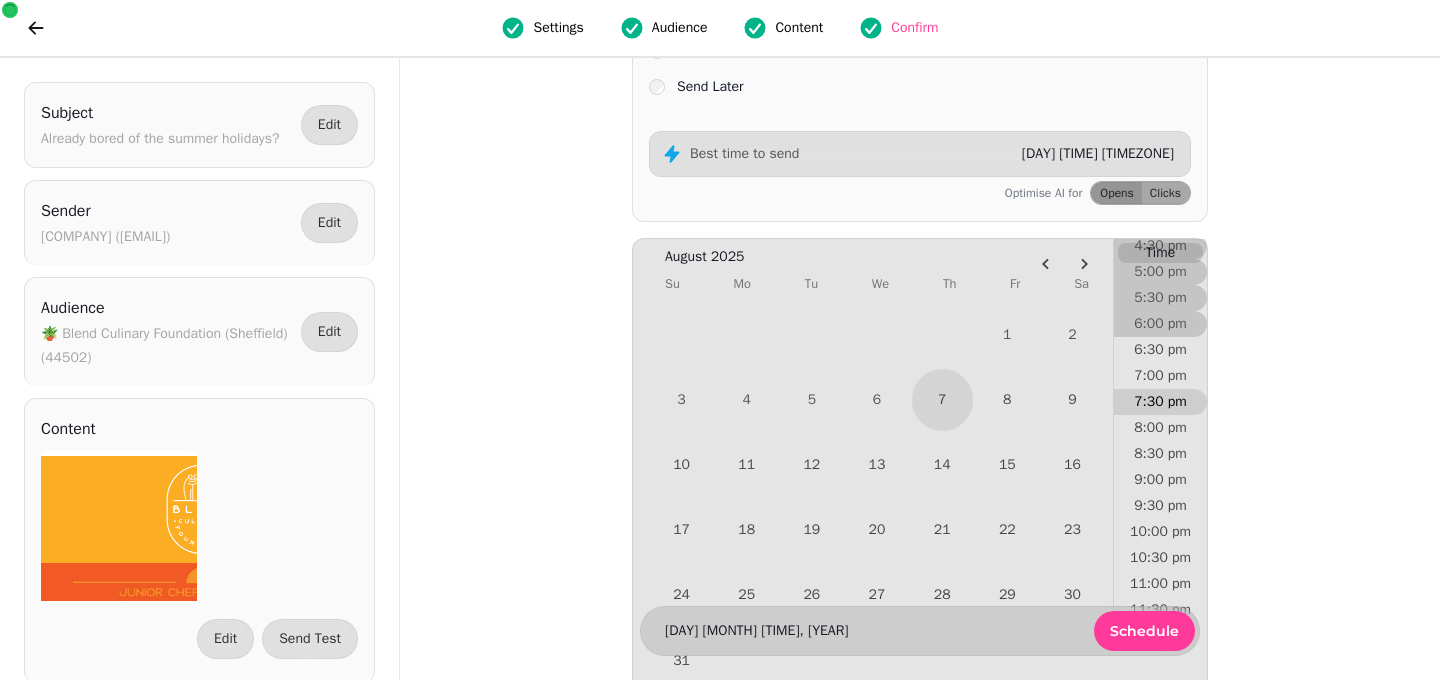 click on "7:30 pm" at bounding box center (1160, 402) 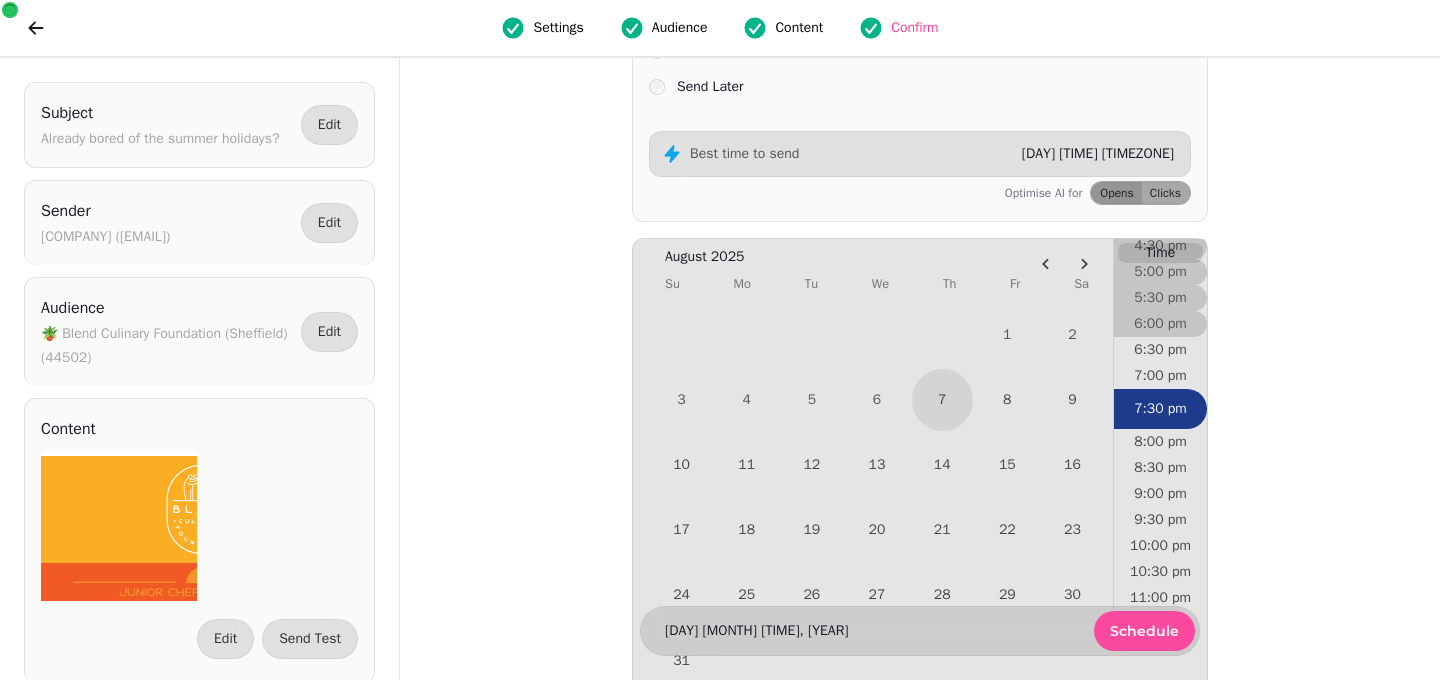 click on "Schedule" at bounding box center (1144, 631) 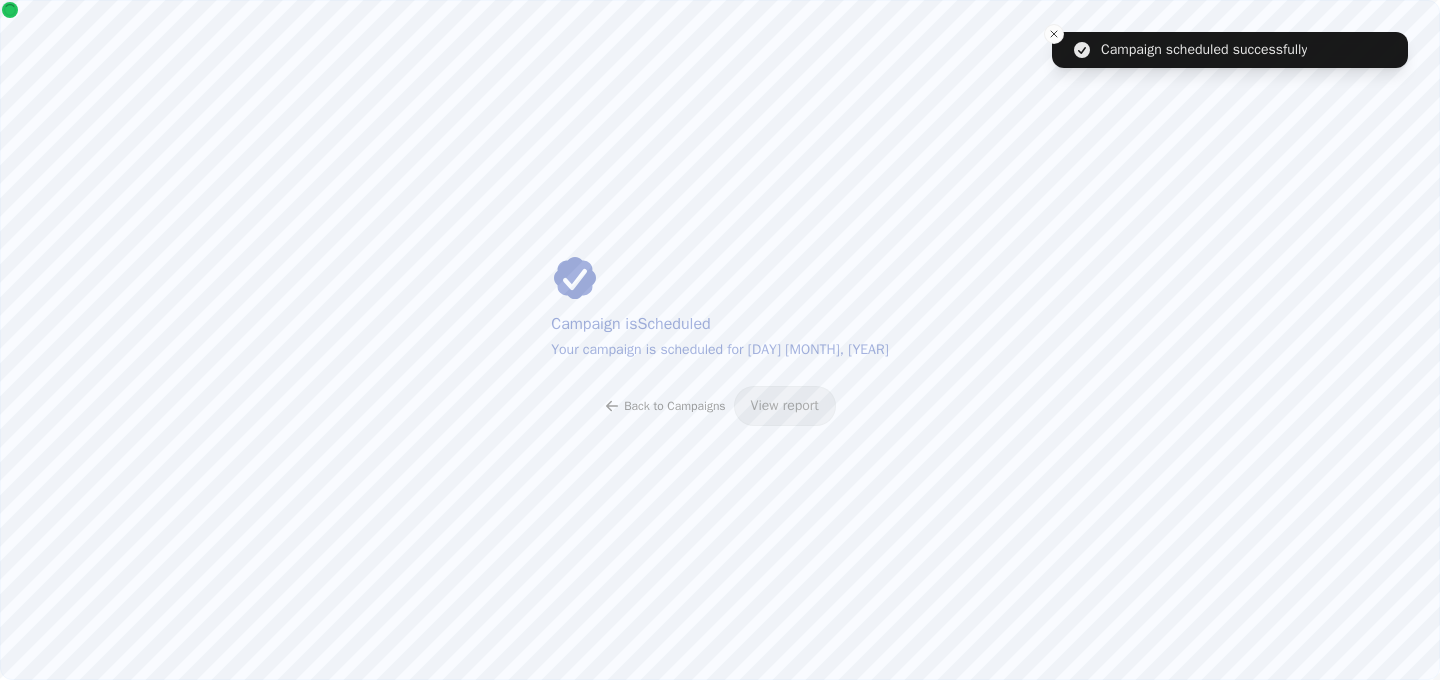 click on "Back to Campaigns" at bounding box center (664, 406) 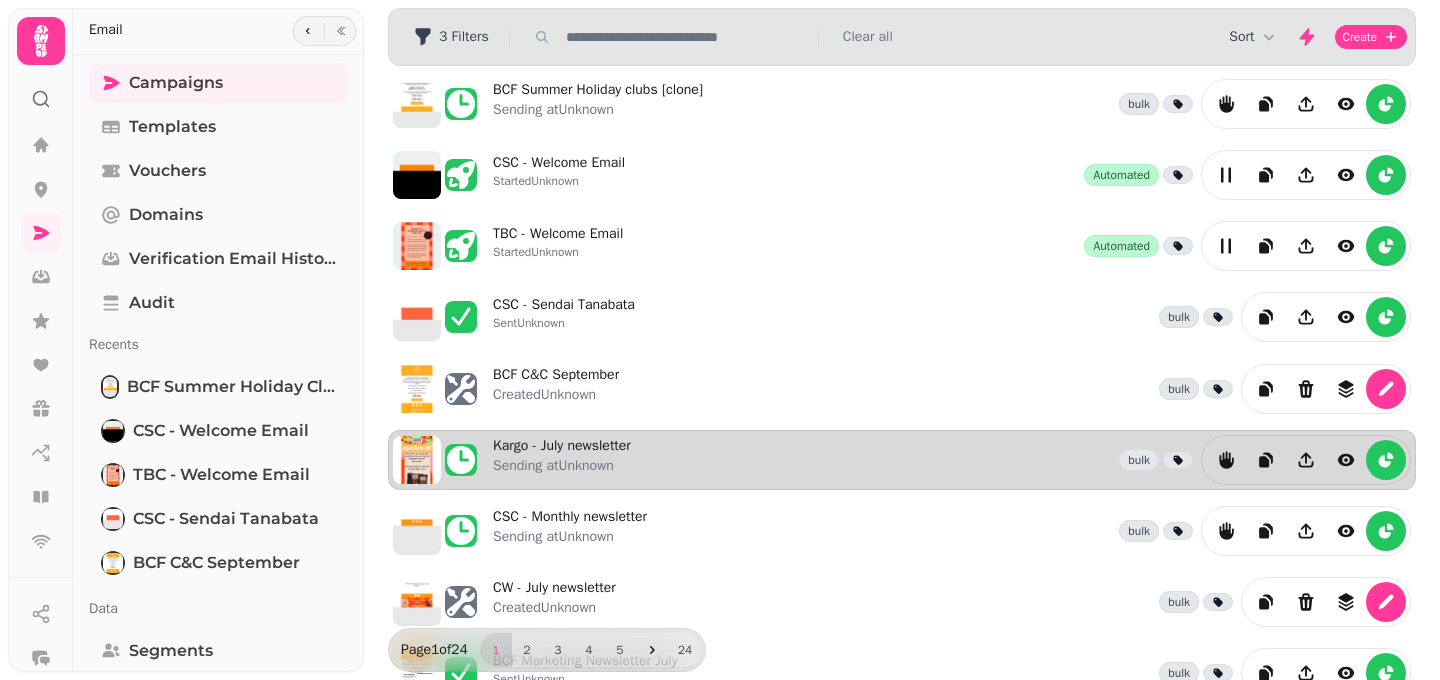 scroll, scrollTop: 66, scrollLeft: 0, axis: vertical 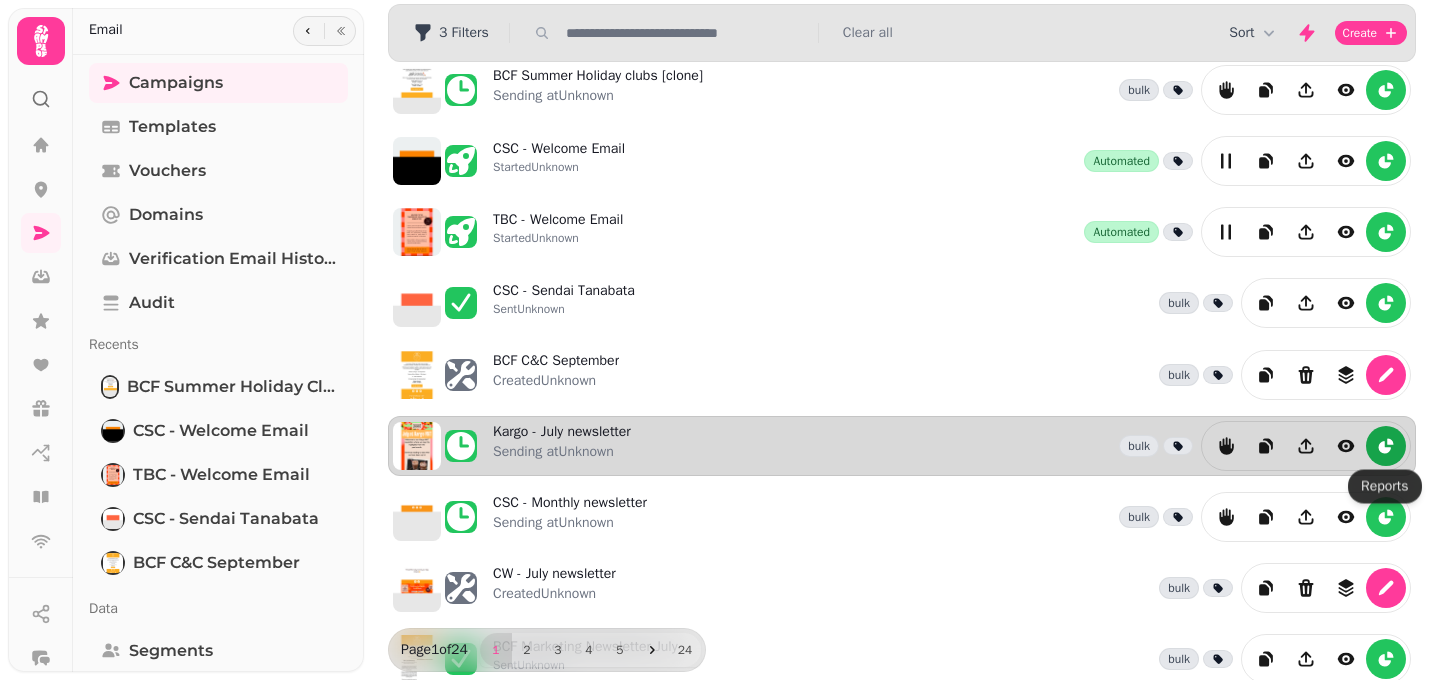 click at bounding box center [1386, 446] 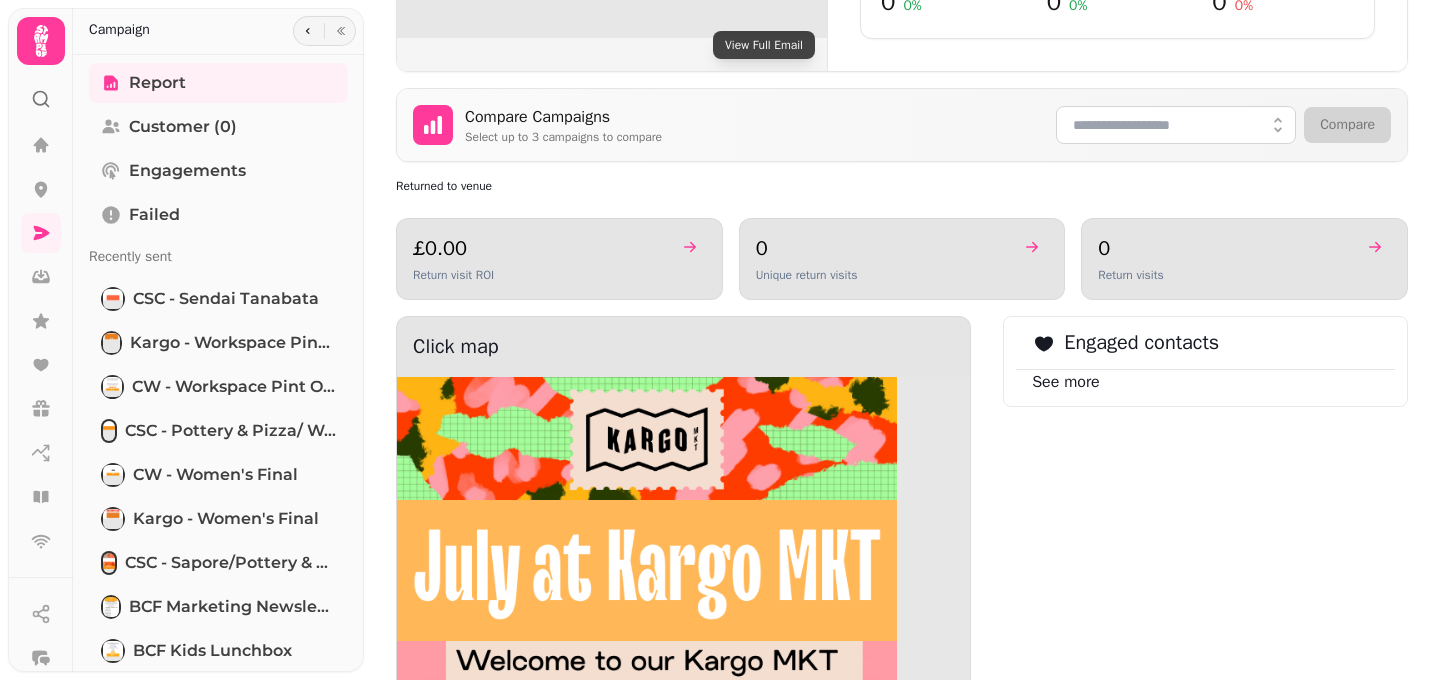 scroll, scrollTop: 948, scrollLeft: 0, axis: vertical 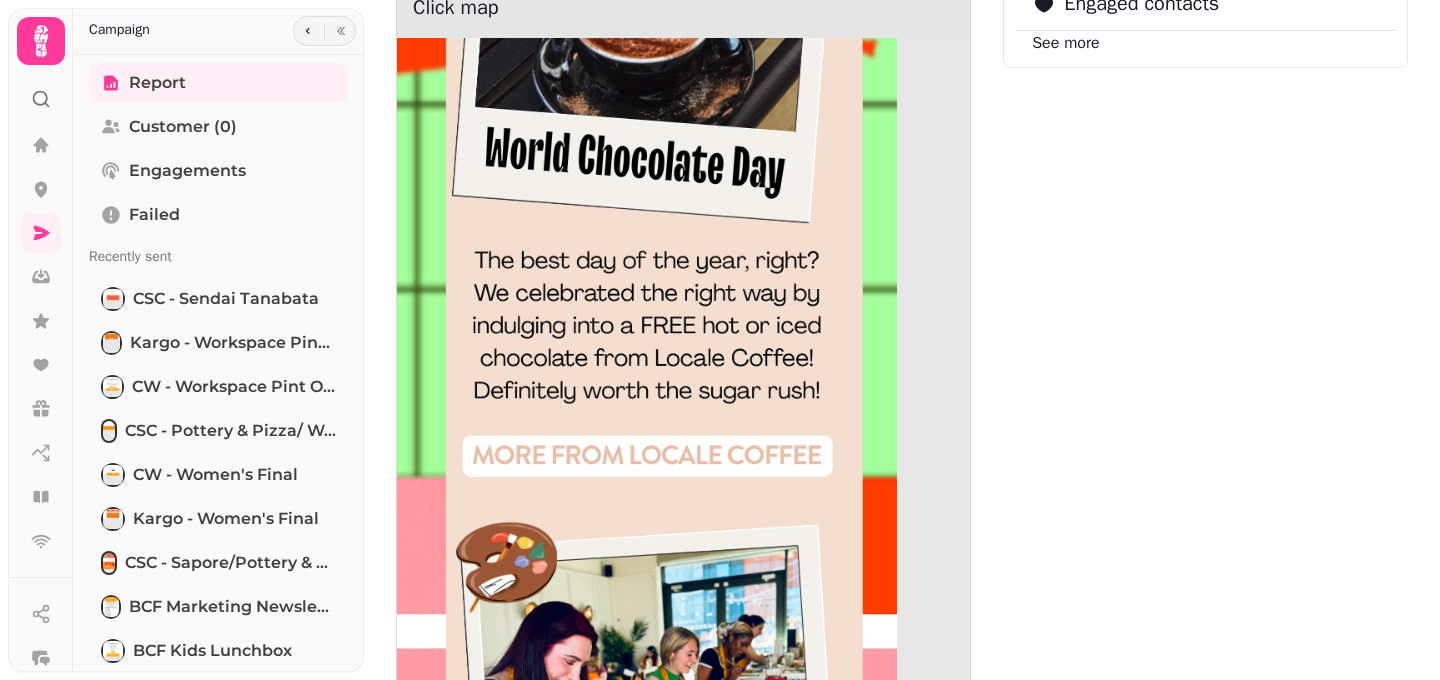 click at bounding box center [647, 133] 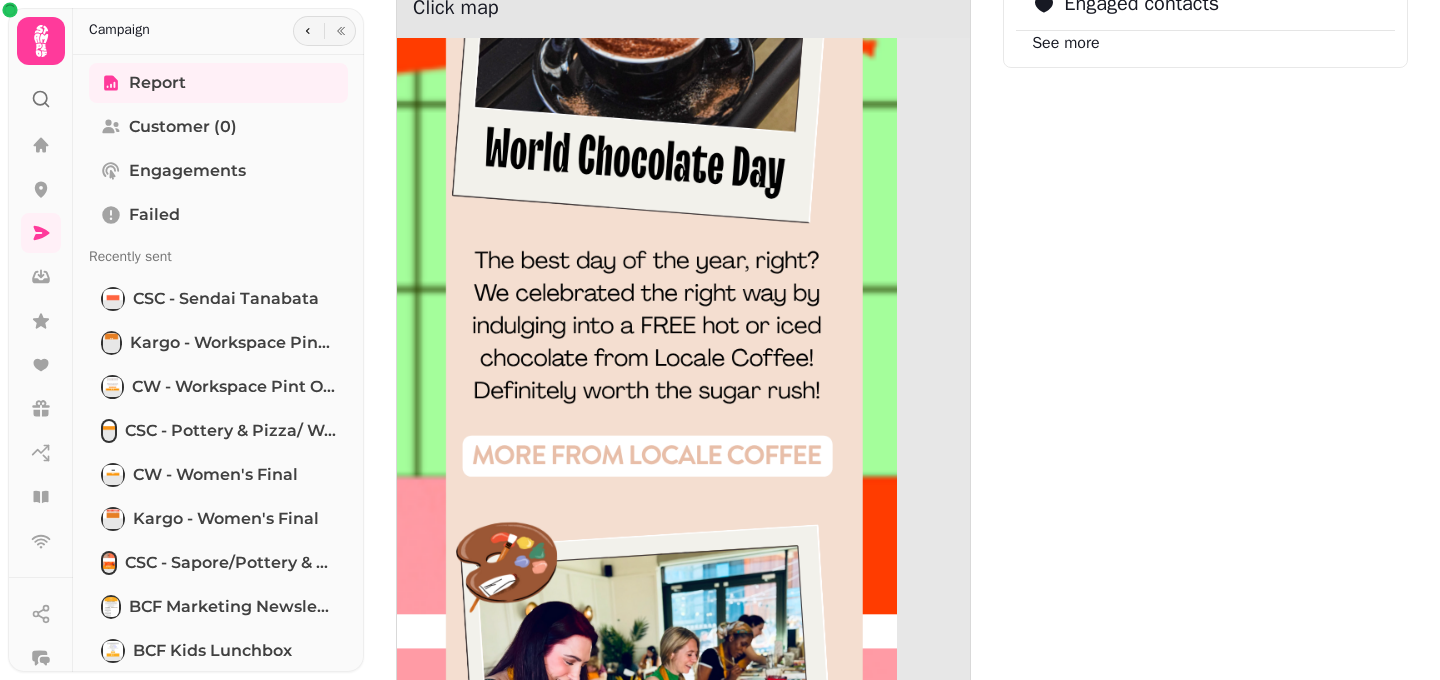 click at bounding box center (647, 133) 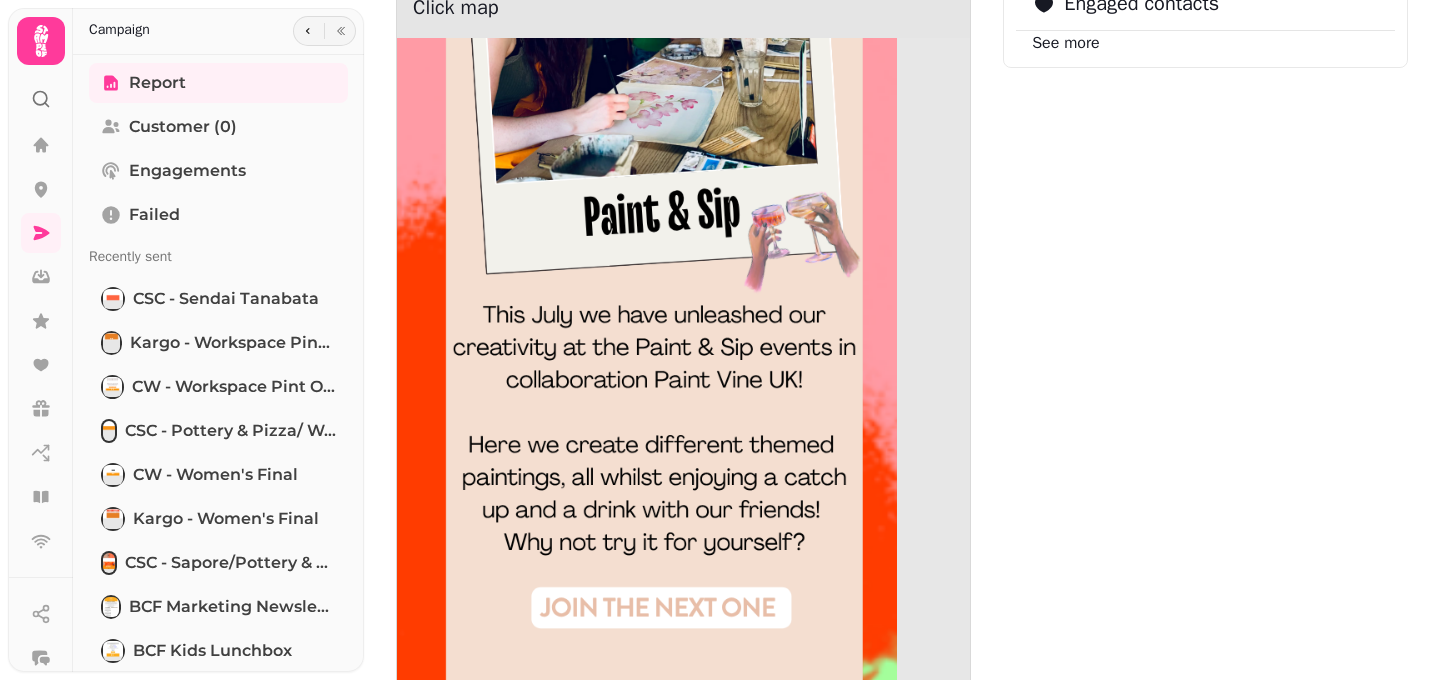 scroll, scrollTop: 1581, scrollLeft: 0, axis: vertical 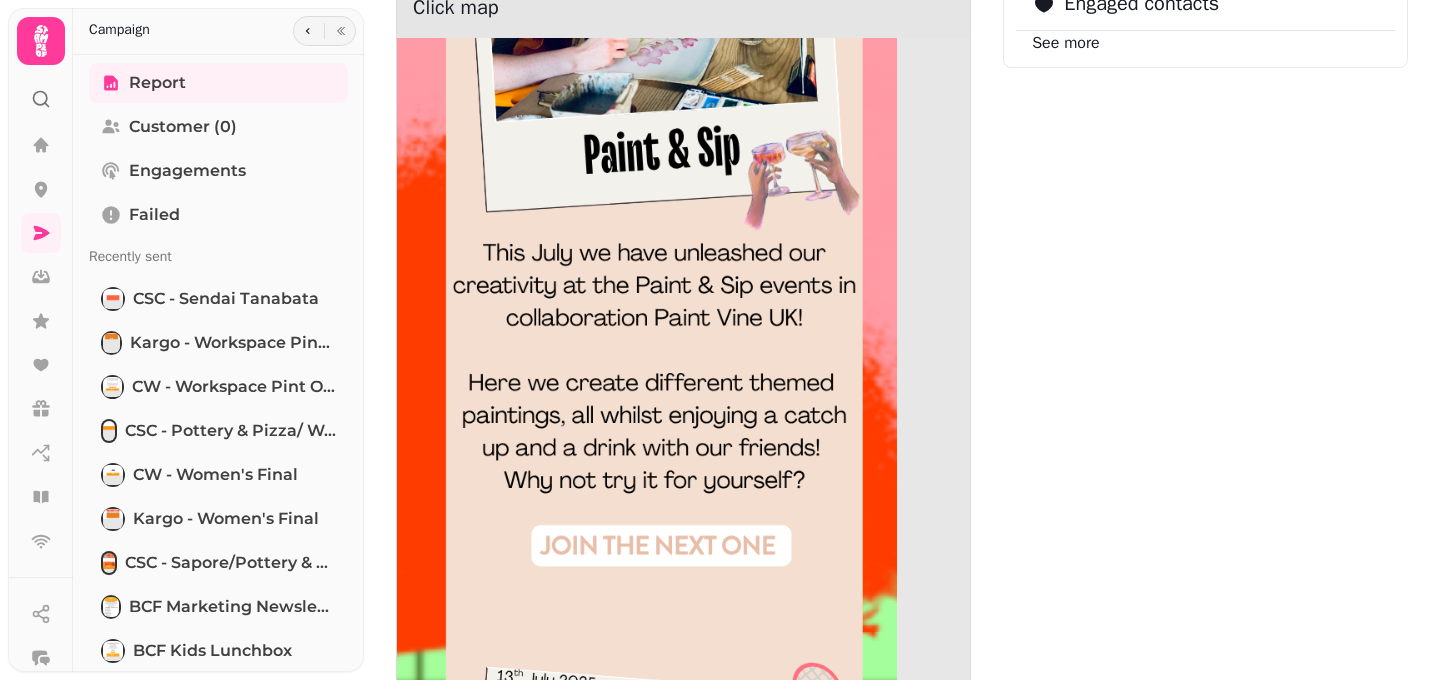 click at bounding box center [647, 190] 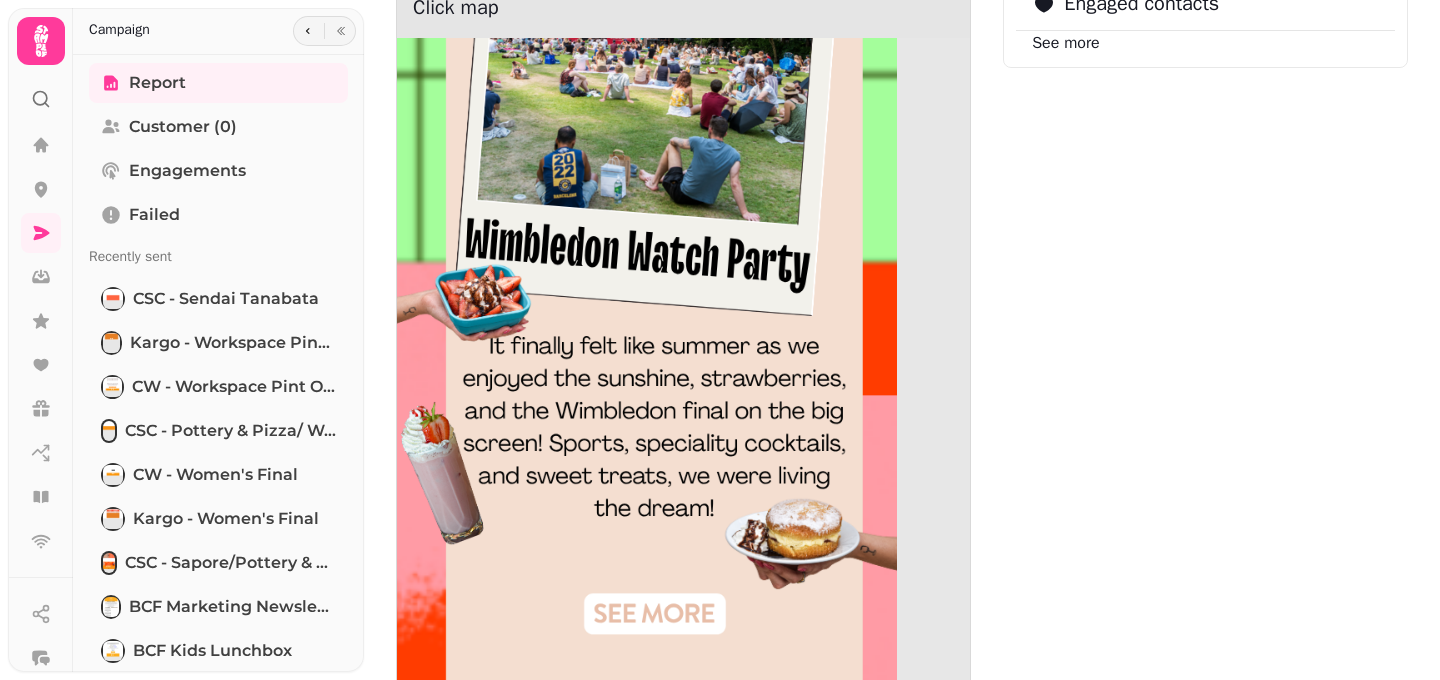 scroll, scrollTop: 2405, scrollLeft: 0, axis: vertical 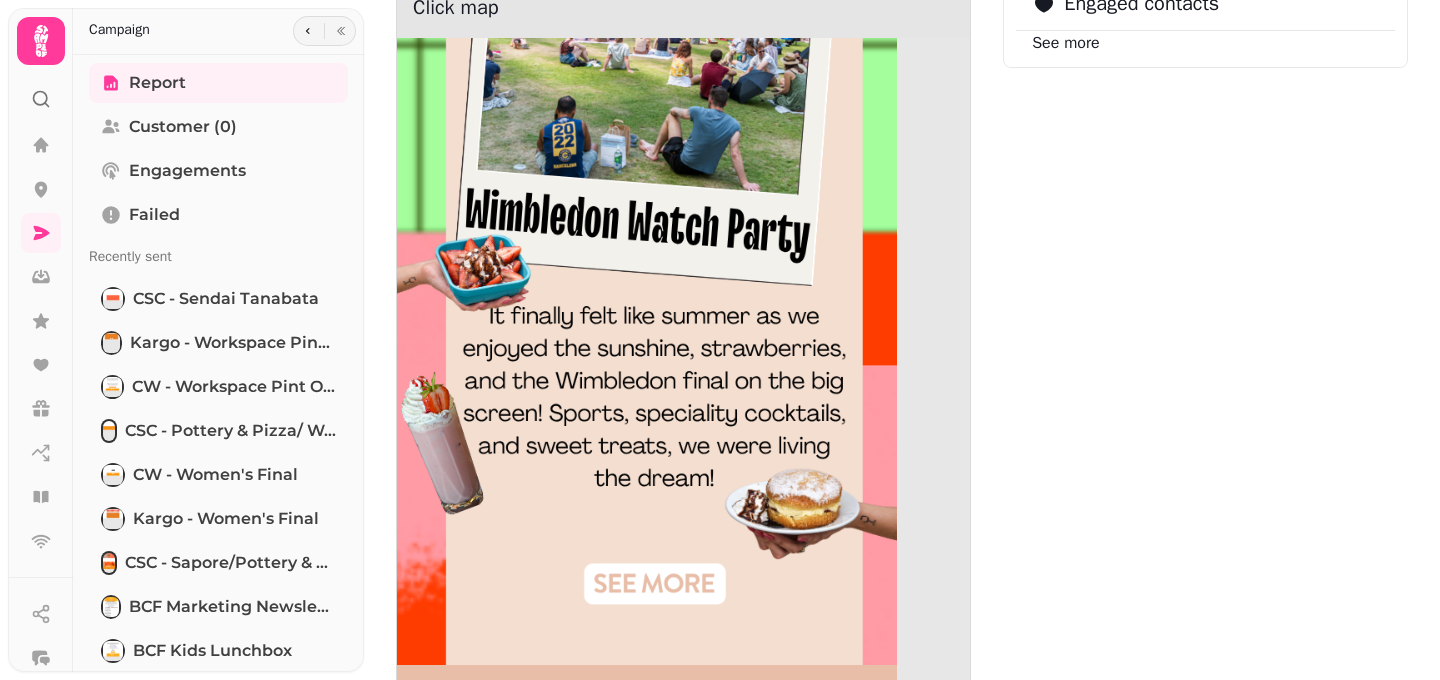 click at bounding box center [647, 237] 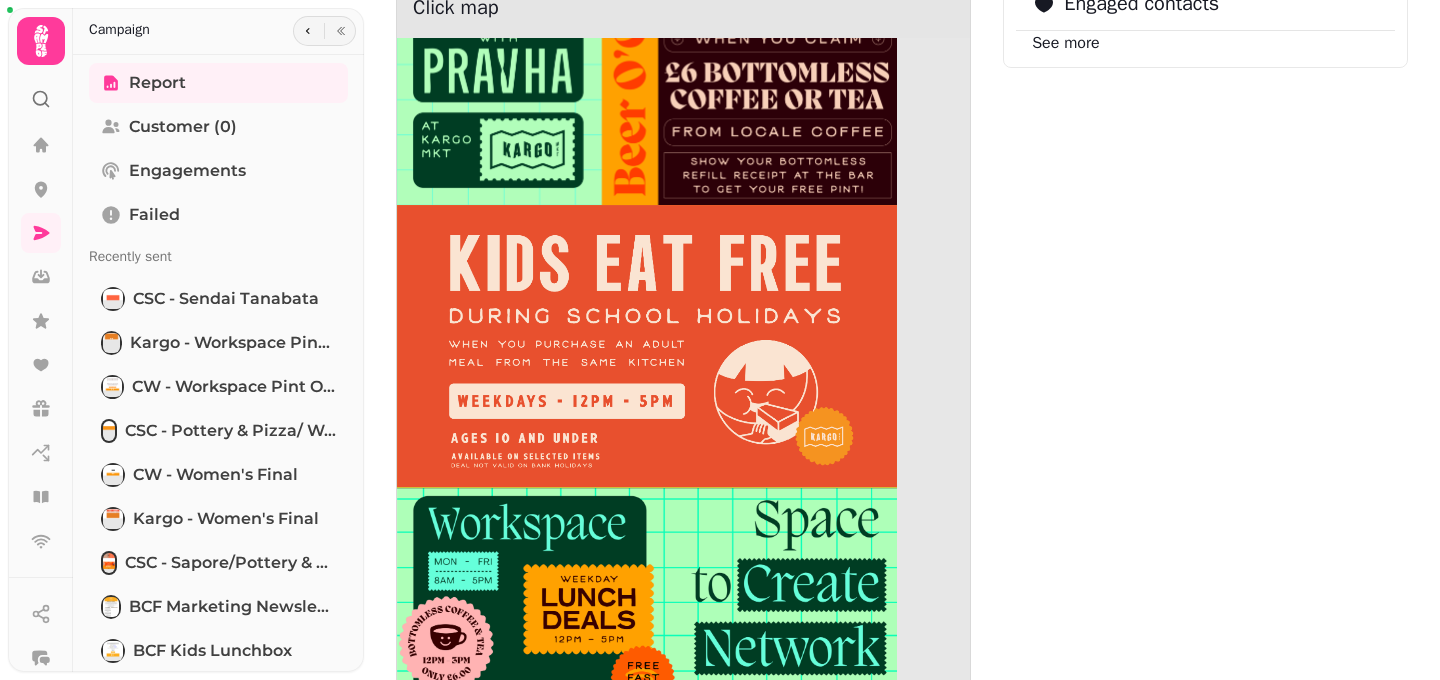 scroll, scrollTop: 3204, scrollLeft: 0, axis: vertical 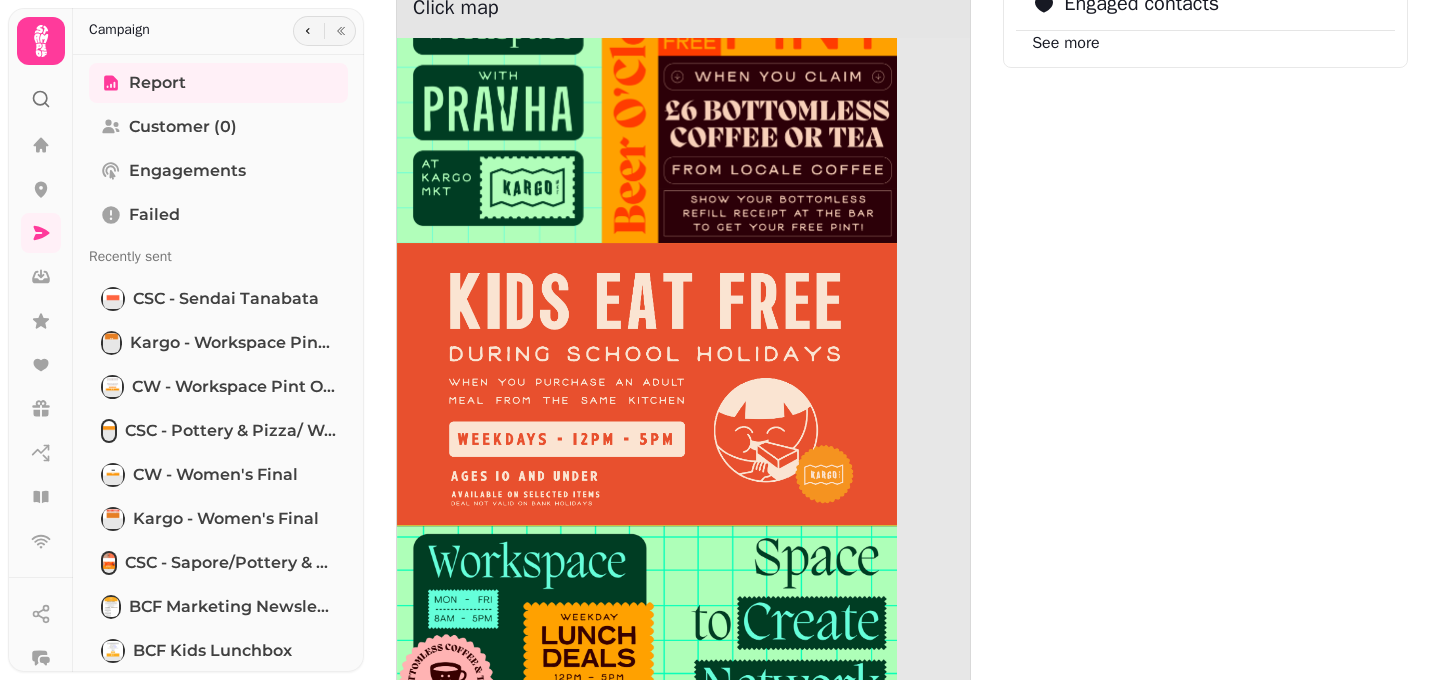 click at bounding box center (647, 102) 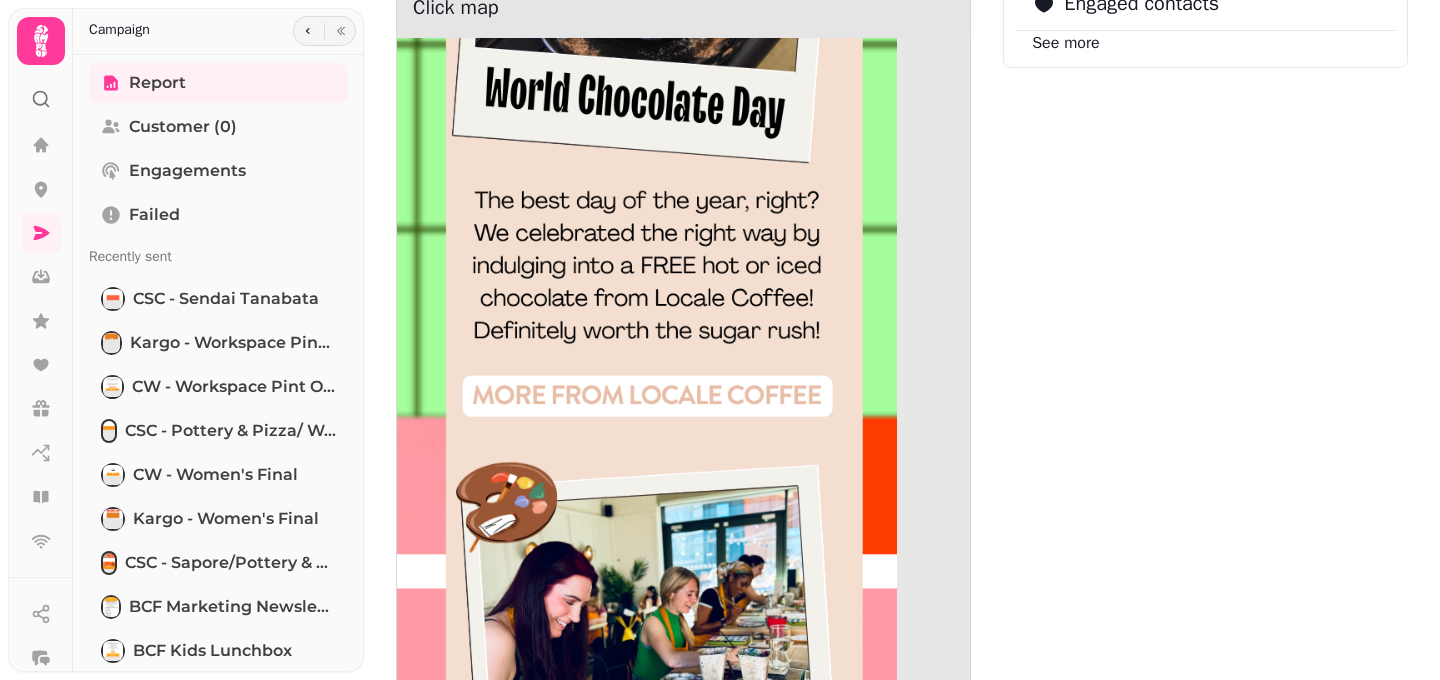 scroll, scrollTop: 0, scrollLeft: 0, axis: both 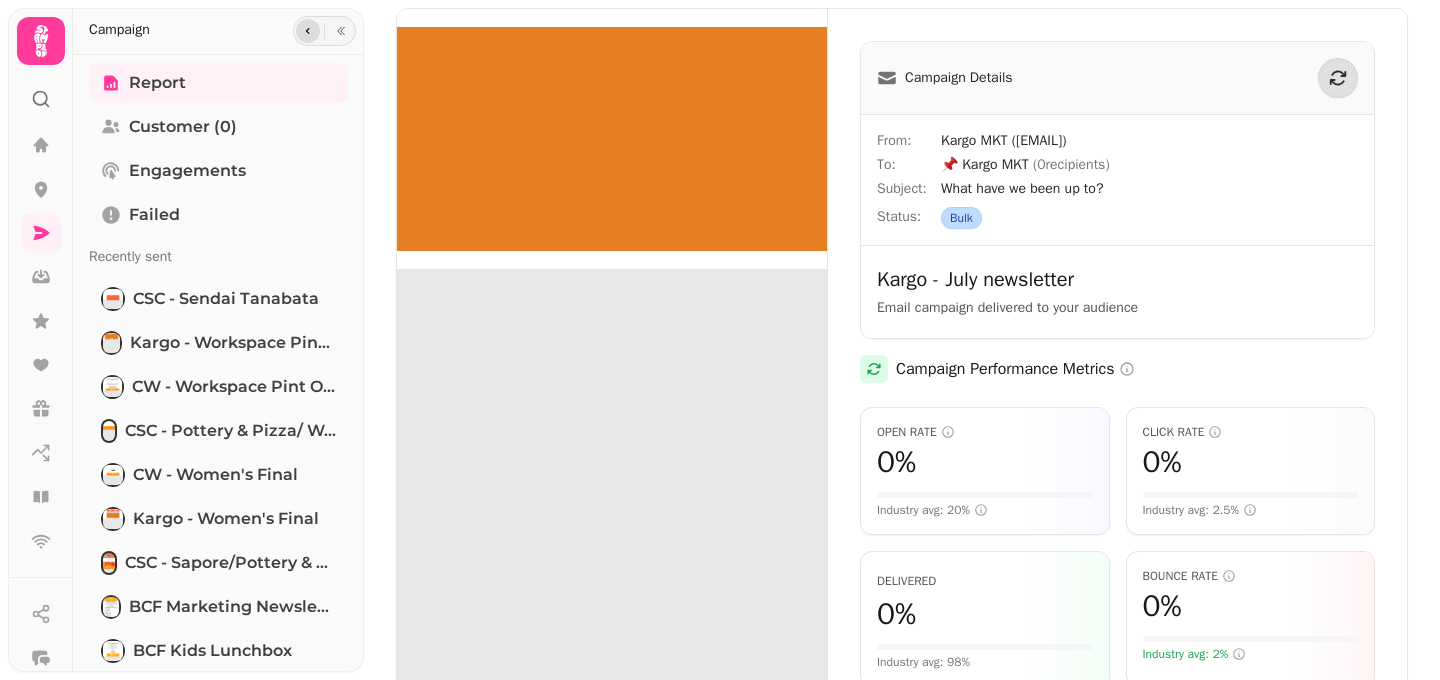 click at bounding box center [308, 31] 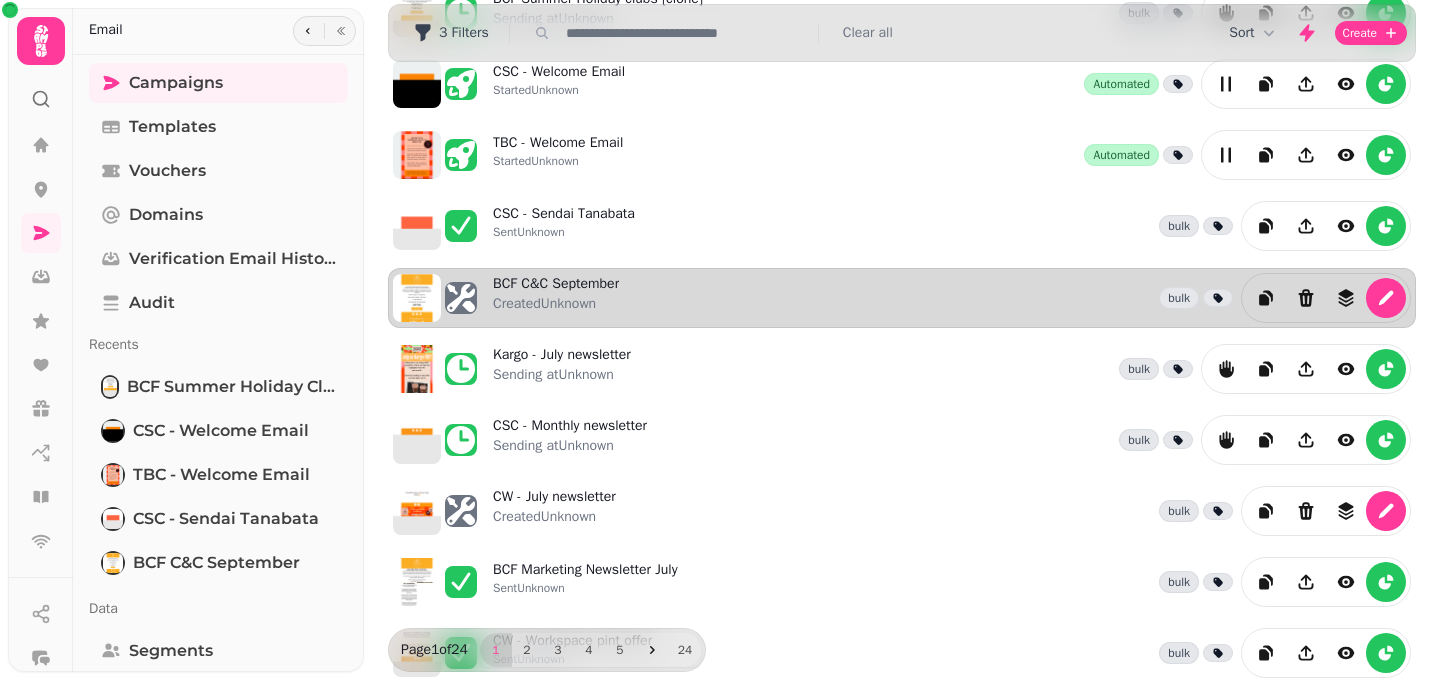 scroll, scrollTop: 144, scrollLeft: 0, axis: vertical 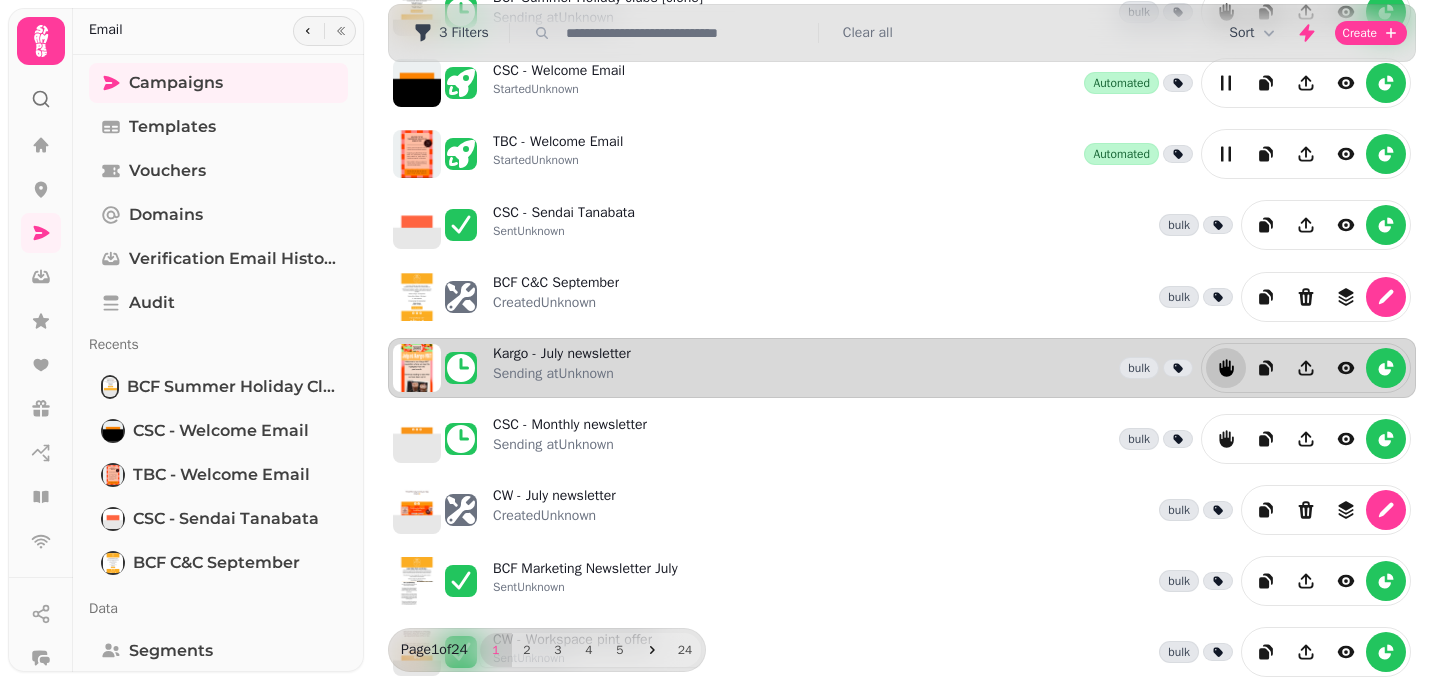 click 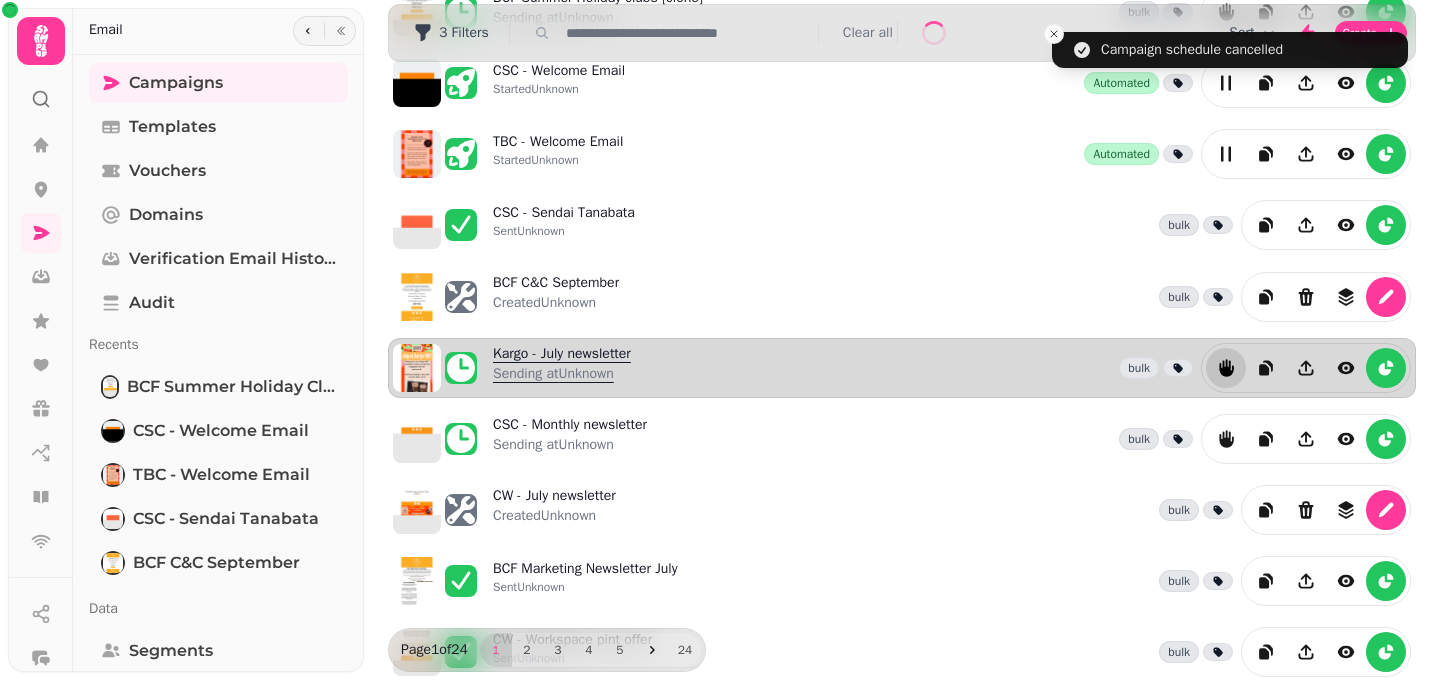 click on "Sending at  Unknown" at bounding box center [562, 374] 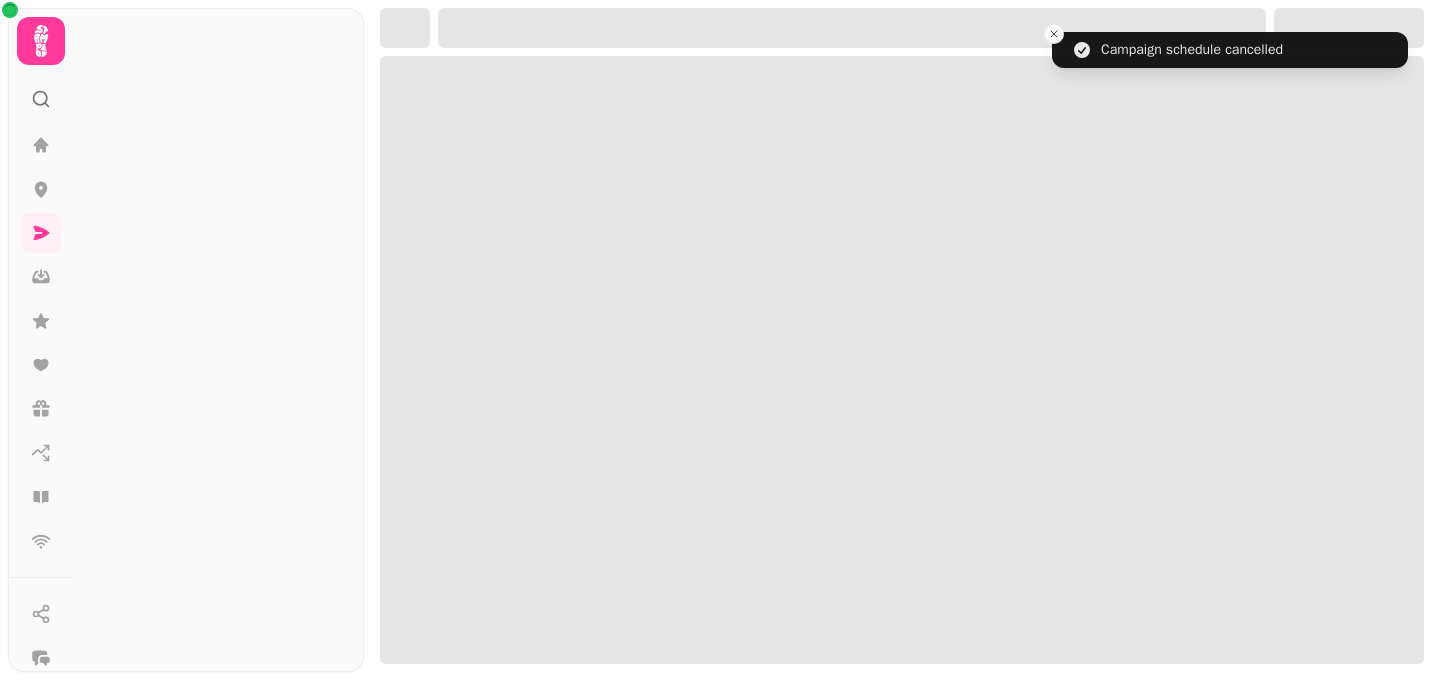 scroll, scrollTop: 0, scrollLeft: 0, axis: both 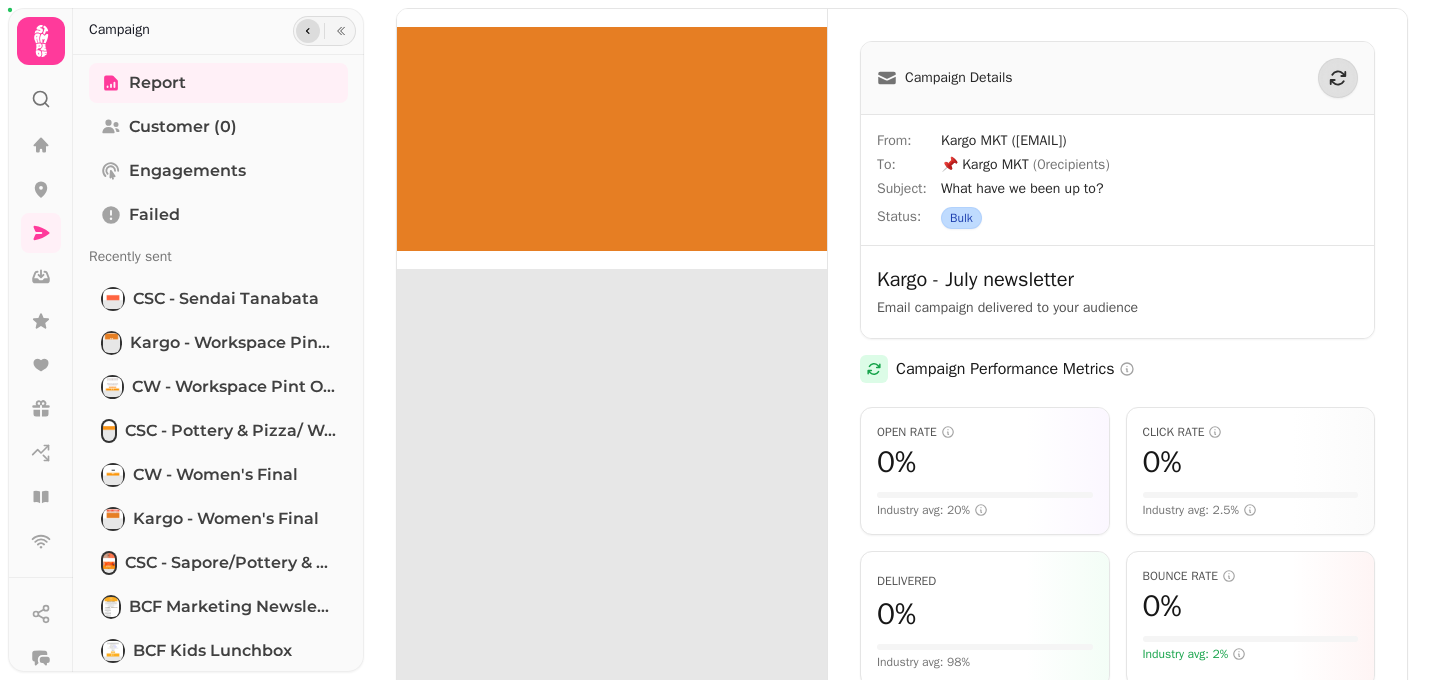 click 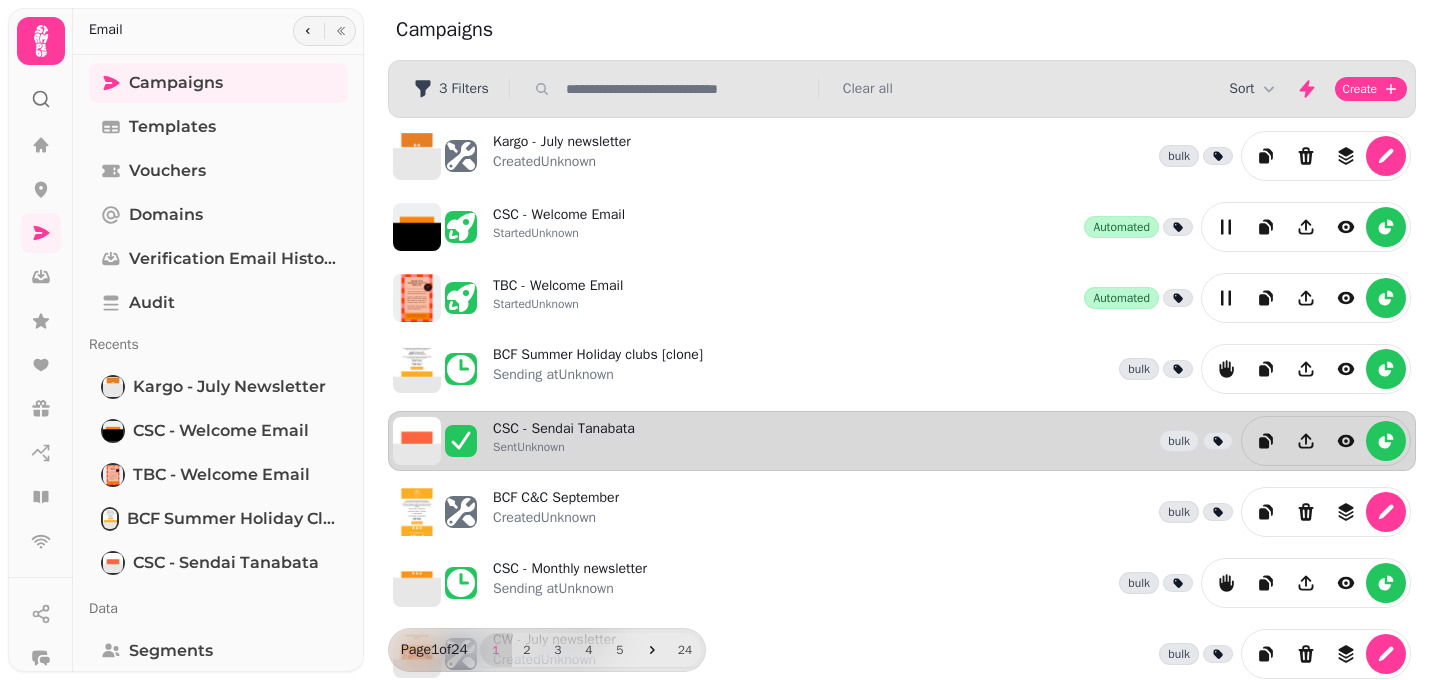 scroll, scrollTop: 22, scrollLeft: 0, axis: vertical 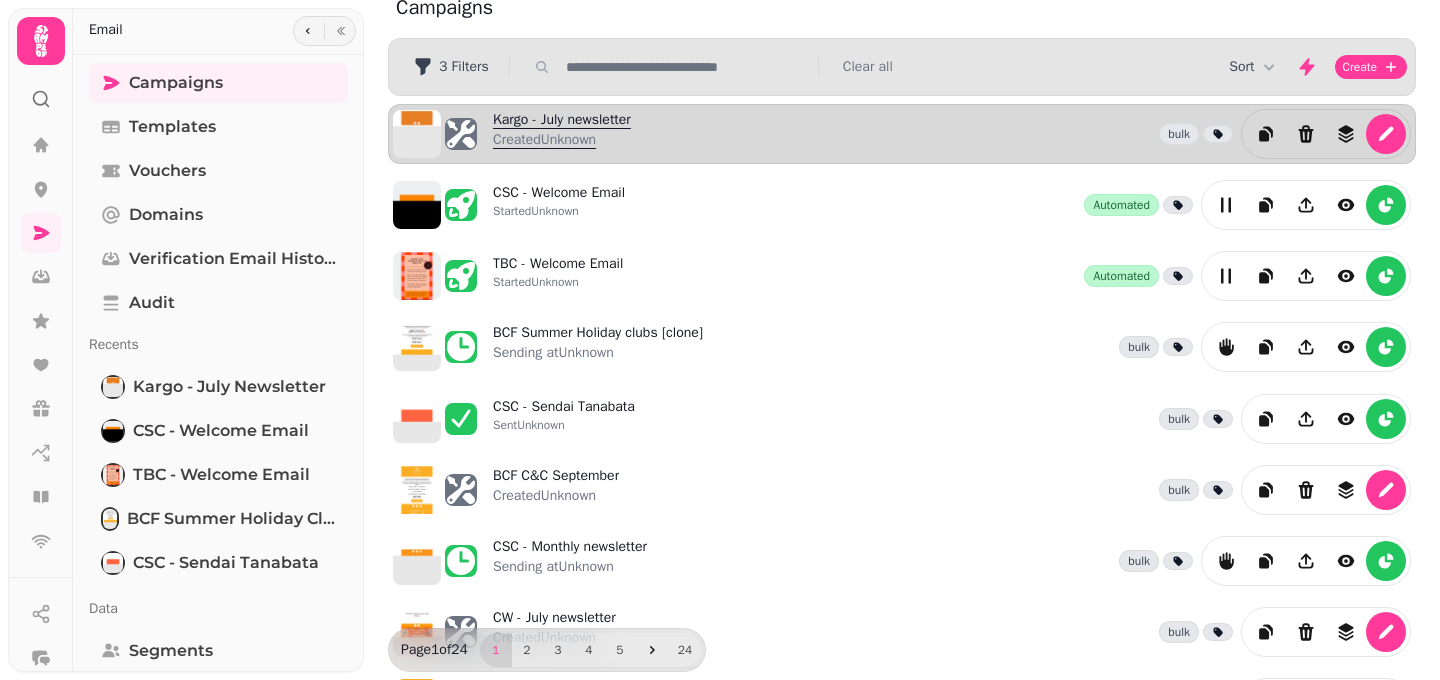 click on "Created  Unknown" at bounding box center (562, 140) 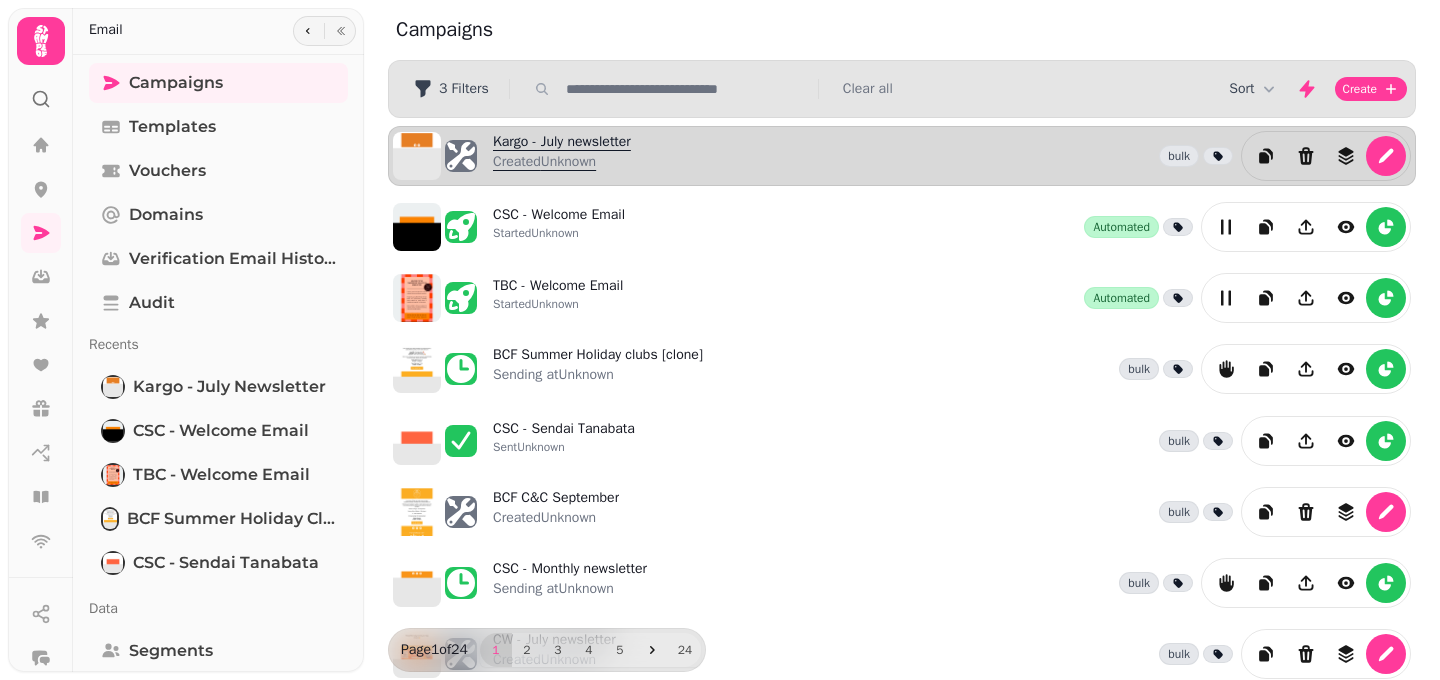 select on "**********" 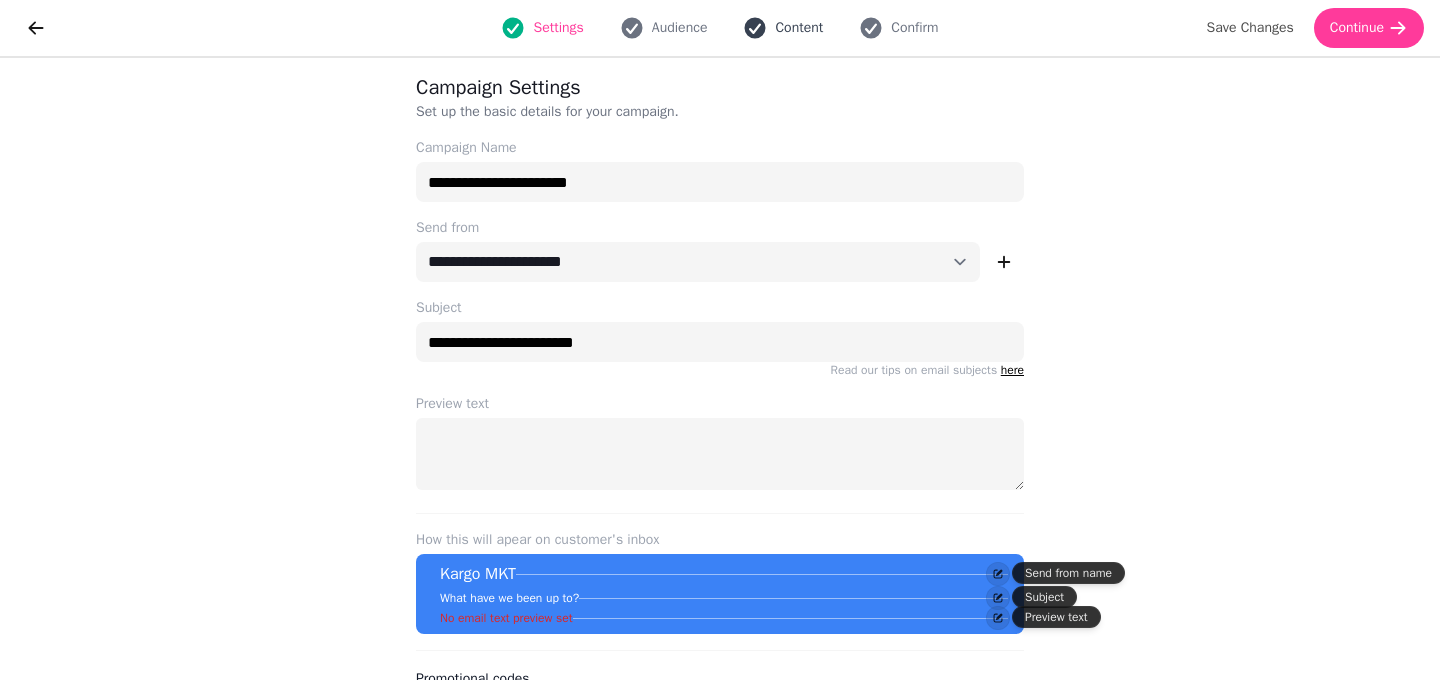 click 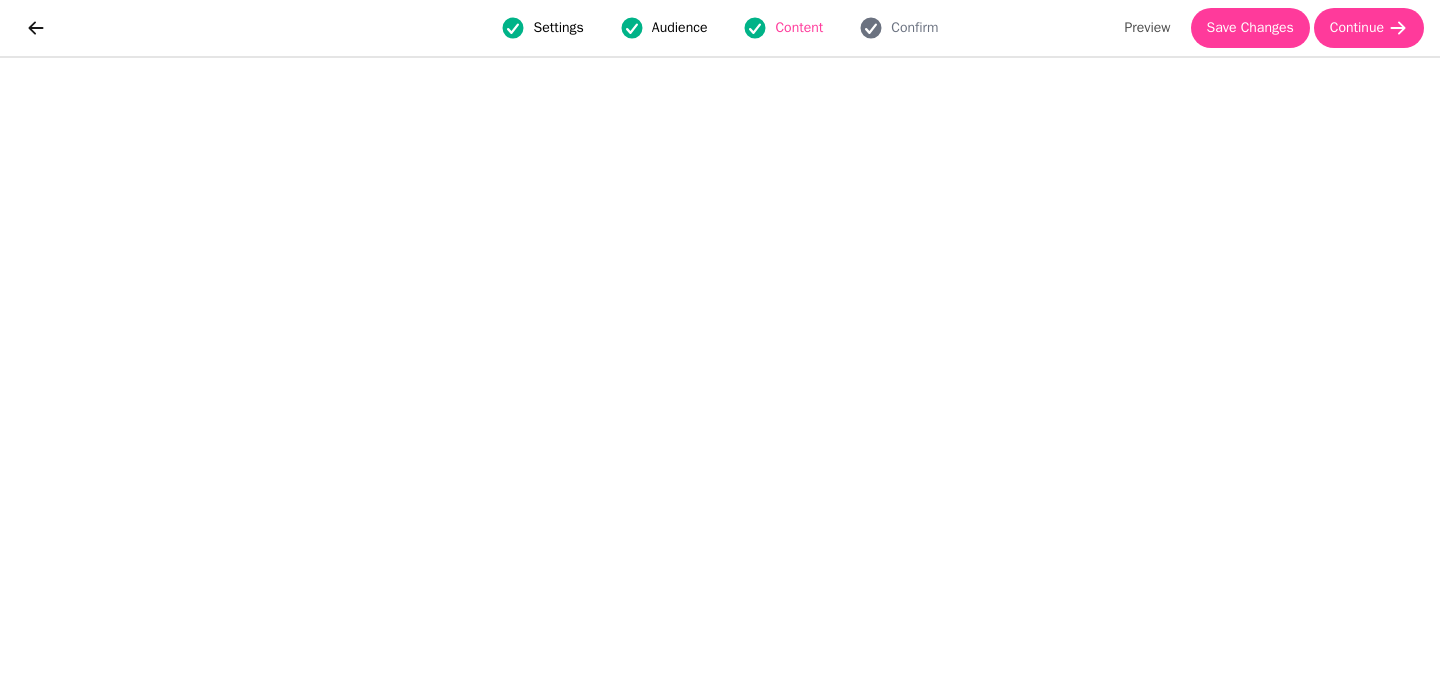 click on "Settings" at bounding box center (558, 28) 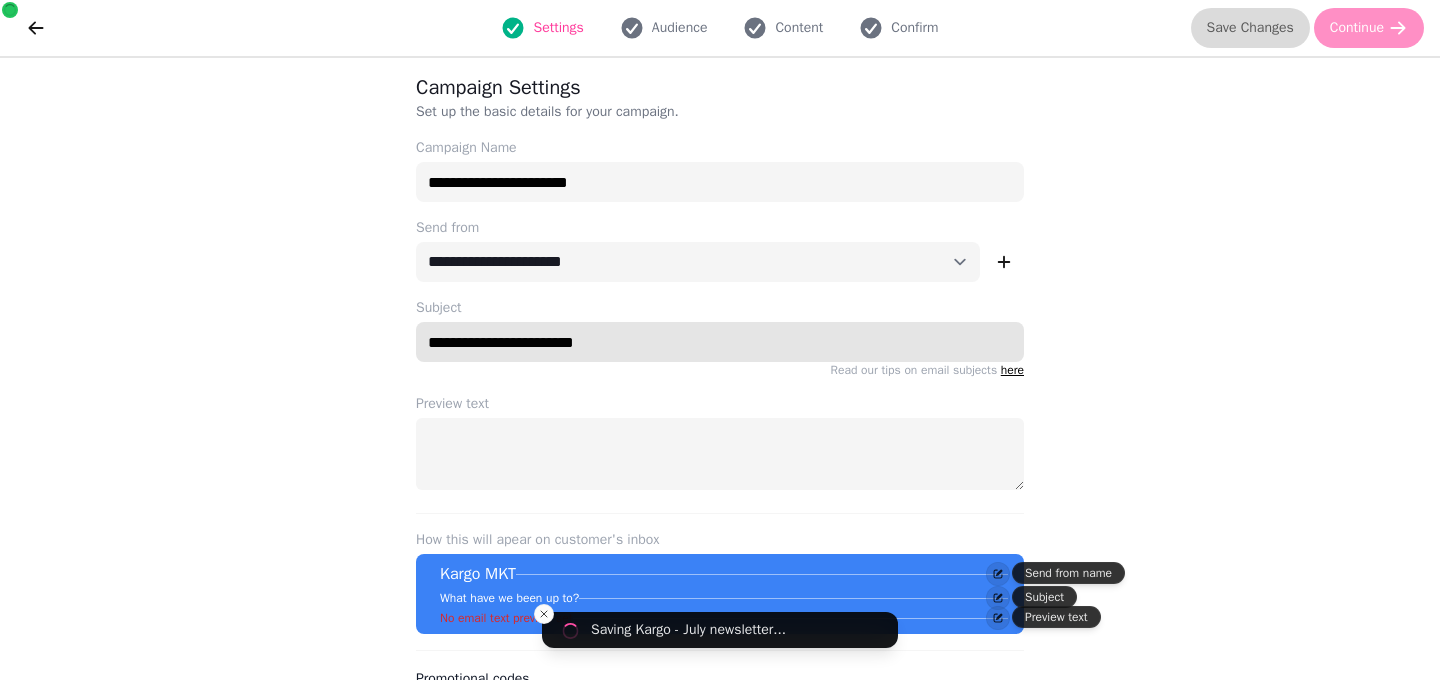 click on "**********" at bounding box center (720, 342) 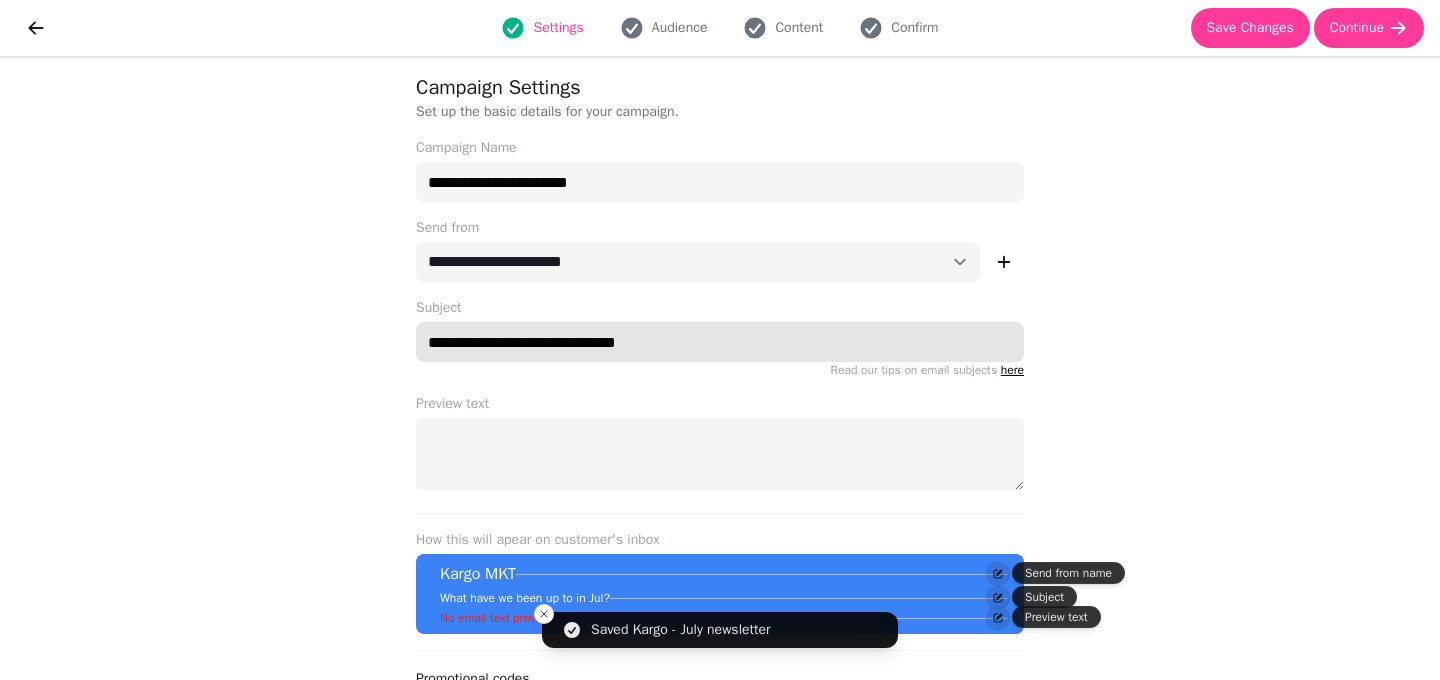 type on "**********" 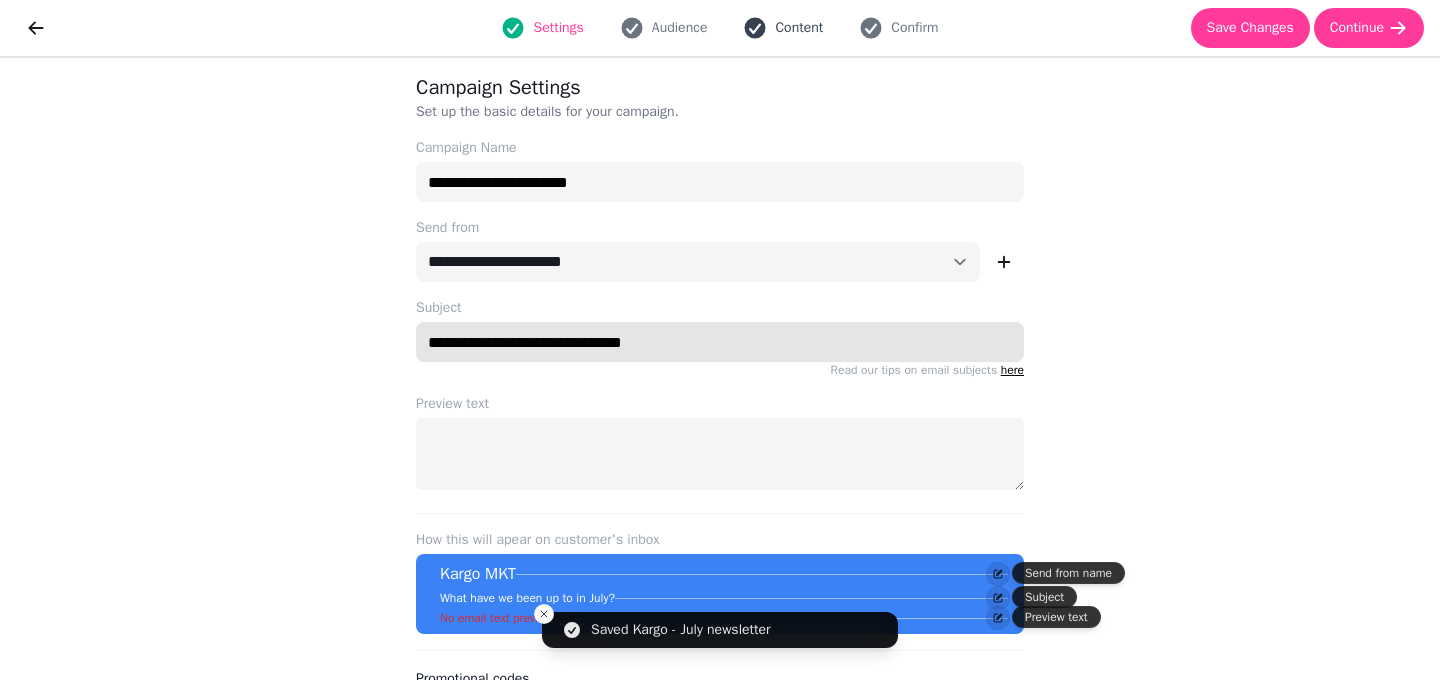 click on "Content" at bounding box center (799, 28) 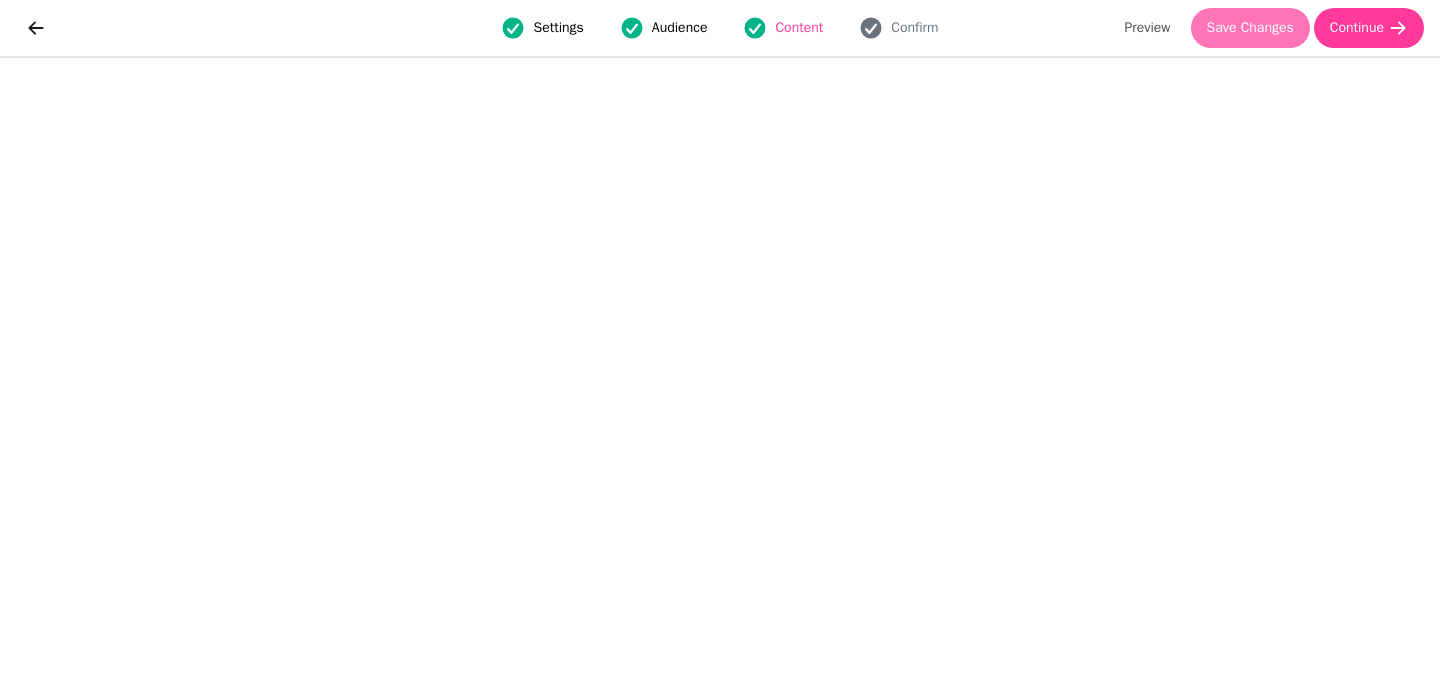 click on "Save Changes" at bounding box center [1250, 28] 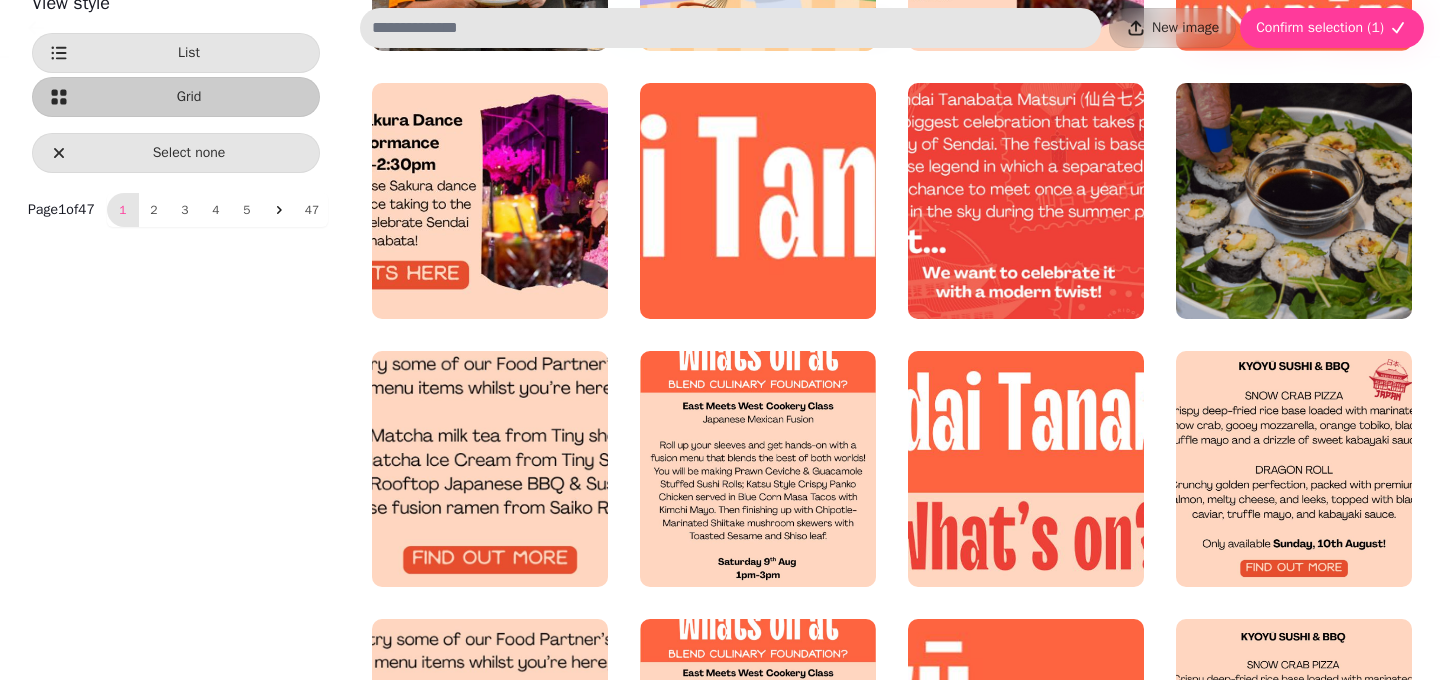 scroll, scrollTop: 287, scrollLeft: 0, axis: vertical 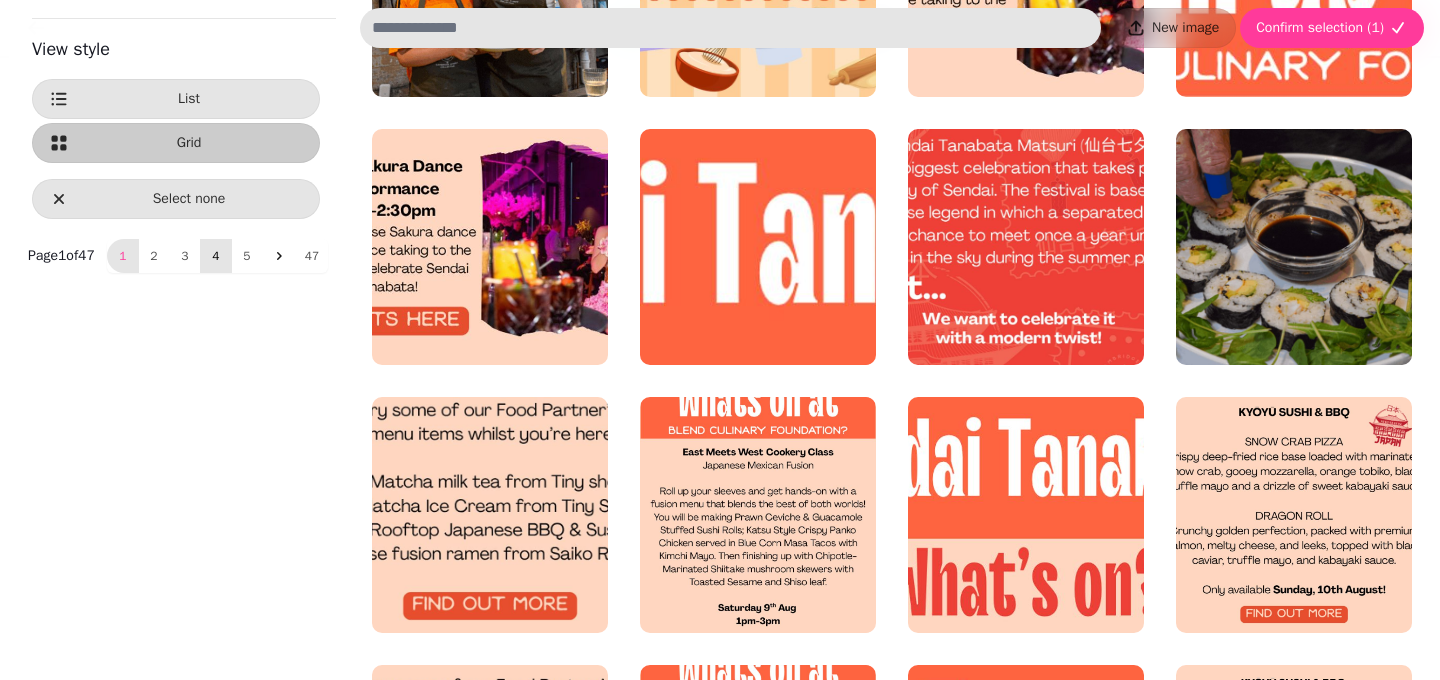 click on "4" at bounding box center [216, 256] 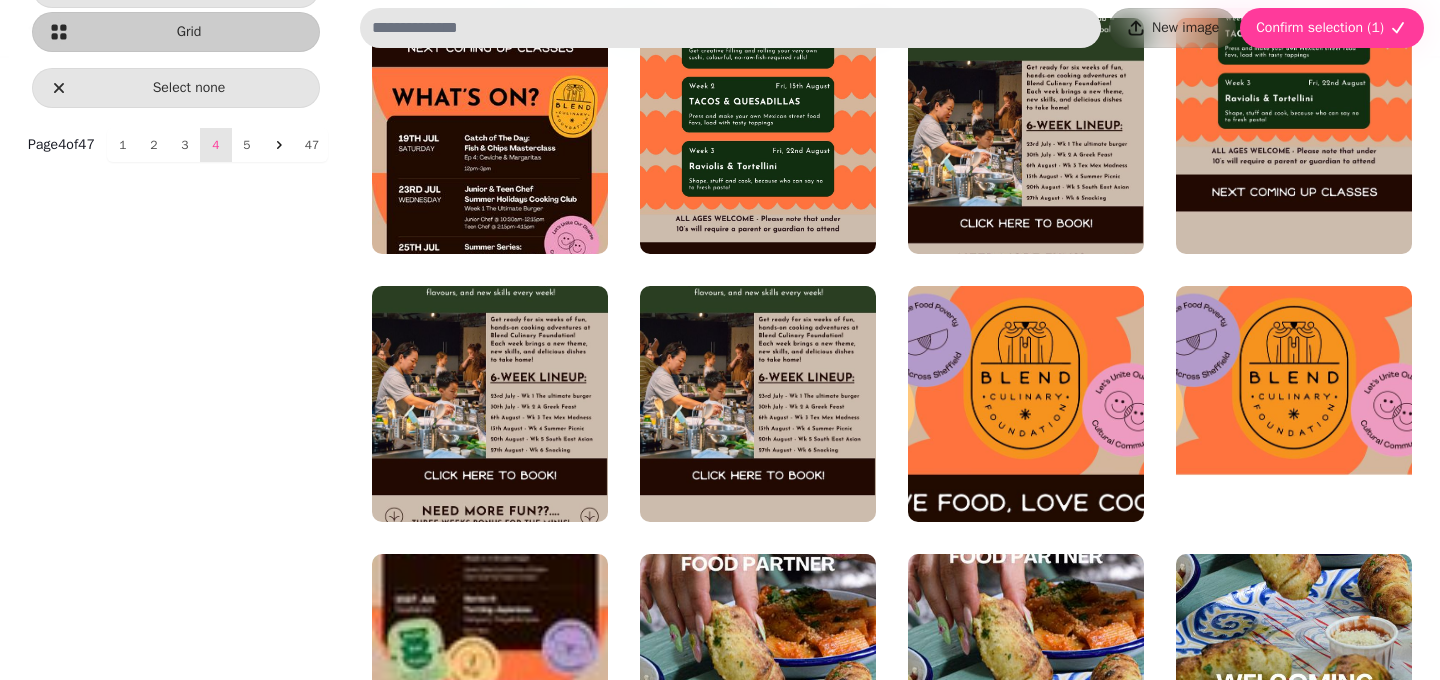 scroll, scrollTop: 386, scrollLeft: 0, axis: vertical 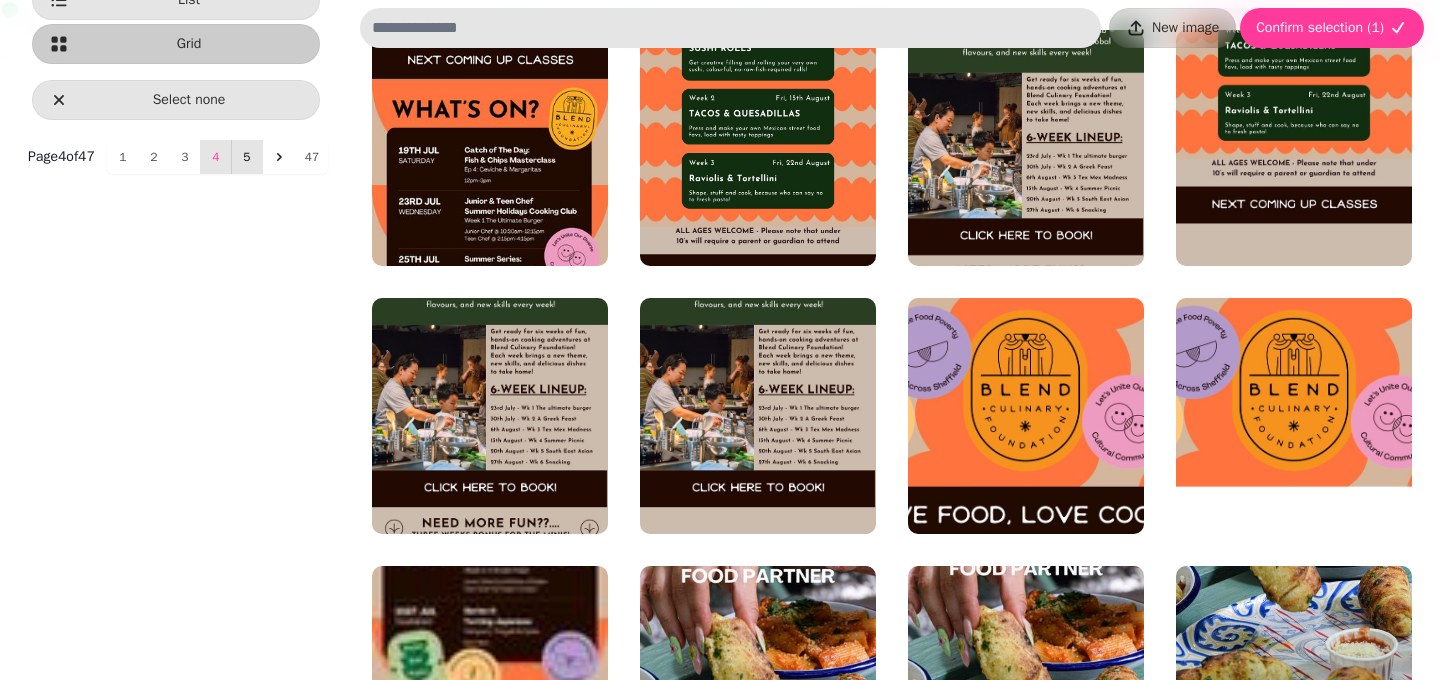 click on "5" at bounding box center (247, 157) 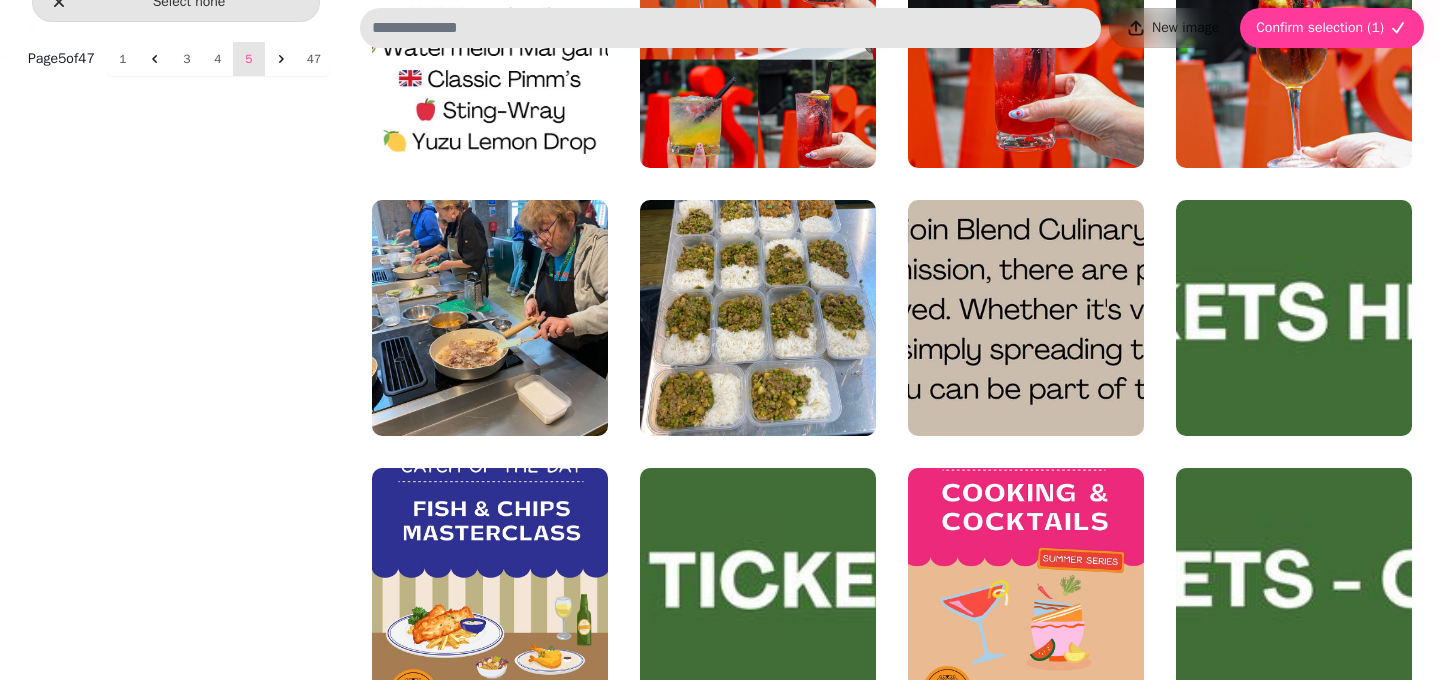 scroll, scrollTop: 344, scrollLeft: 0, axis: vertical 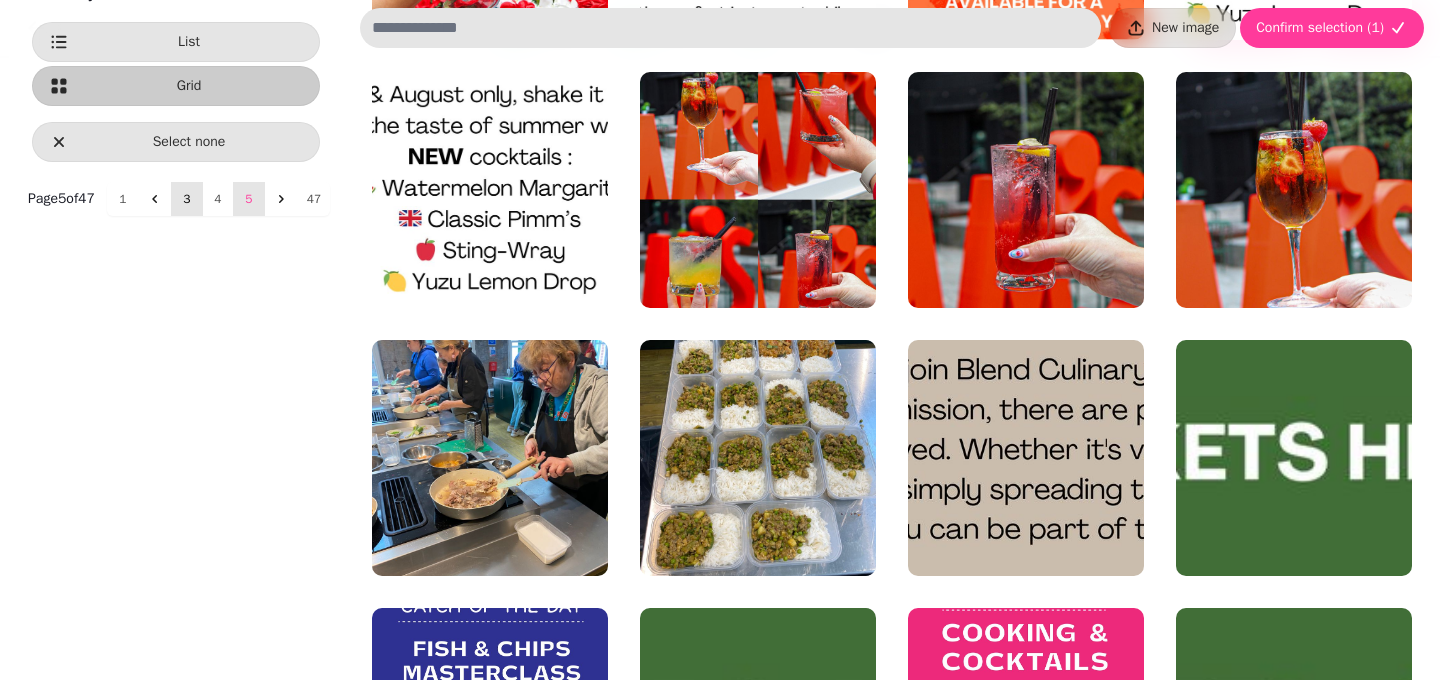 click on "3" at bounding box center (187, 199) 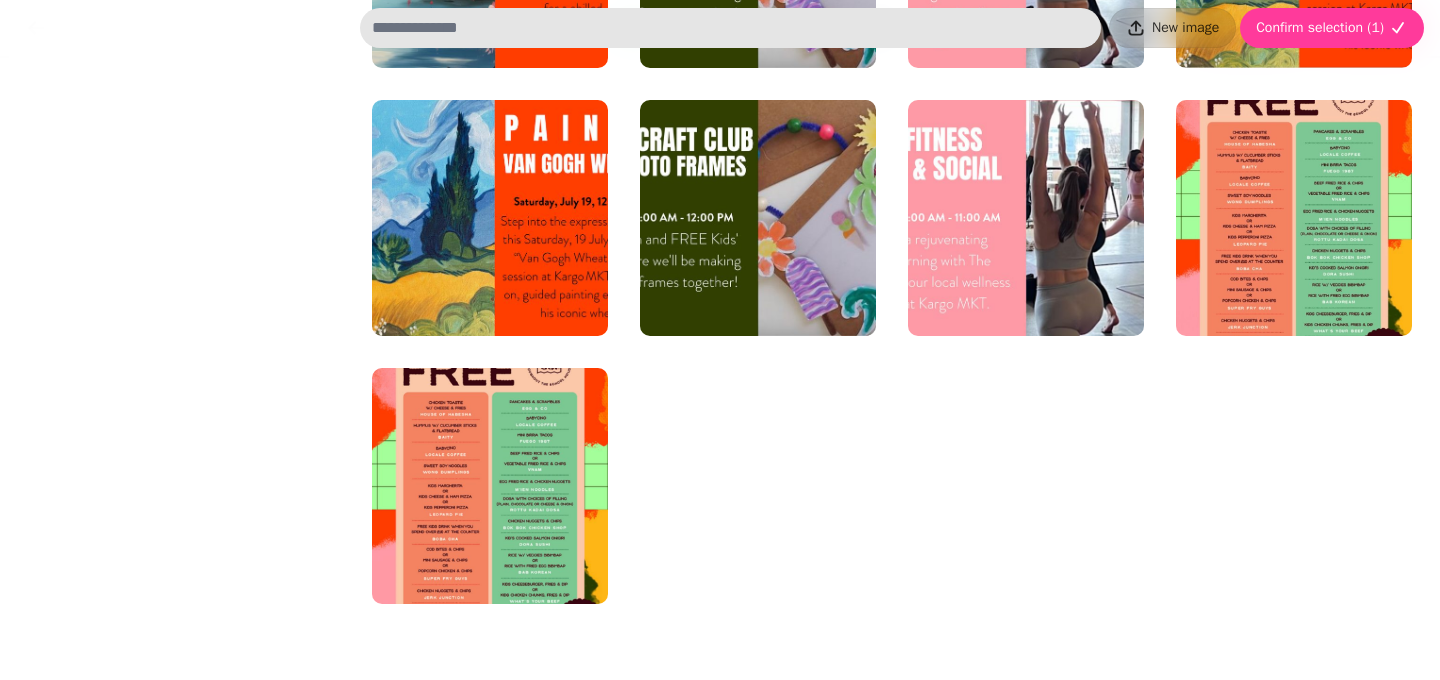 scroll, scrollTop: 2460, scrollLeft: 0, axis: vertical 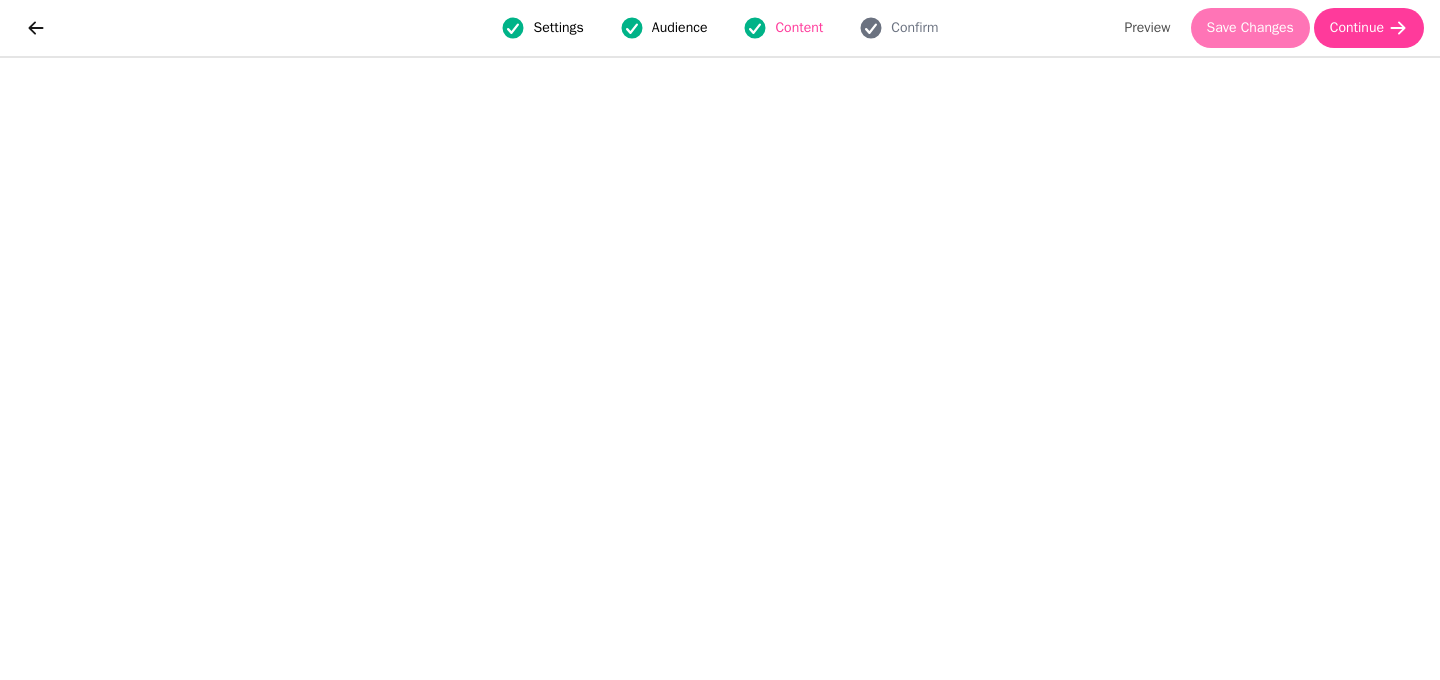 click on "Save Changes" at bounding box center [1250, 28] 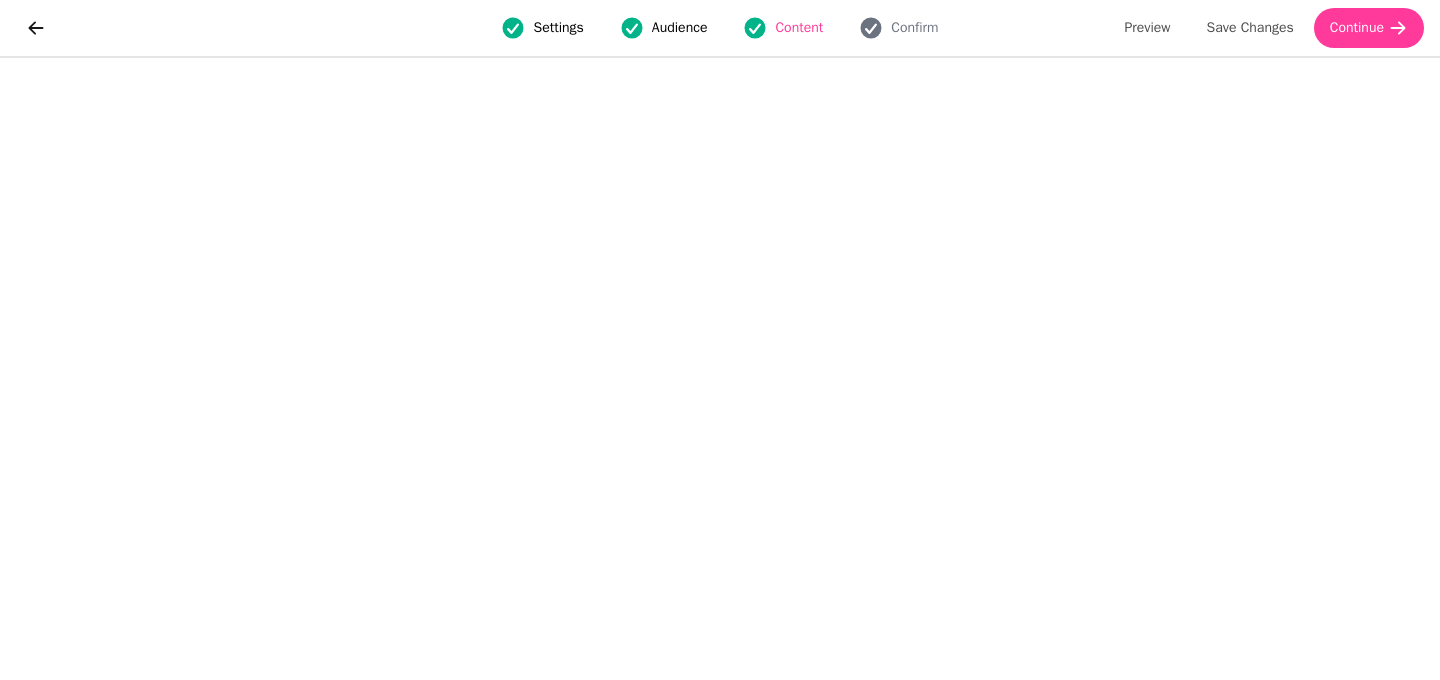 click on "Settings Audience Content Confirm Preview Save Changes Continue" at bounding box center [720, 28] 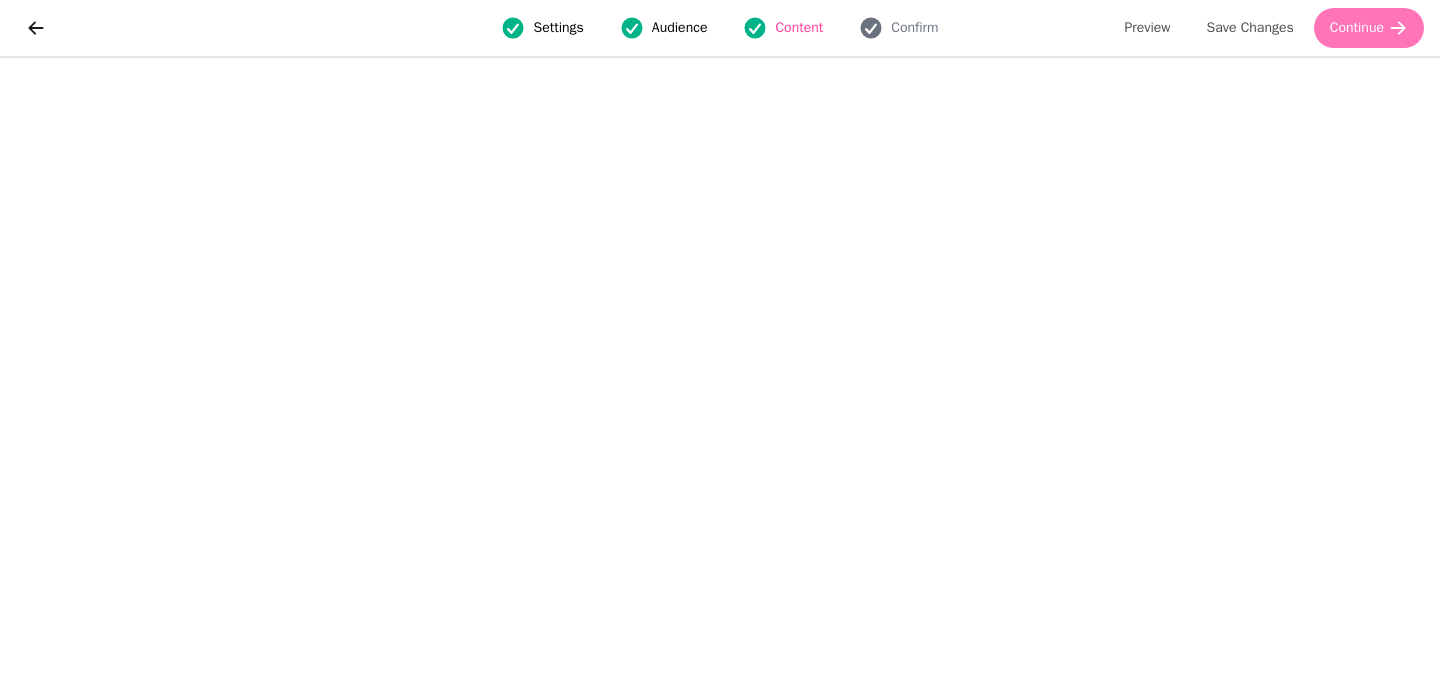 click on "Continue" at bounding box center (1357, 28) 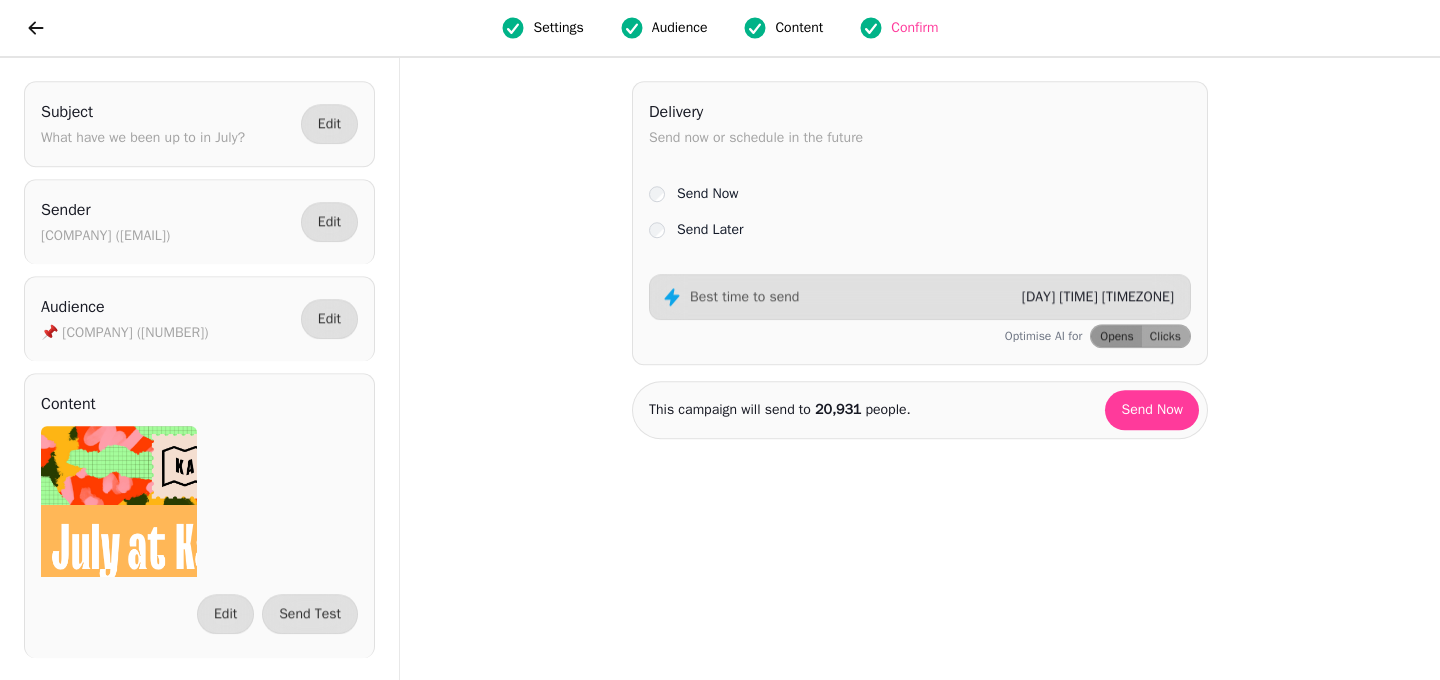 scroll, scrollTop: 0, scrollLeft: 0, axis: both 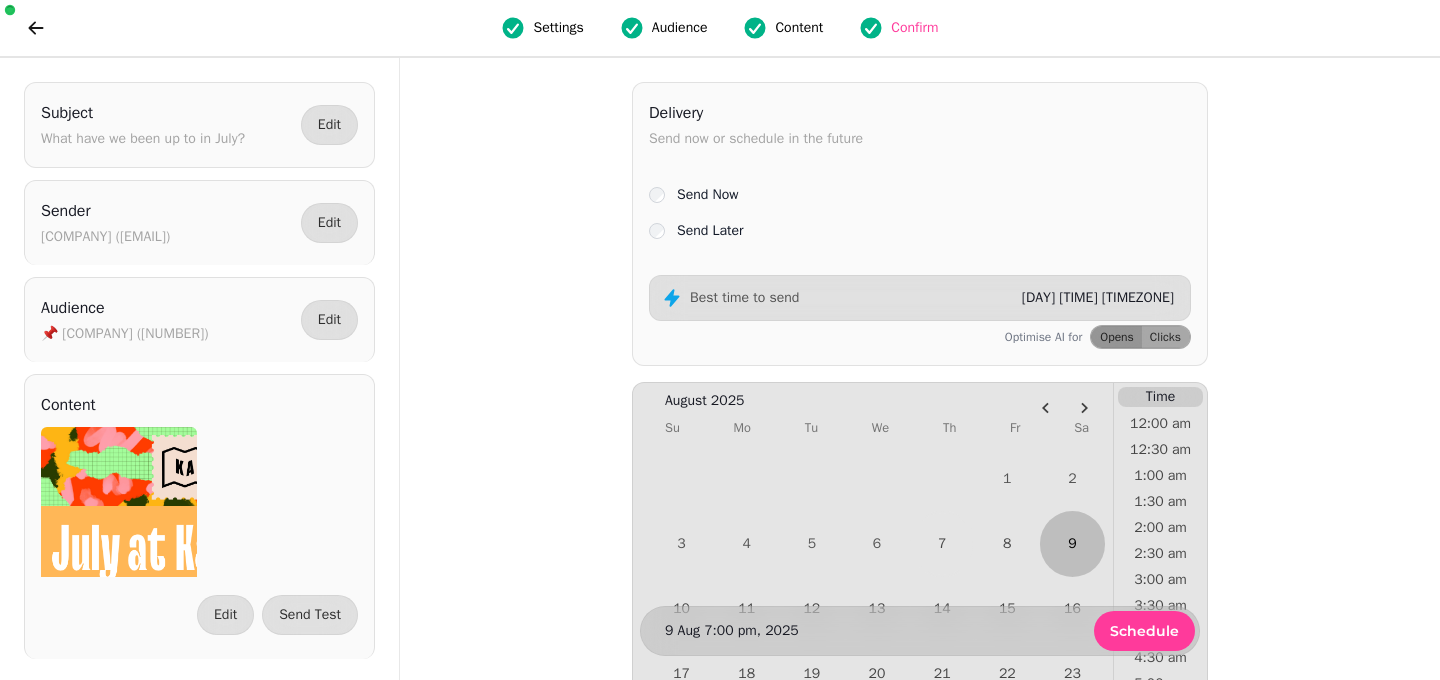 click on "9" at bounding box center (1072, 543) 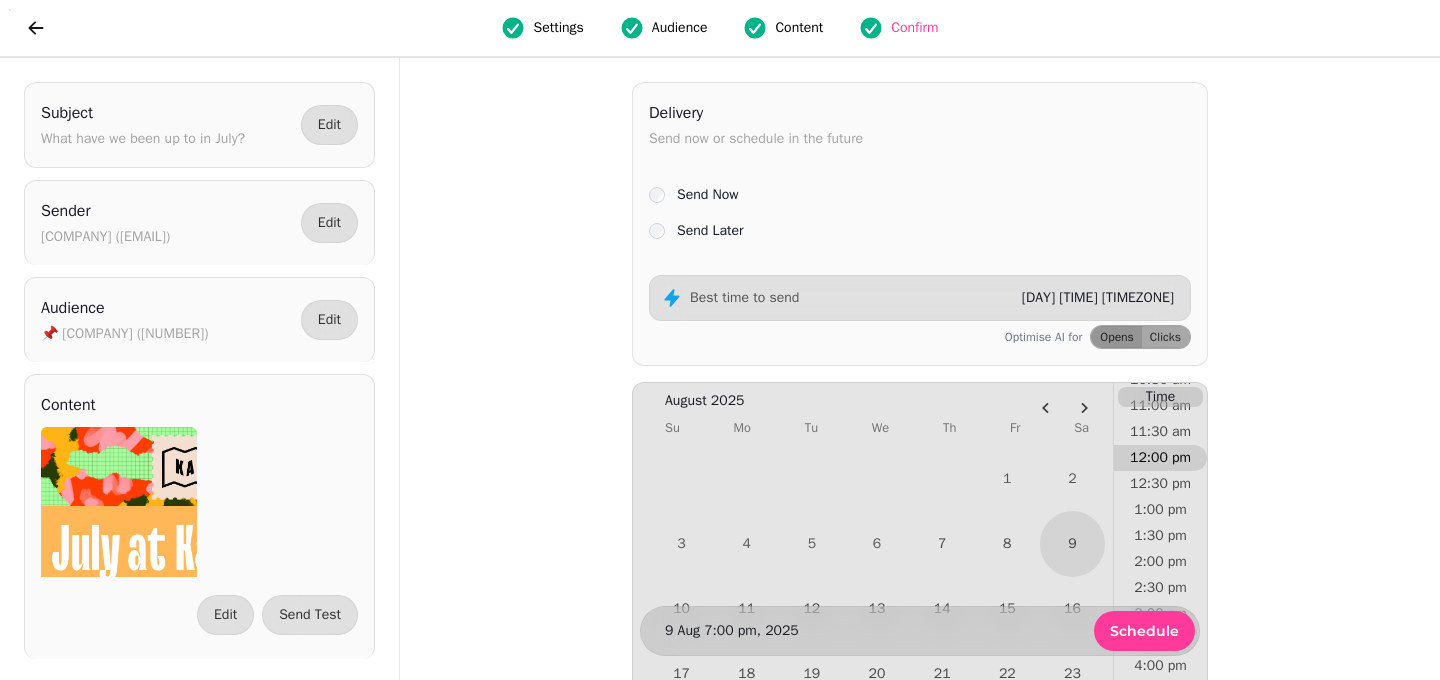 scroll, scrollTop: 585, scrollLeft: 0, axis: vertical 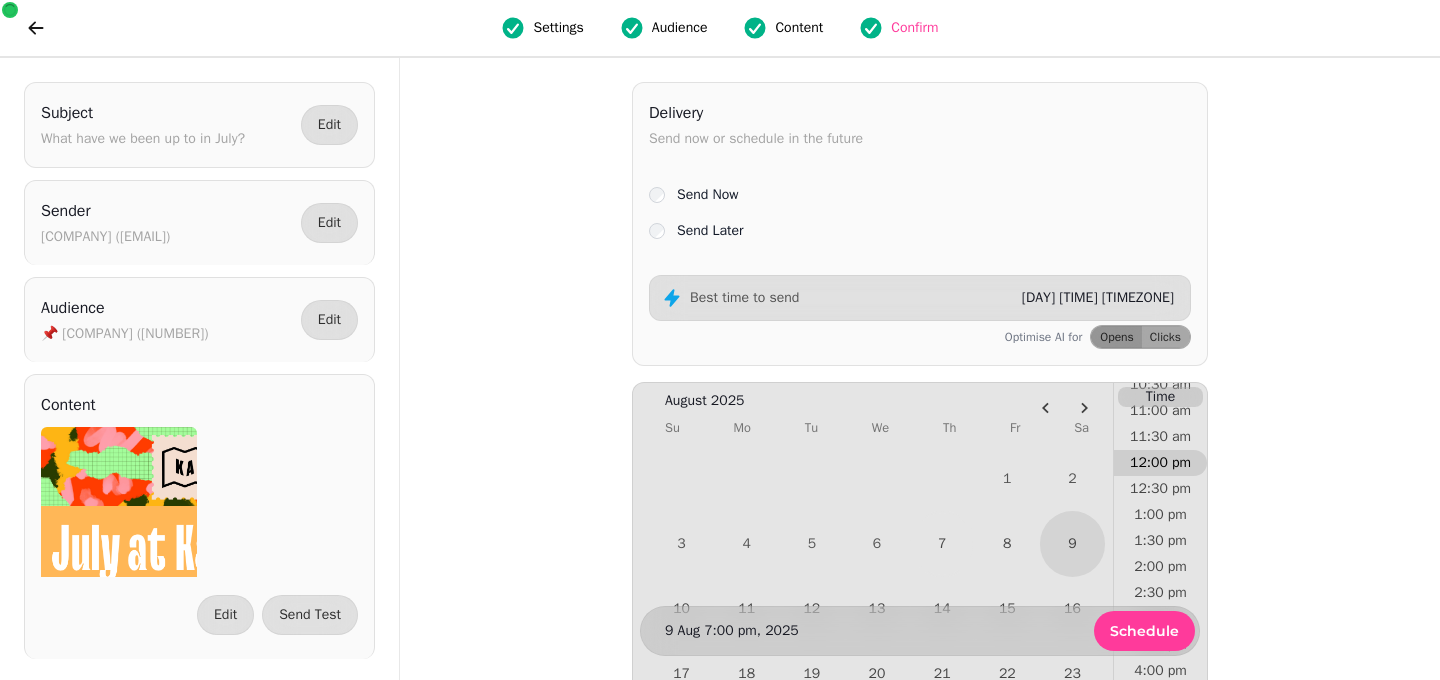 click on "12:00 pm" at bounding box center (1160, 463) 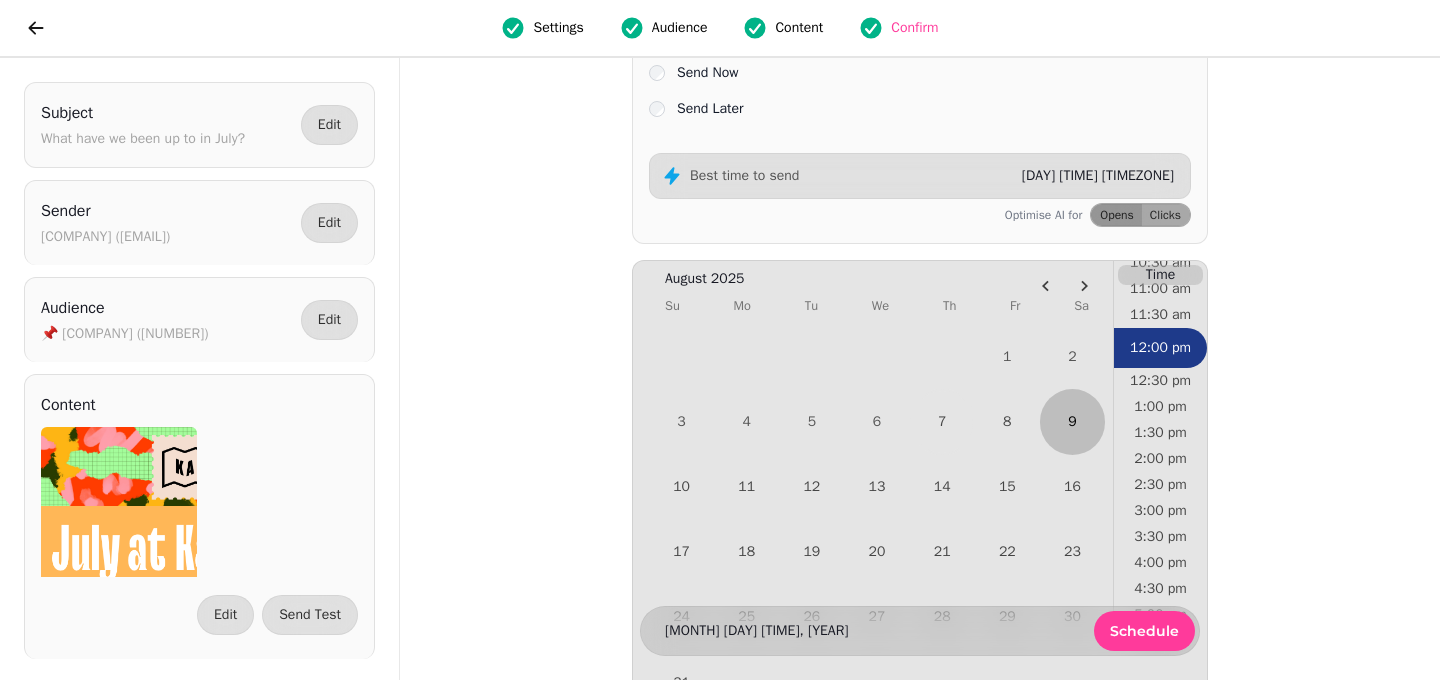 scroll, scrollTop: 120, scrollLeft: 0, axis: vertical 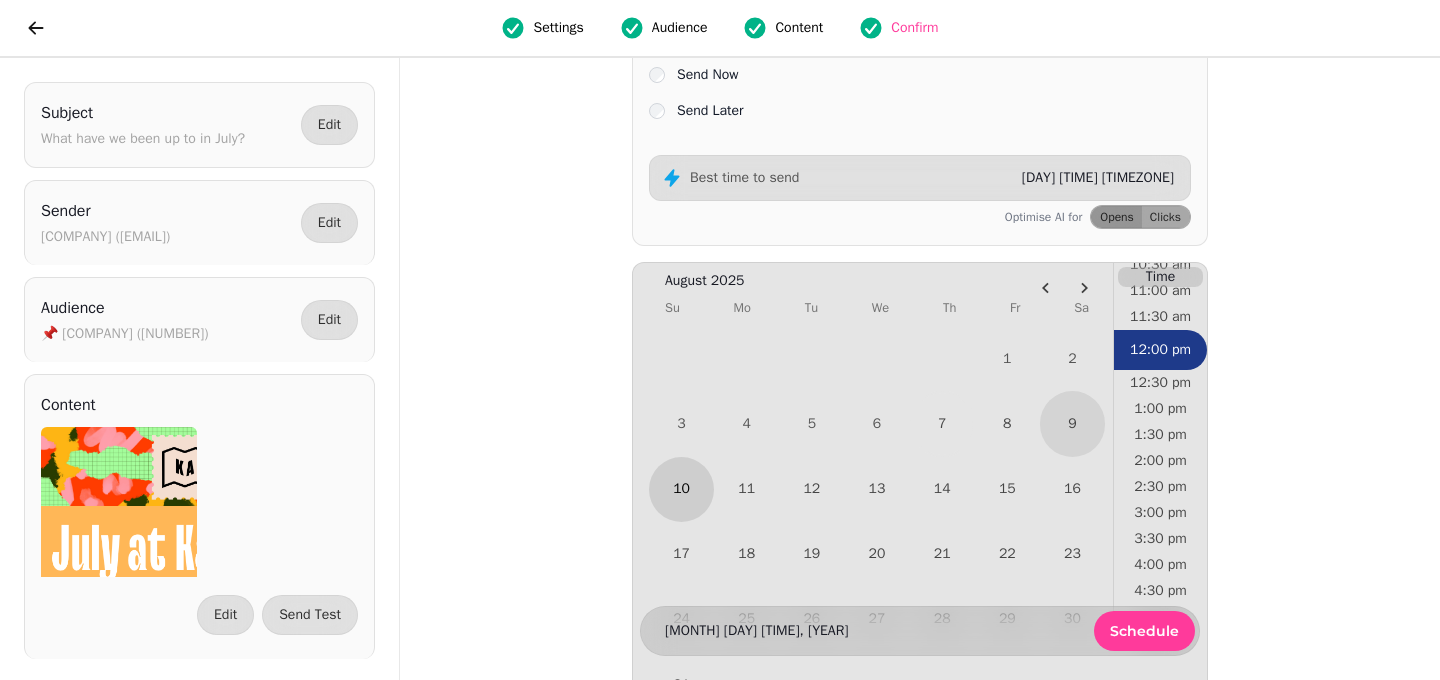 click on "10" at bounding box center [681, 489] 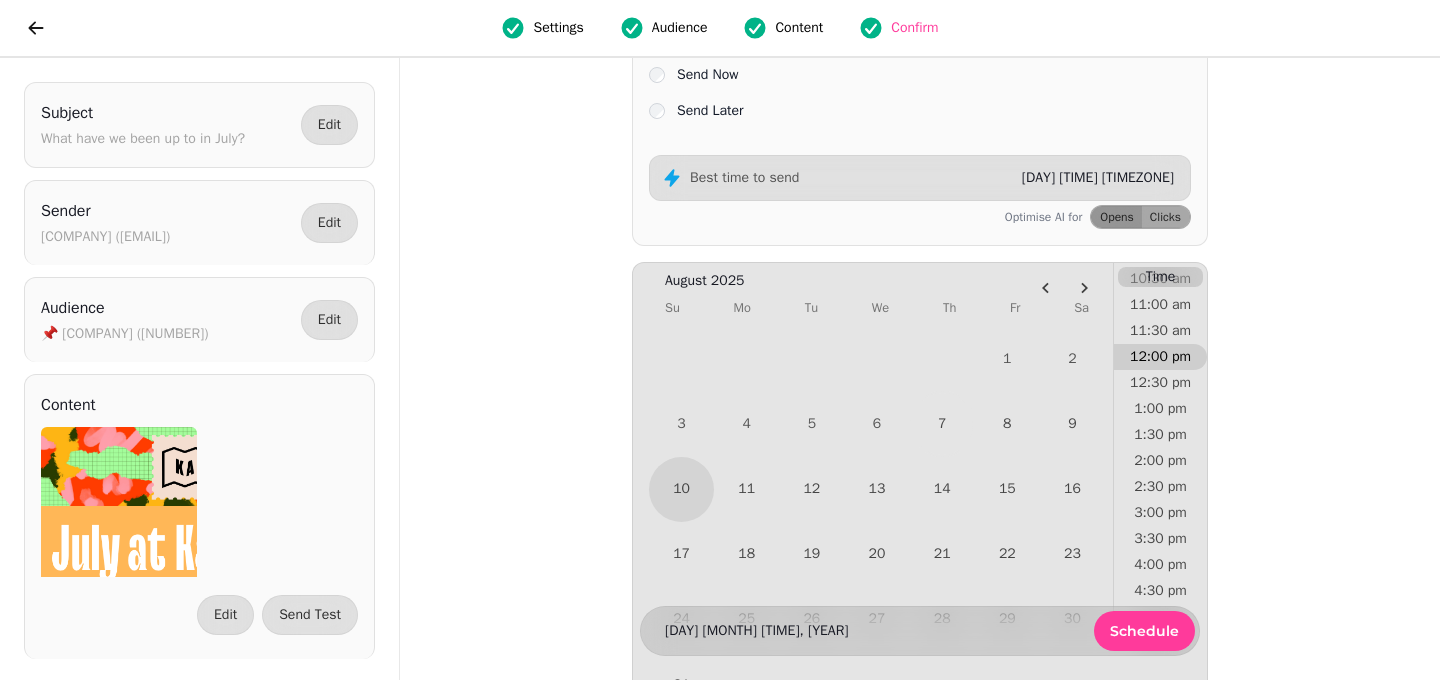 click on "12:00 pm" at bounding box center (1160, 357) 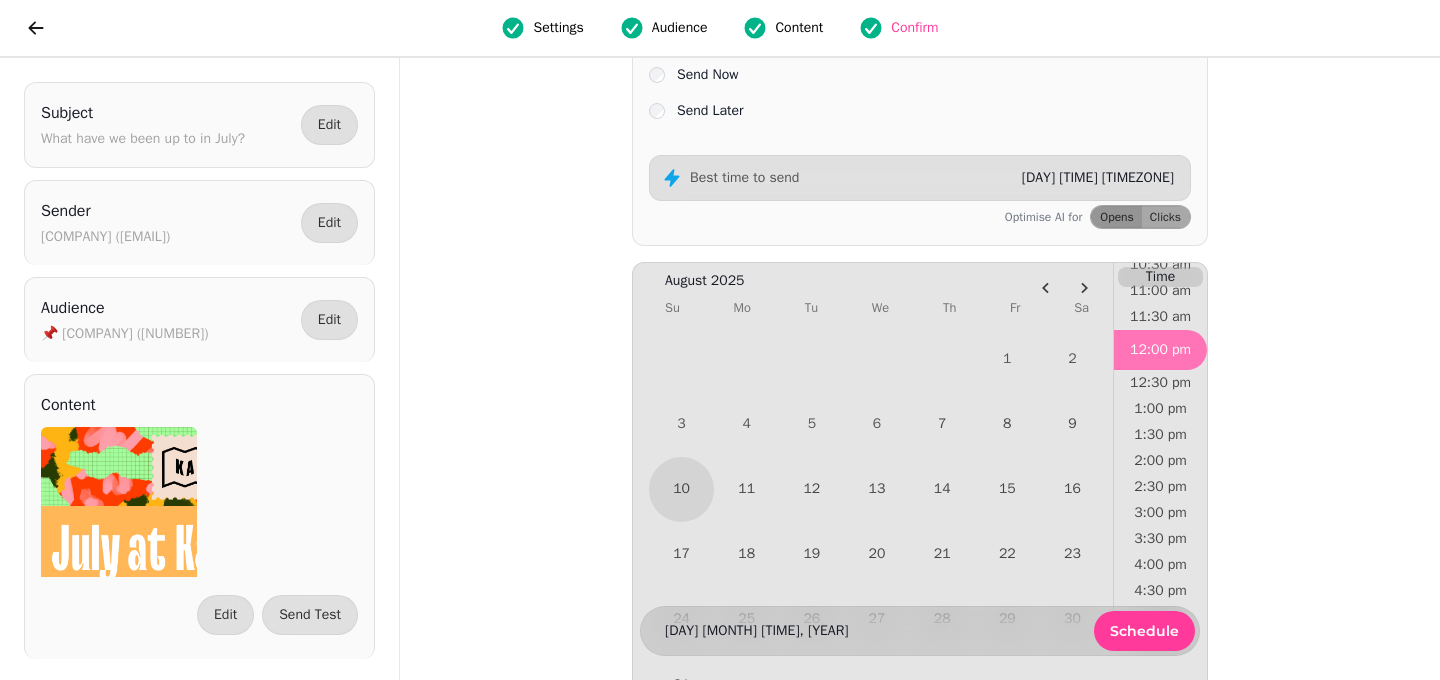scroll, scrollTop: 571, scrollLeft: 0, axis: vertical 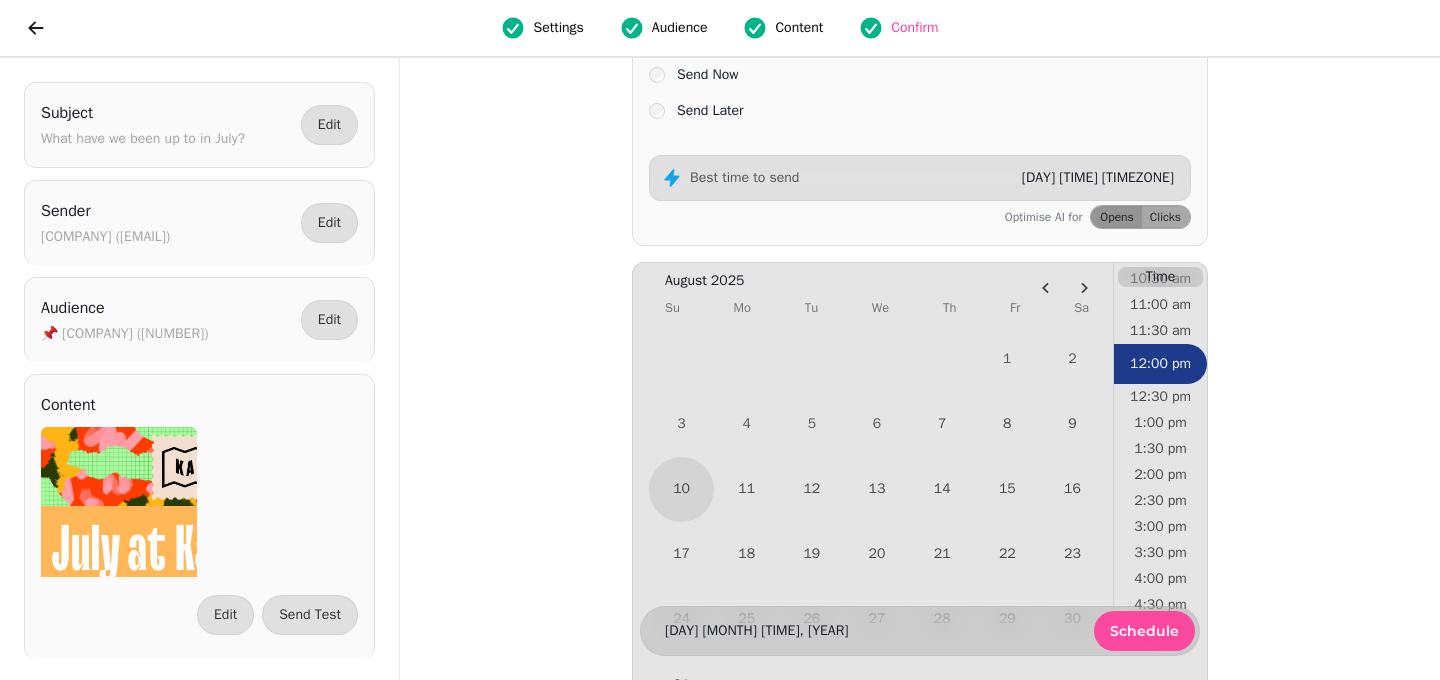 click on "Schedule" at bounding box center (1144, 631) 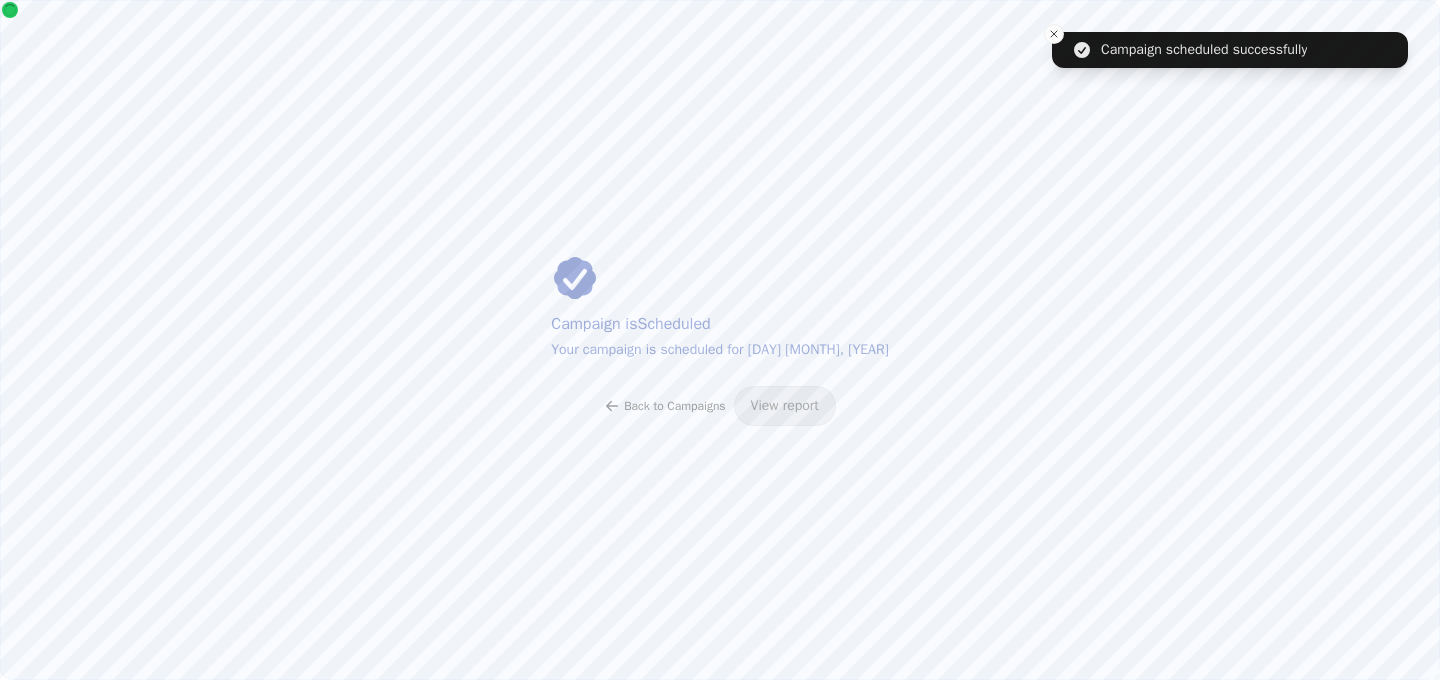 click on "Back to Campaigns" at bounding box center [674, 406] 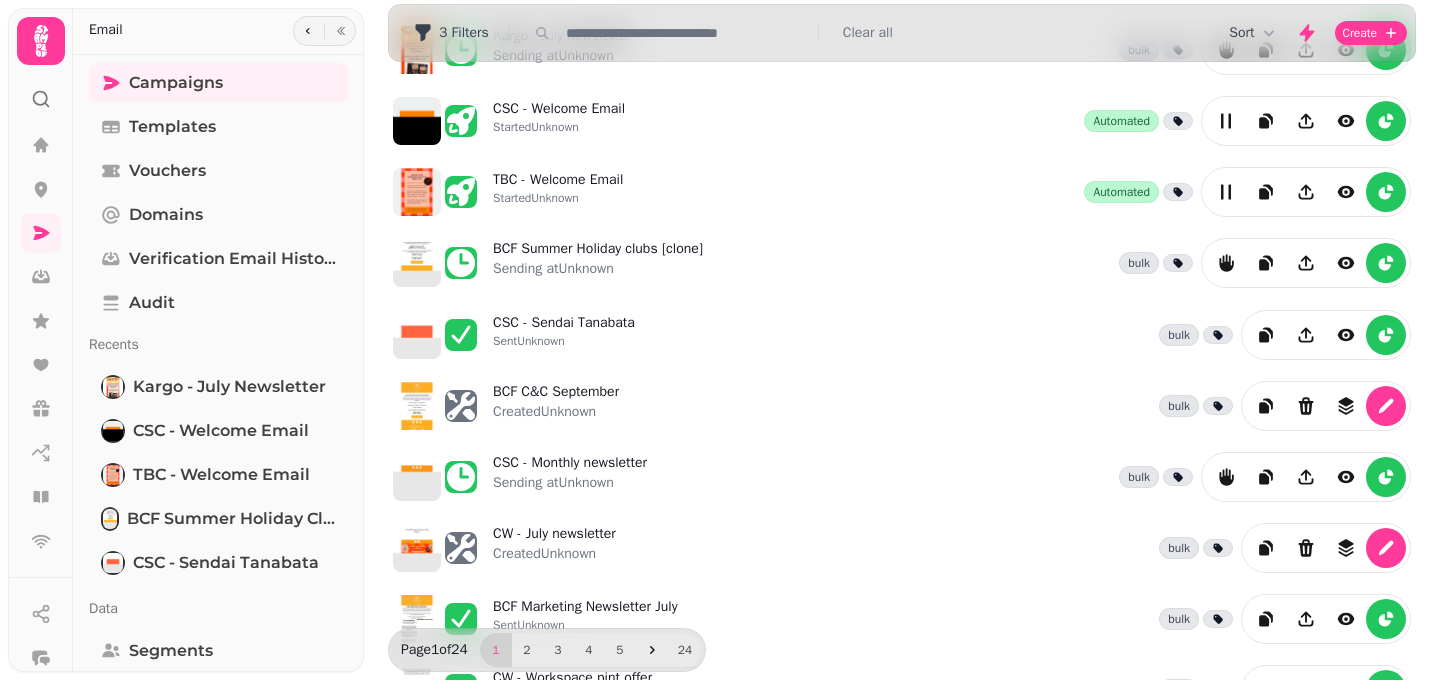 scroll, scrollTop: 0, scrollLeft: 0, axis: both 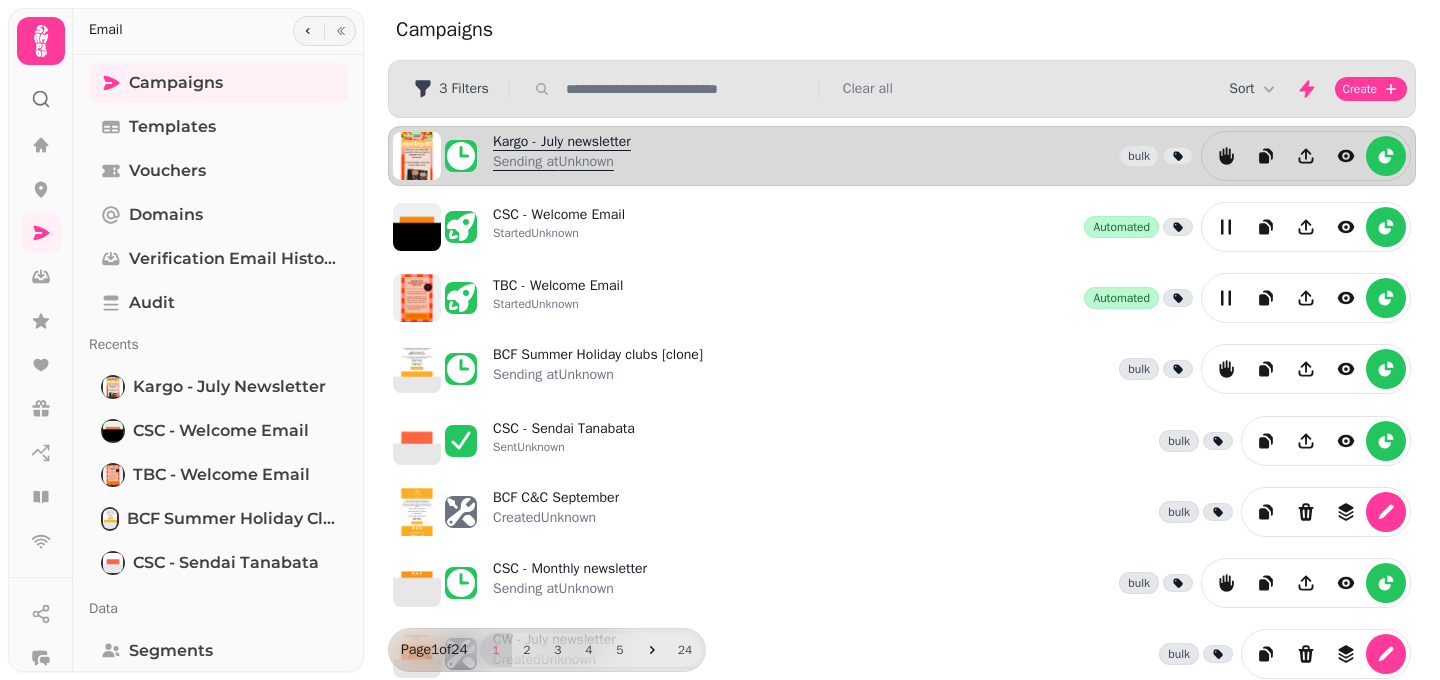 click on "Kargo - July newsletter Sending at  Unknown" at bounding box center (562, 156) 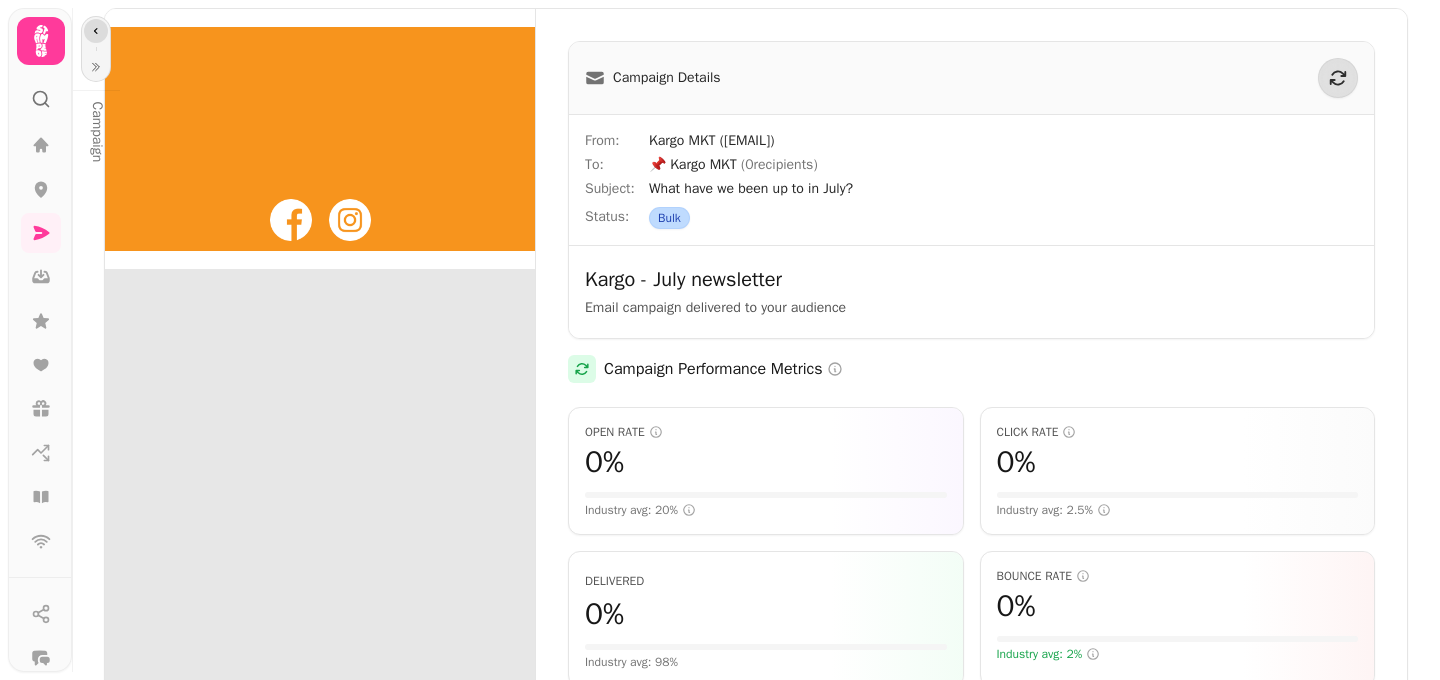 click 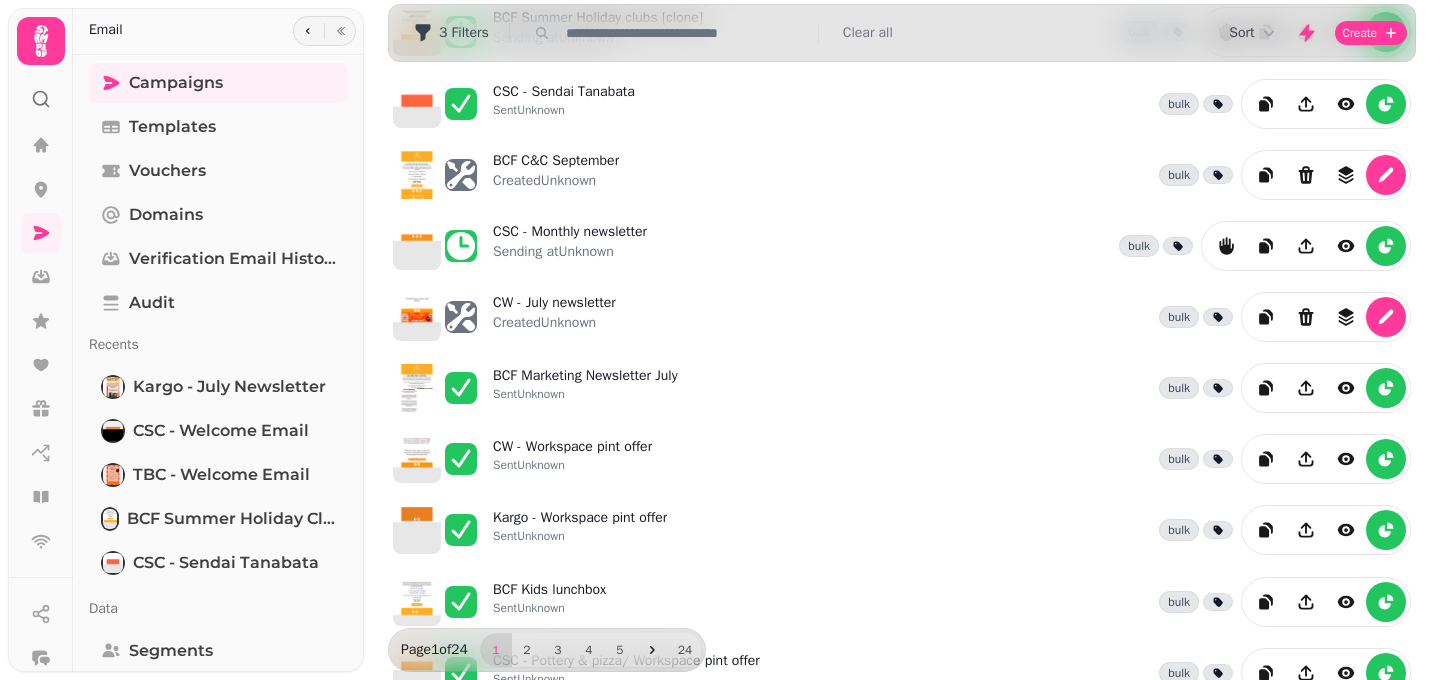 scroll, scrollTop: 341, scrollLeft: 0, axis: vertical 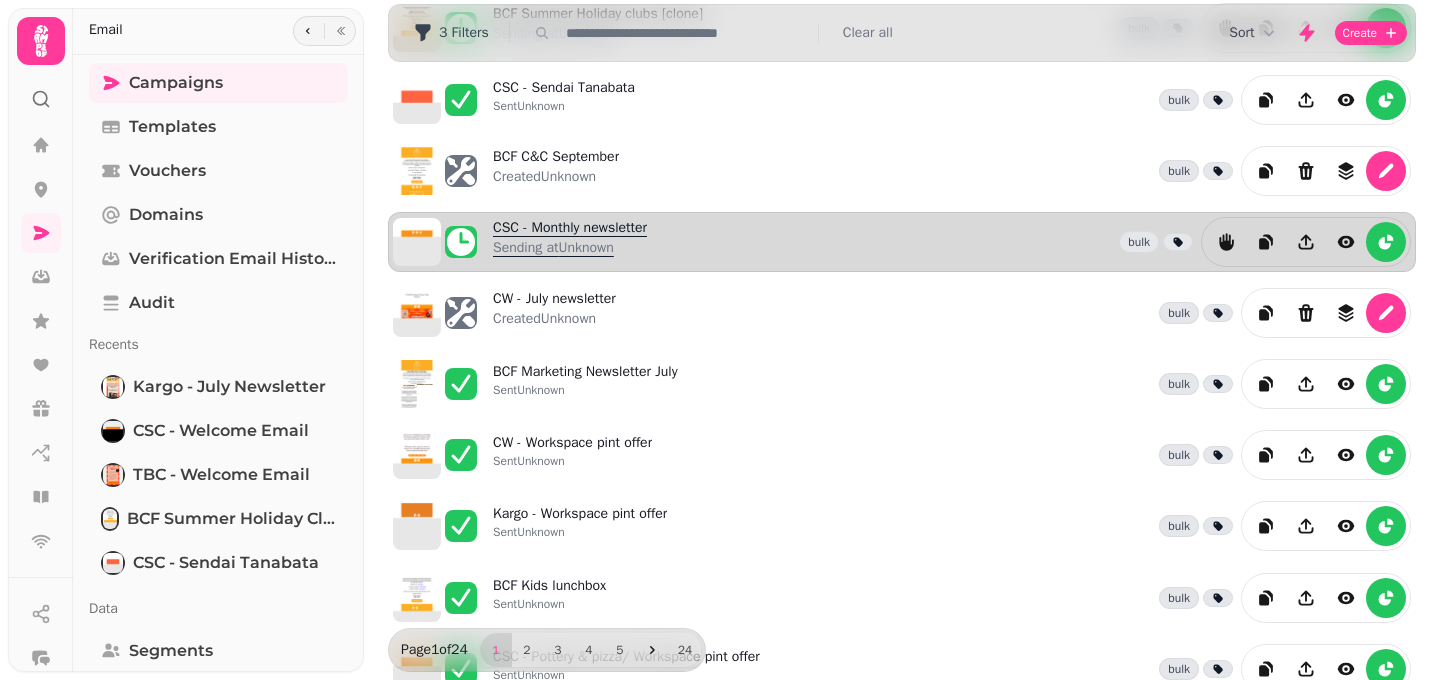 click on "CSC - Monthly newsletter Sending at  Unknown" at bounding box center (570, 242) 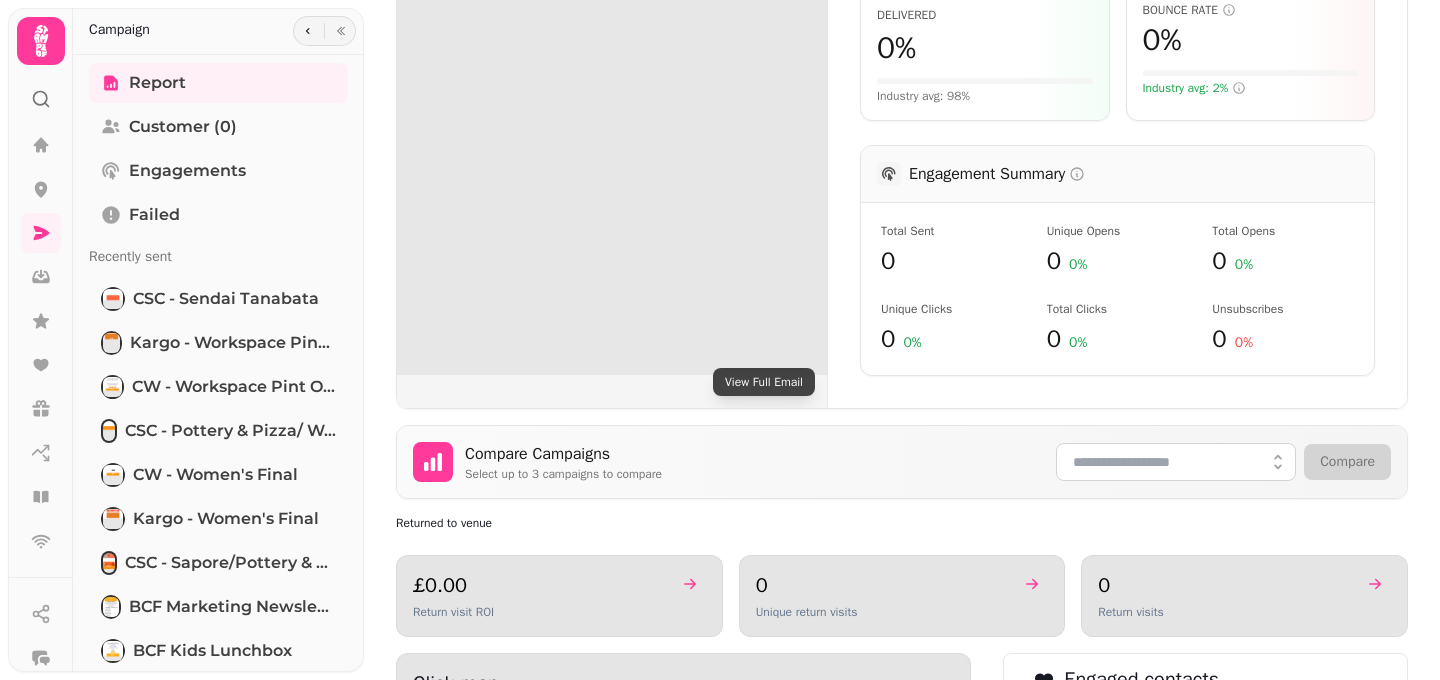 scroll, scrollTop: 564, scrollLeft: 0, axis: vertical 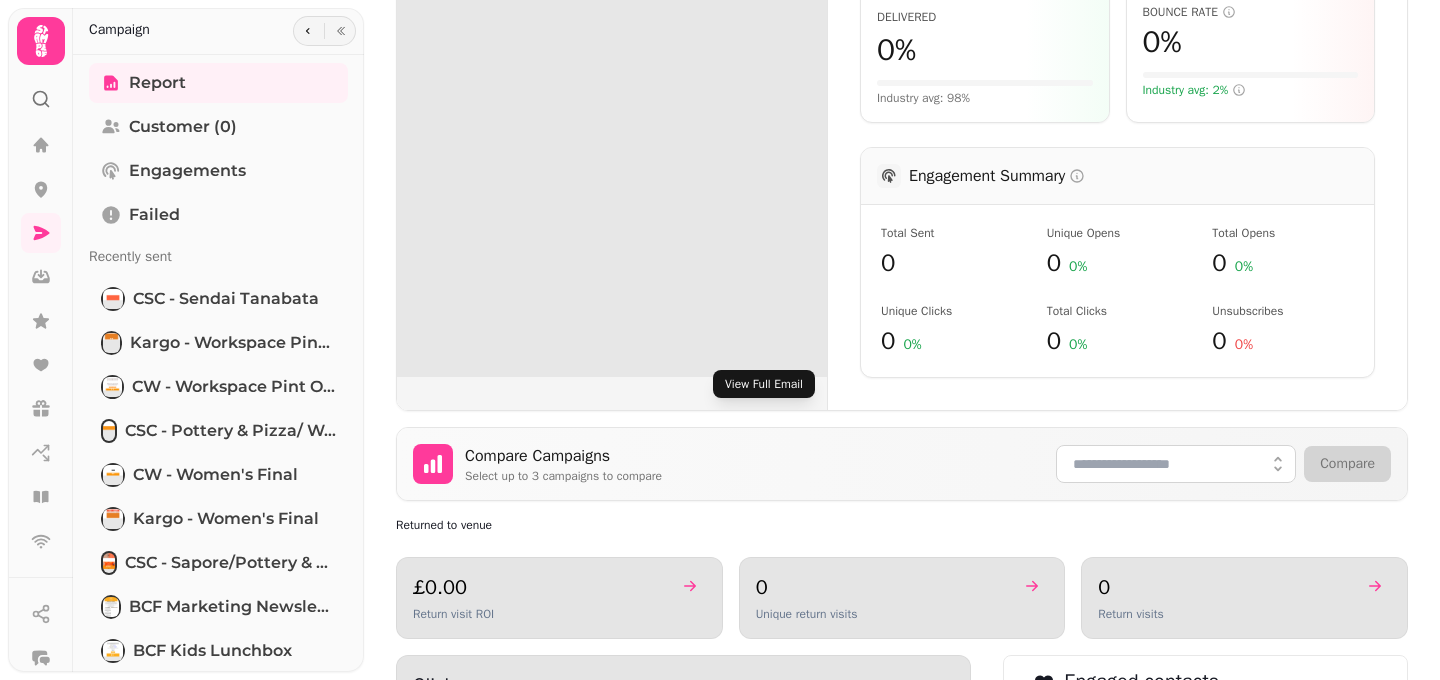 click on "View Full Email" at bounding box center [764, 384] 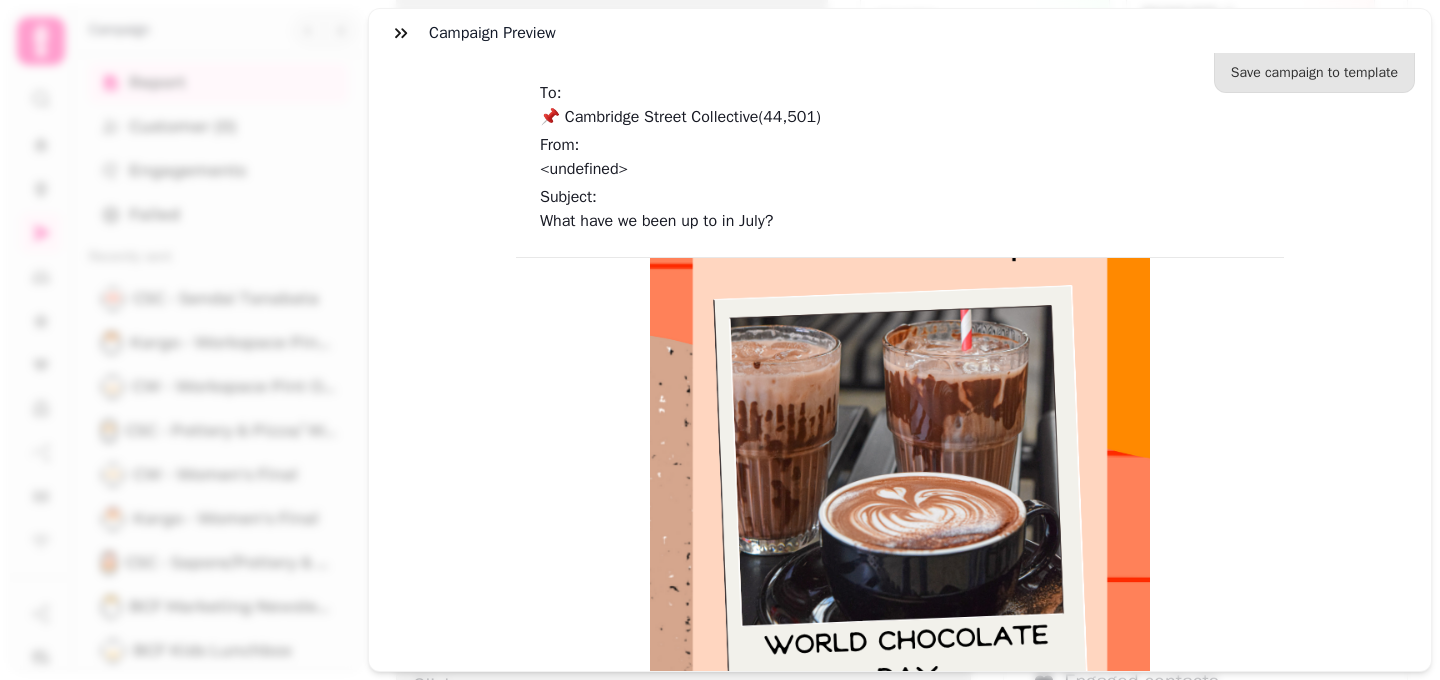 scroll, scrollTop: 652, scrollLeft: 0, axis: vertical 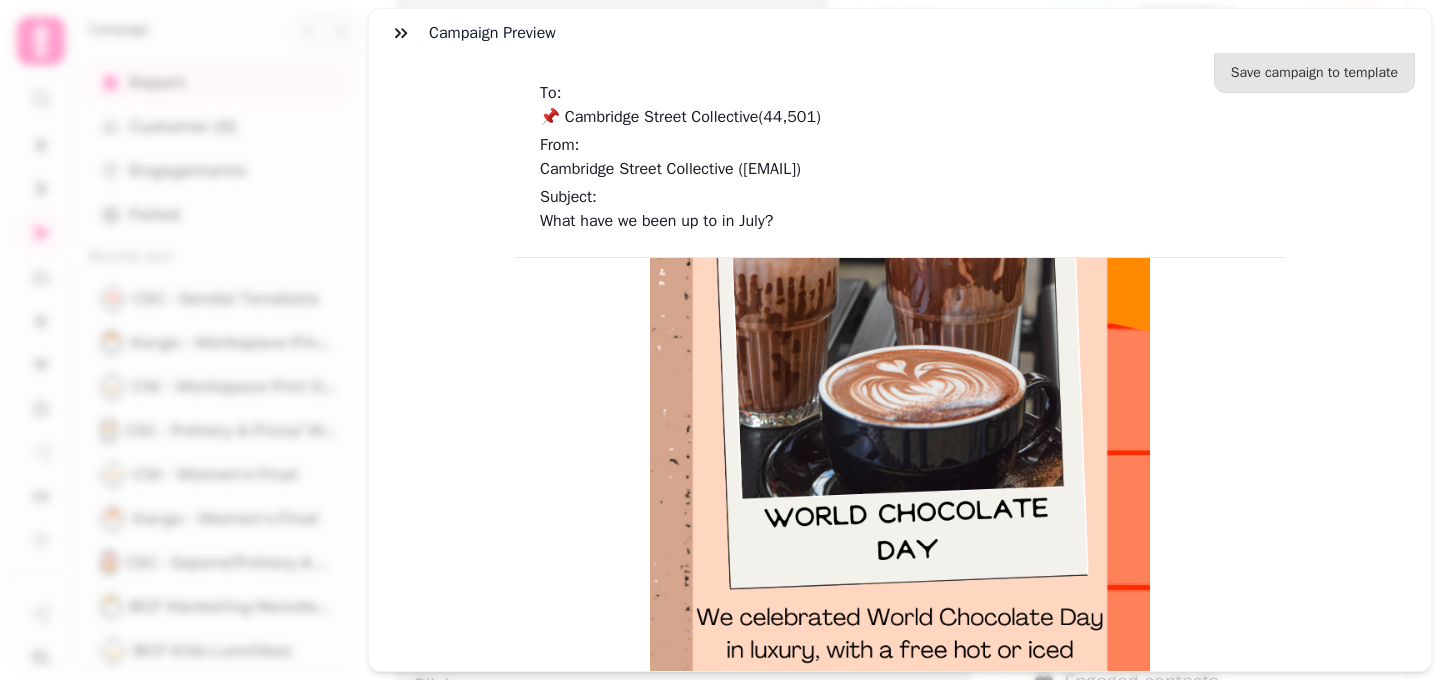 click at bounding box center [900, 534] 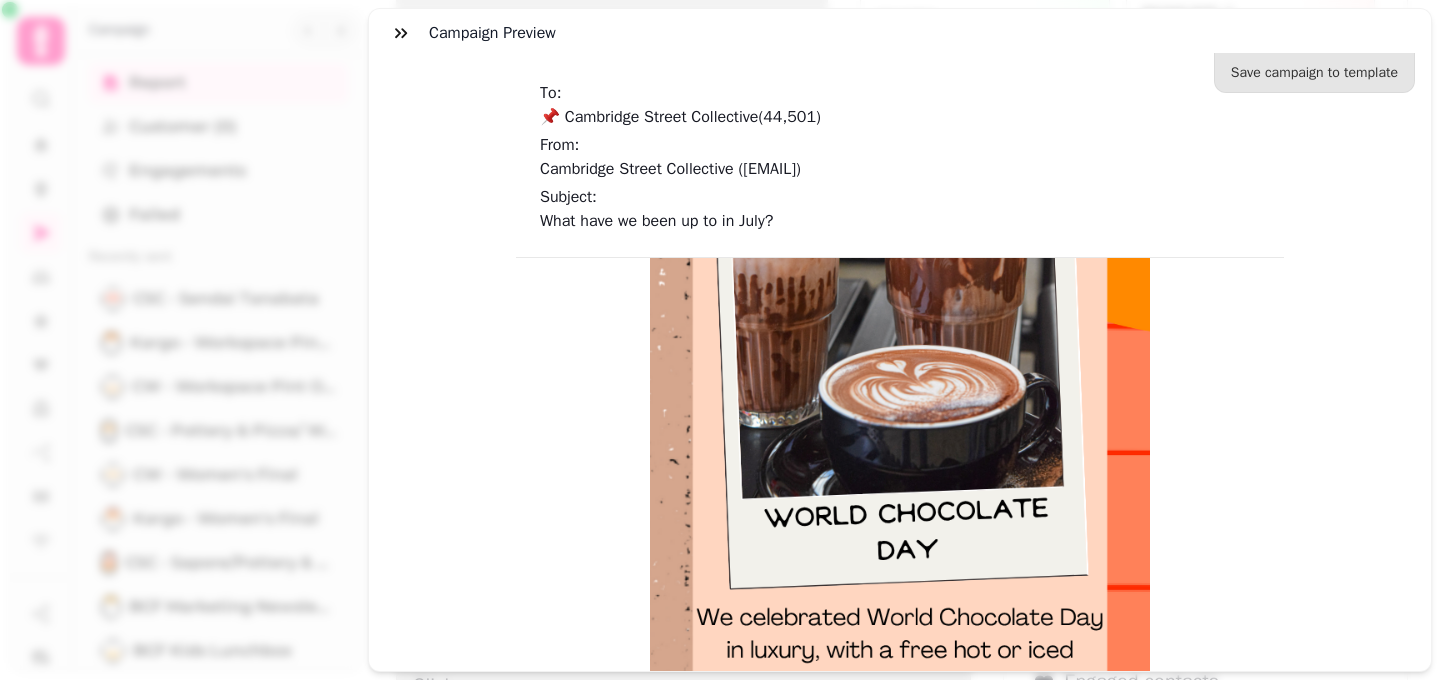 scroll, scrollTop: 124, scrollLeft: 0, axis: vertical 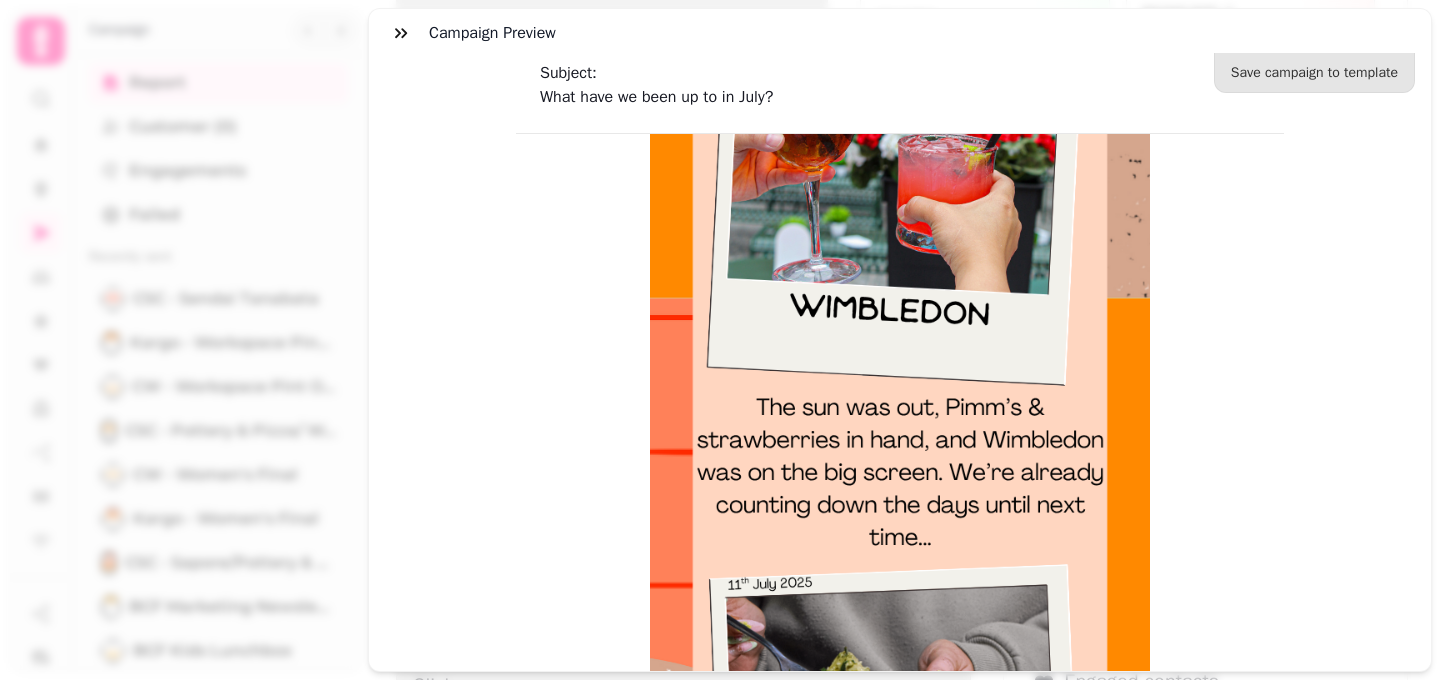 click at bounding box center [900, 233] 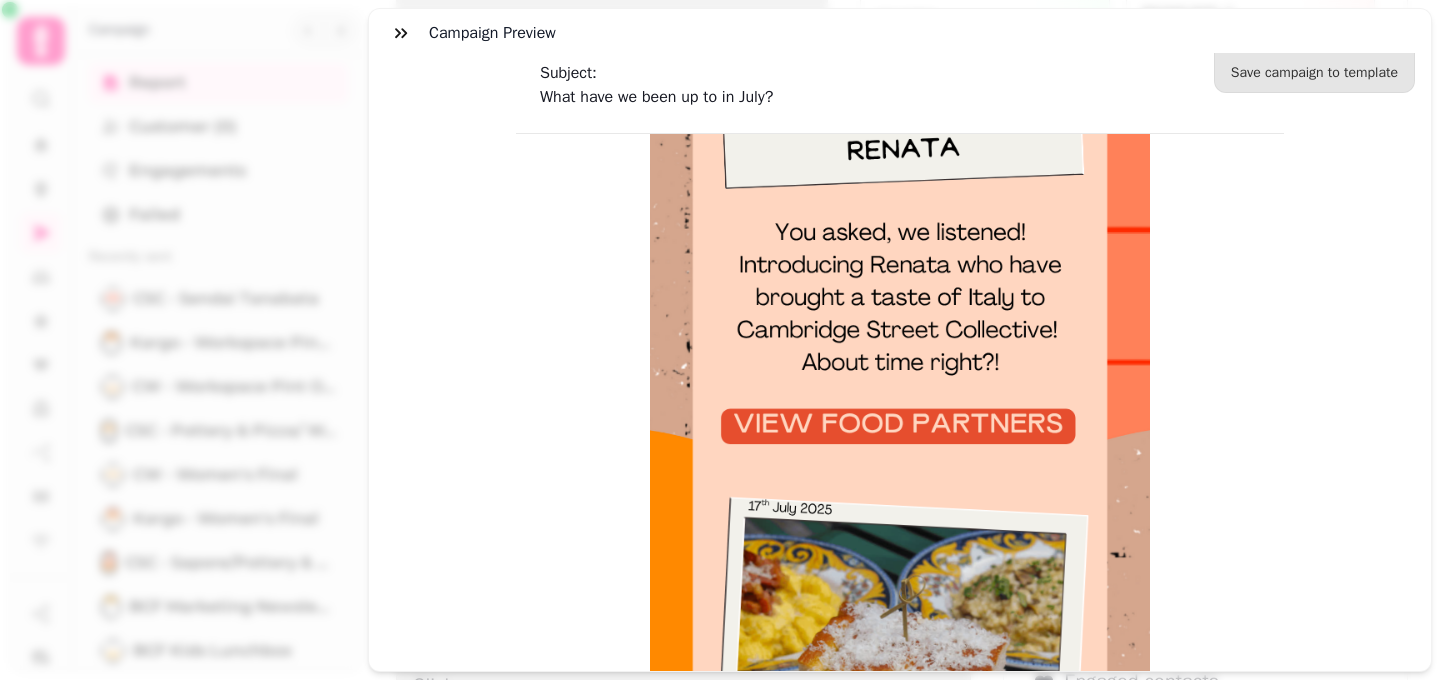scroll, scrollTop: 2359, scrollLeft: 0, axis: vertical 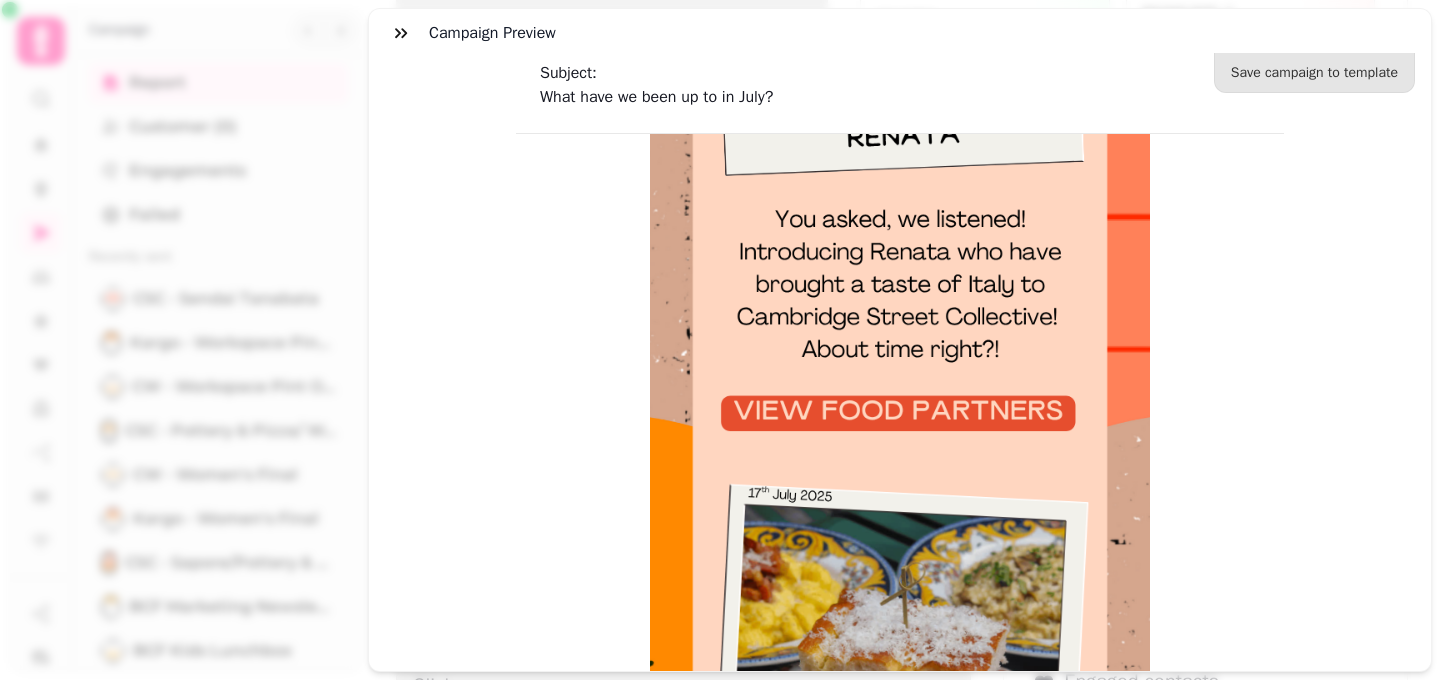 click at bounding box center (900, 91) 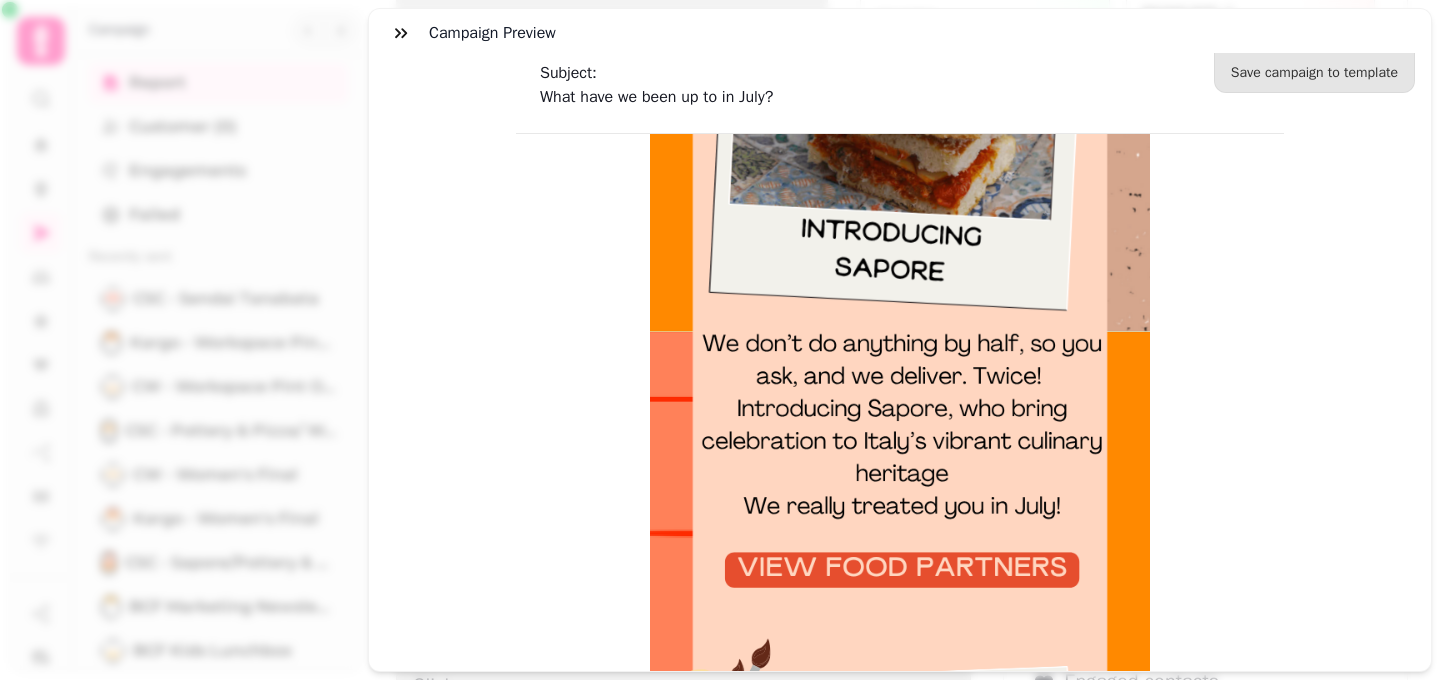 click at bounding box center [900, 48] 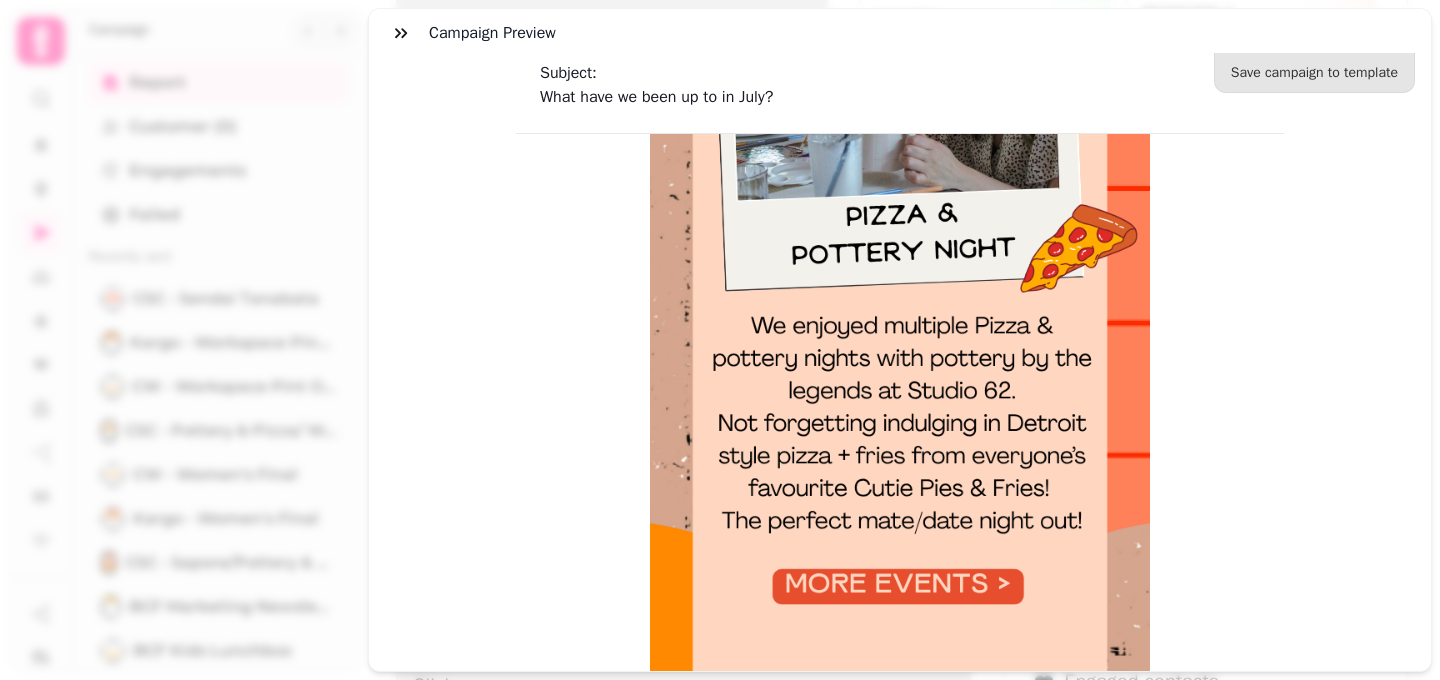 scroll, scrollTop: 3857, scrollLeft: 0, axis: vertical 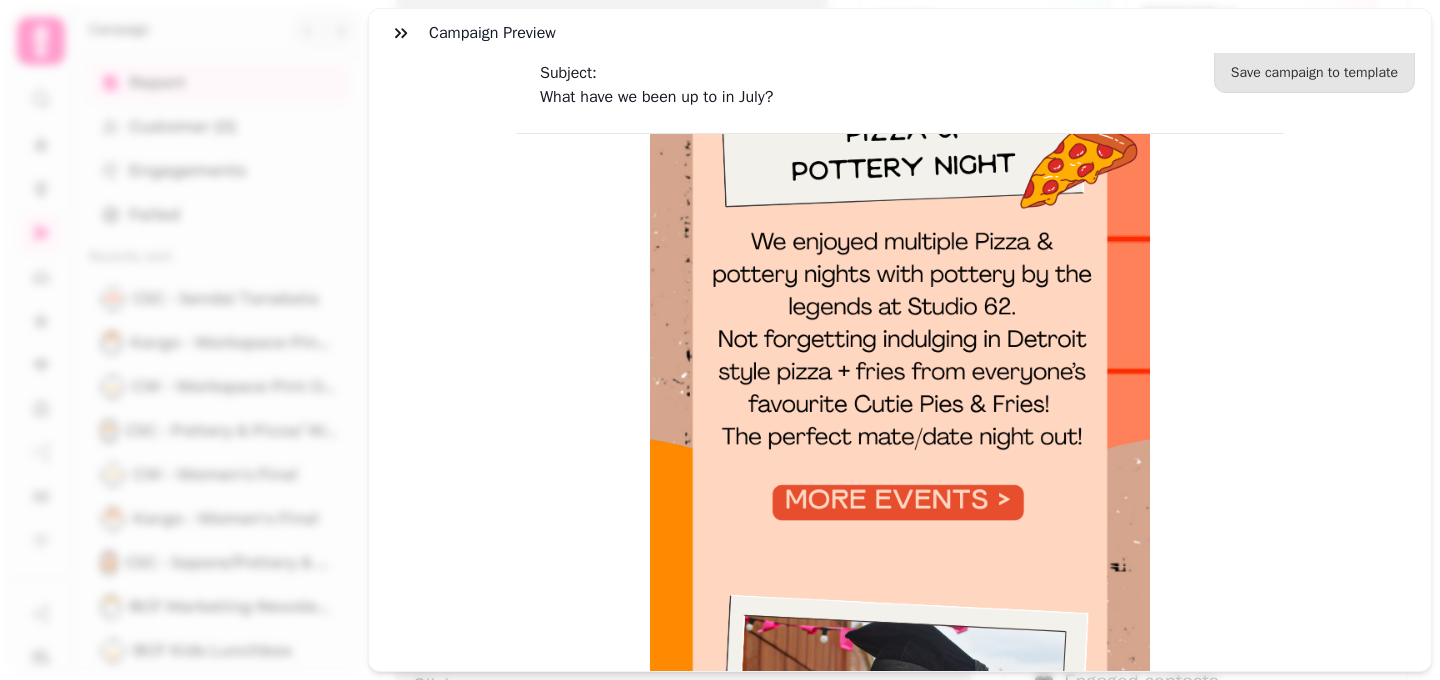 click at bounding box center (900, 148) 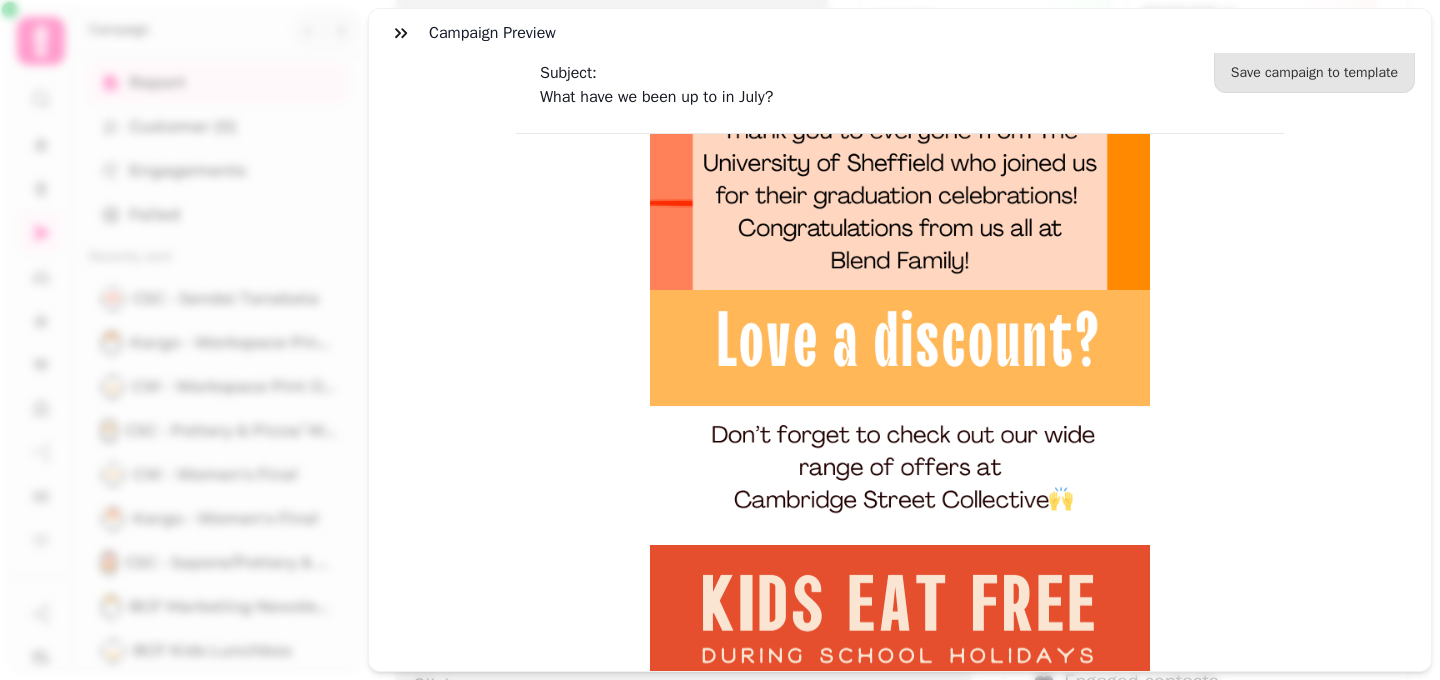 click at bounding box center [900, -1774] 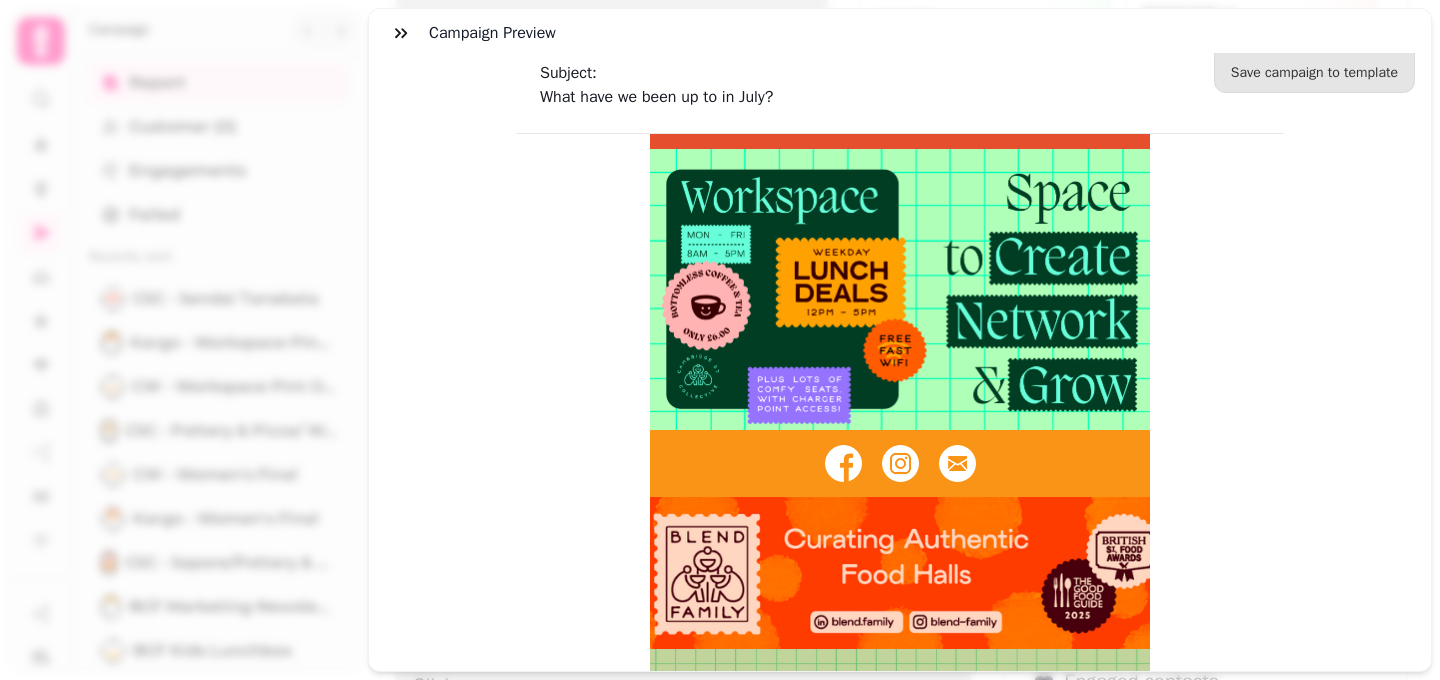 scroll, scrollTop: 5559, scrollLeft: 0, axis: vertical 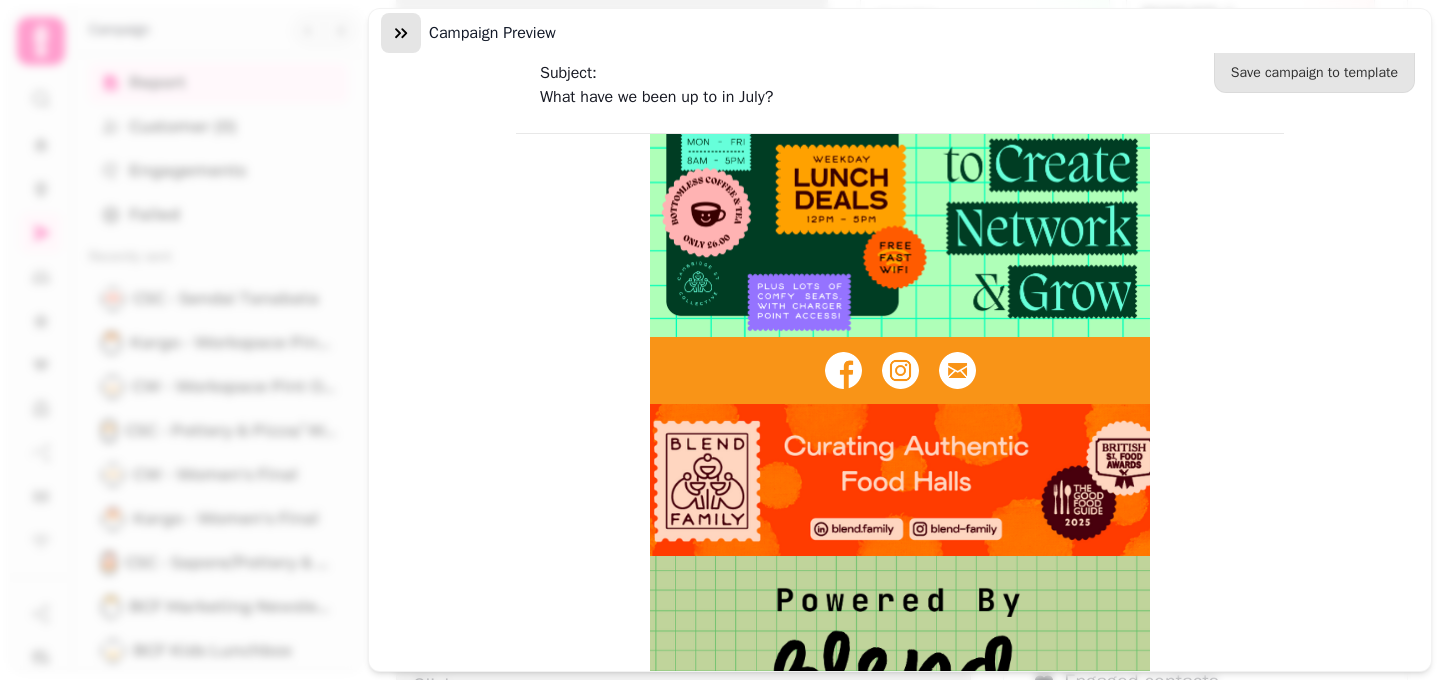 click 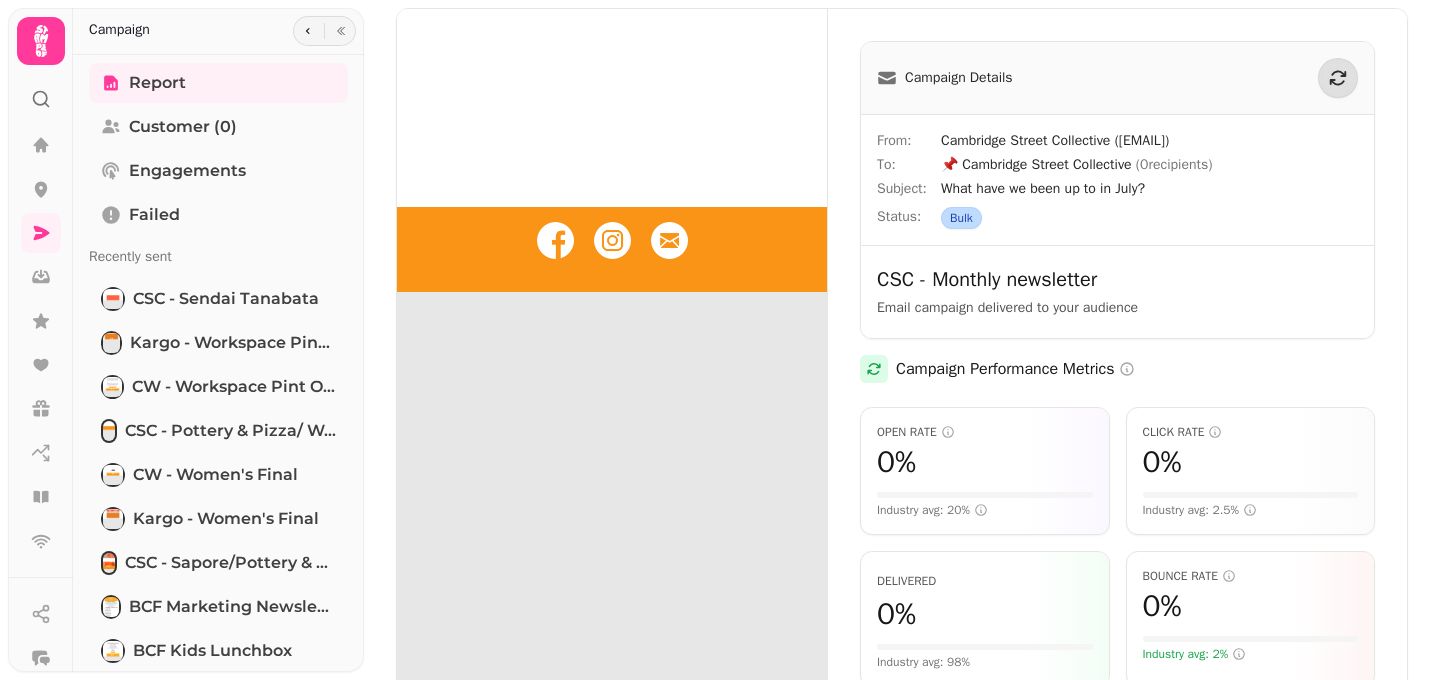 scroll, scrollTop: 28, scrollLeft: 0, axis: vertical 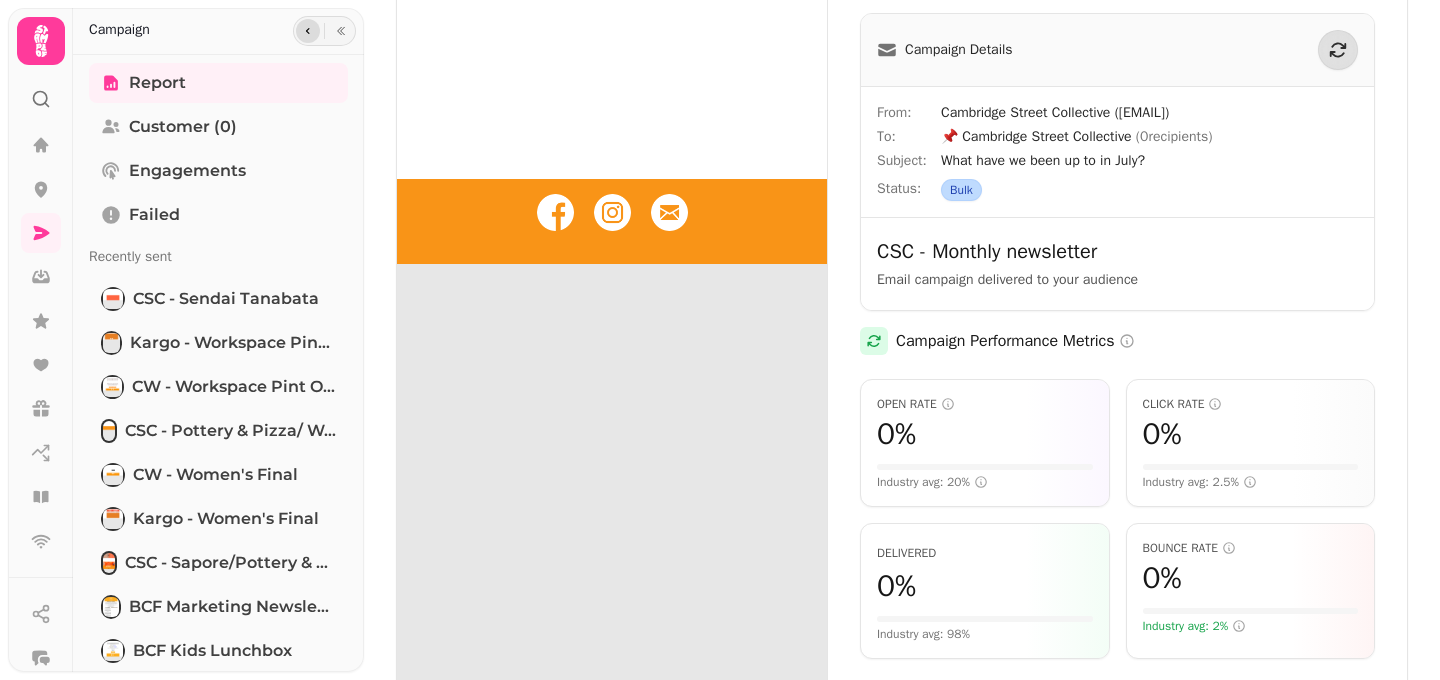 click 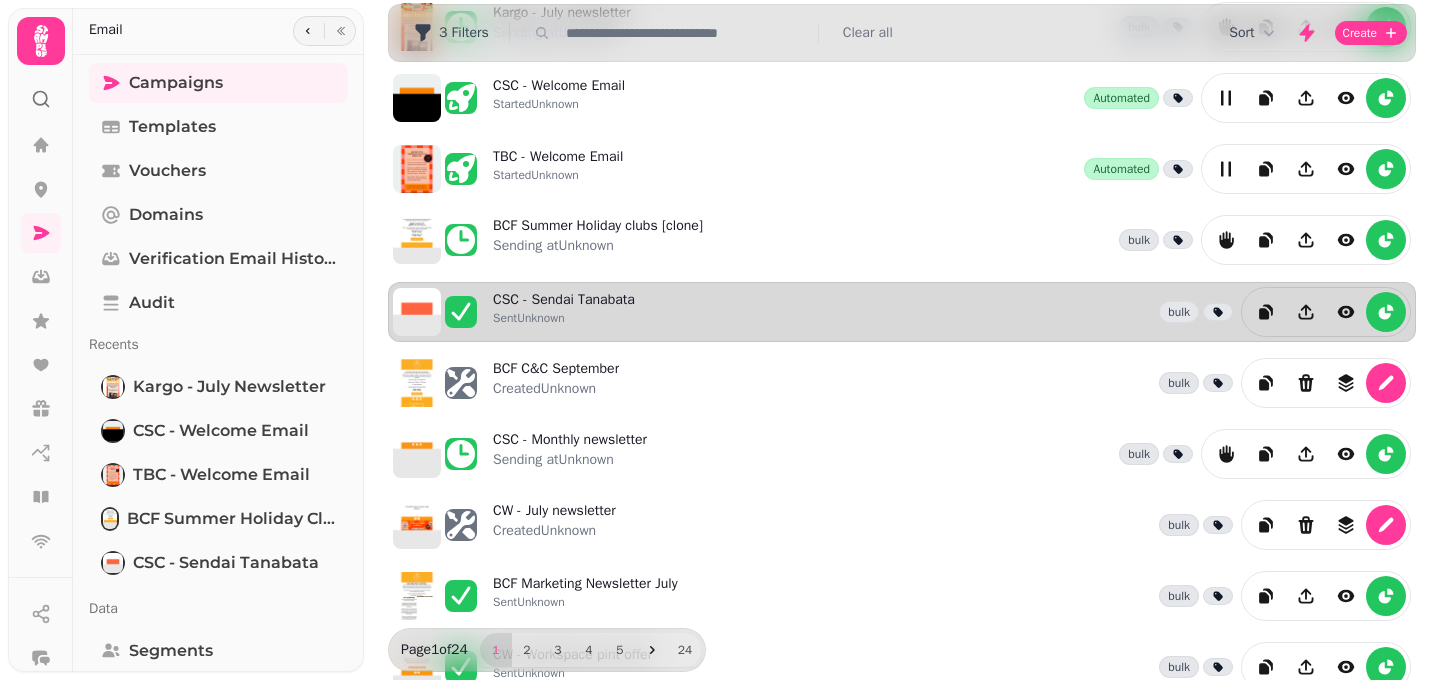 scroll, scrollTop: 128, scrollLeft: 0, axis: vertical 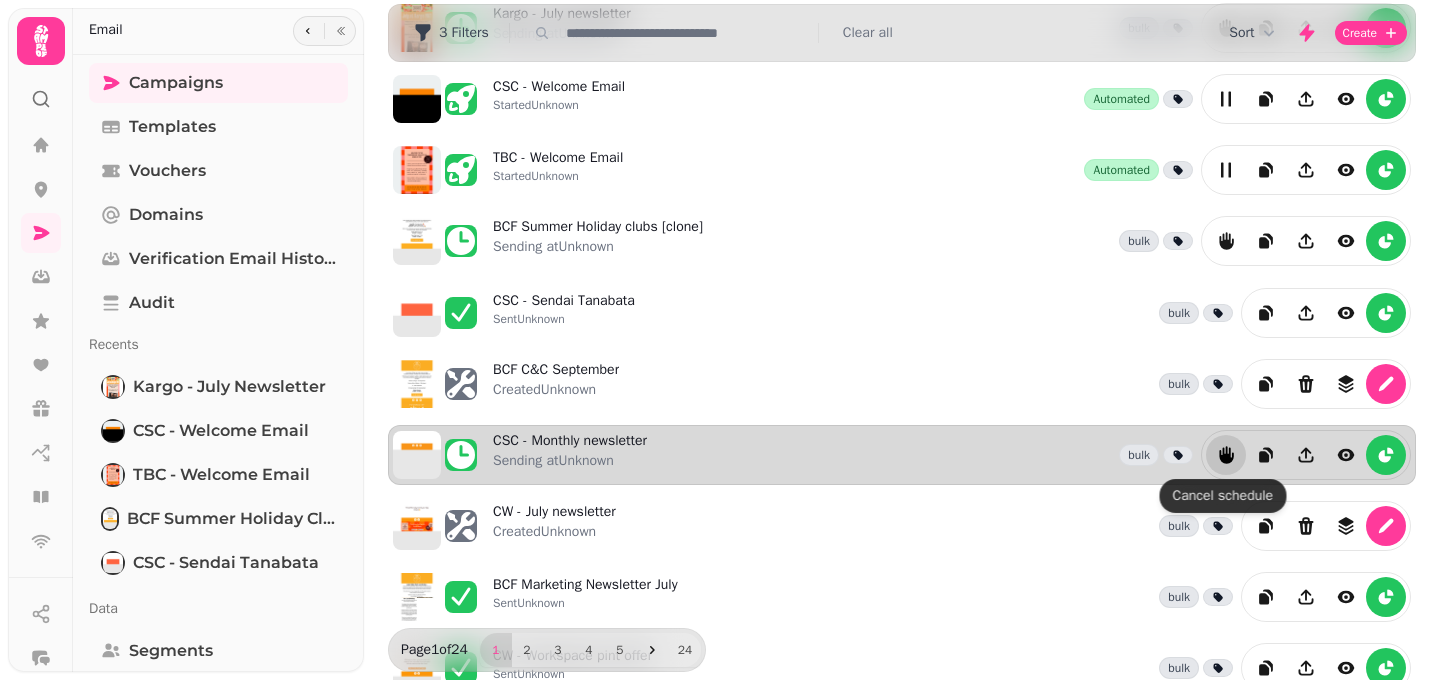 click 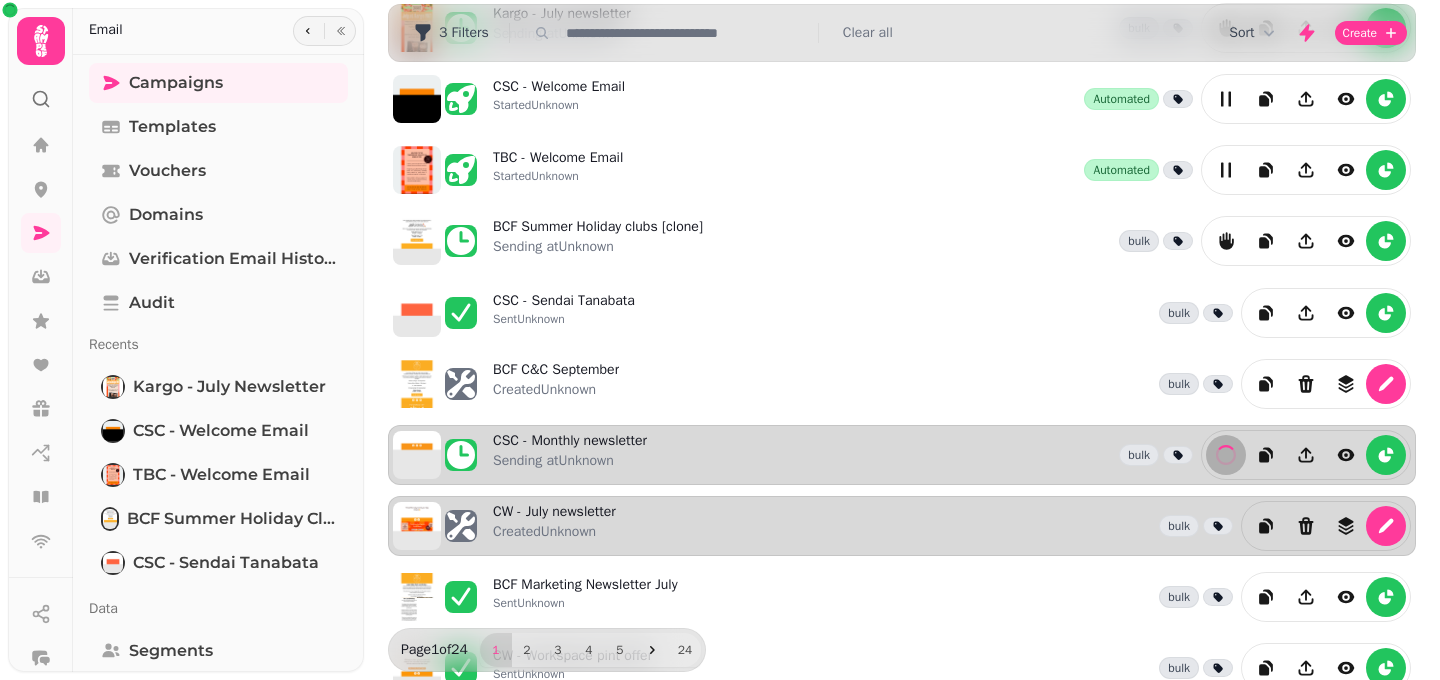 scroll, scrollTop: 0, scrollLeft: 0, axis: both 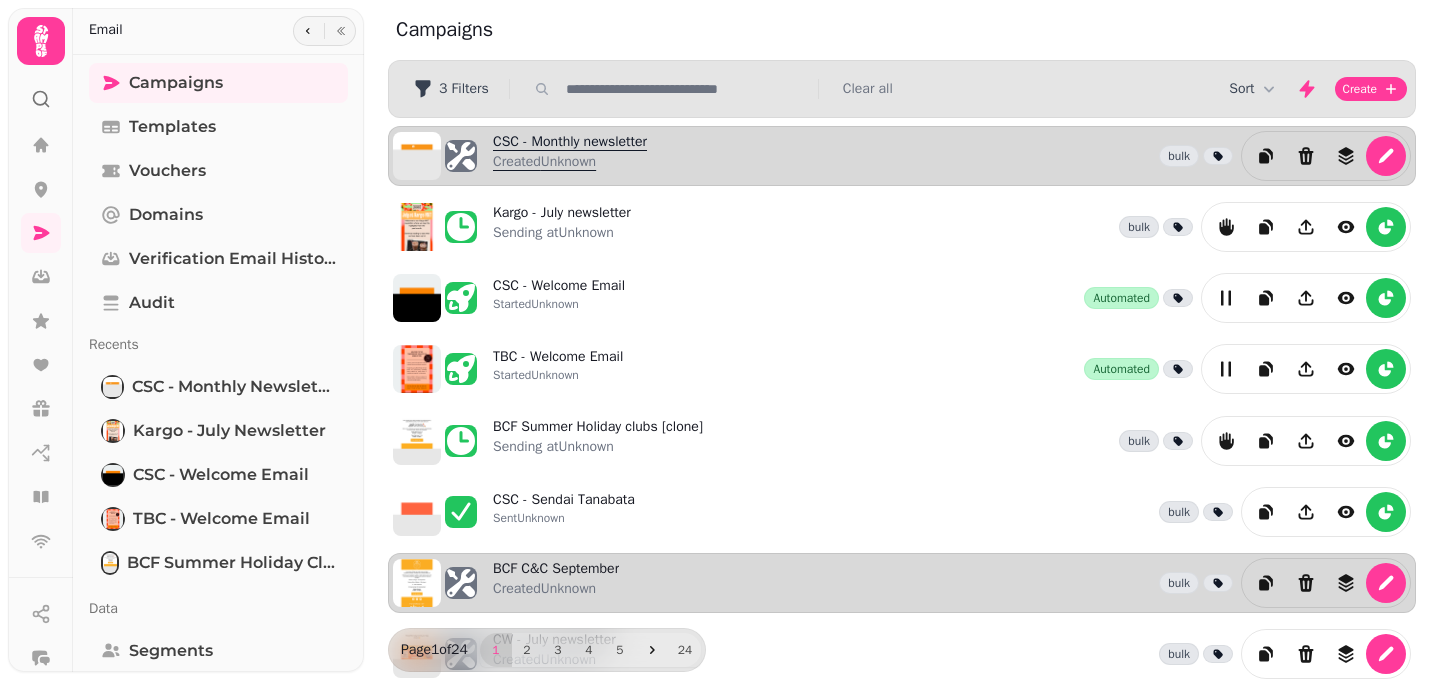 click on "CSC - Monthly newsletter Created  Unknown" at bounding box center [570, 156] 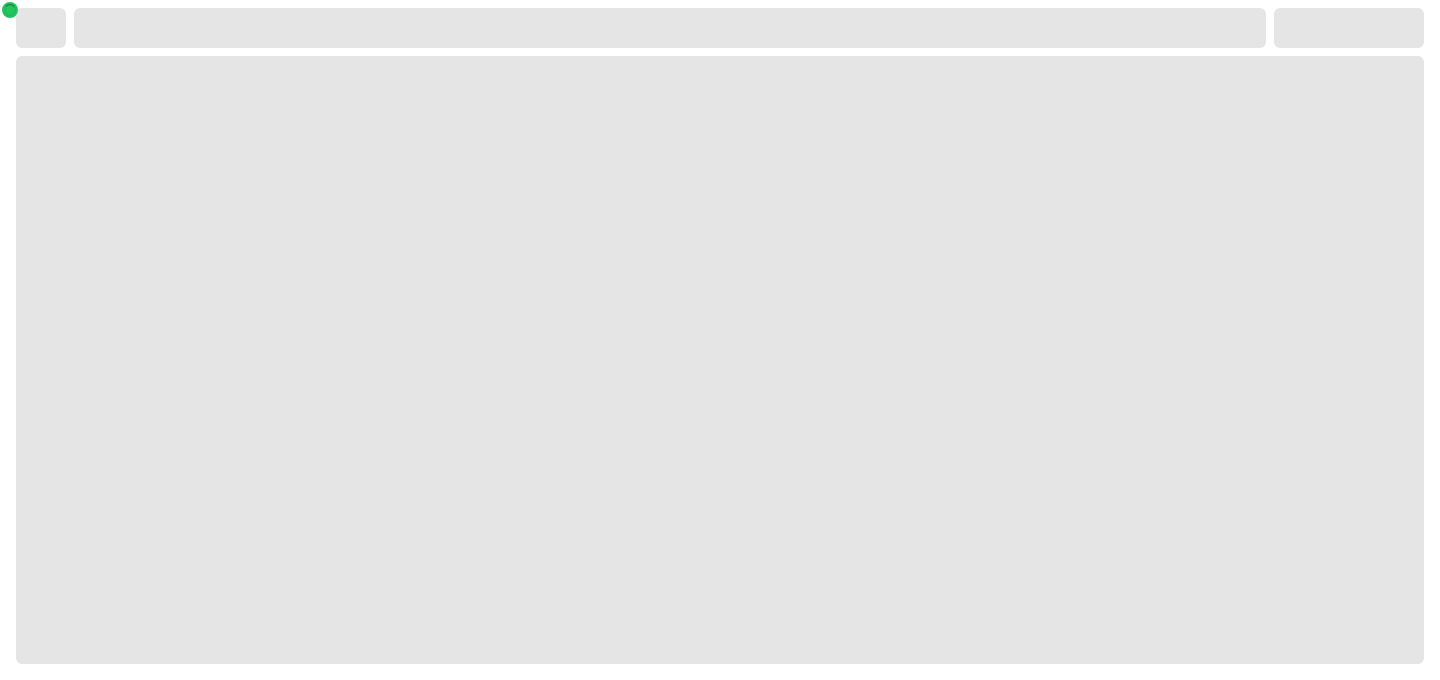 select on "**********" 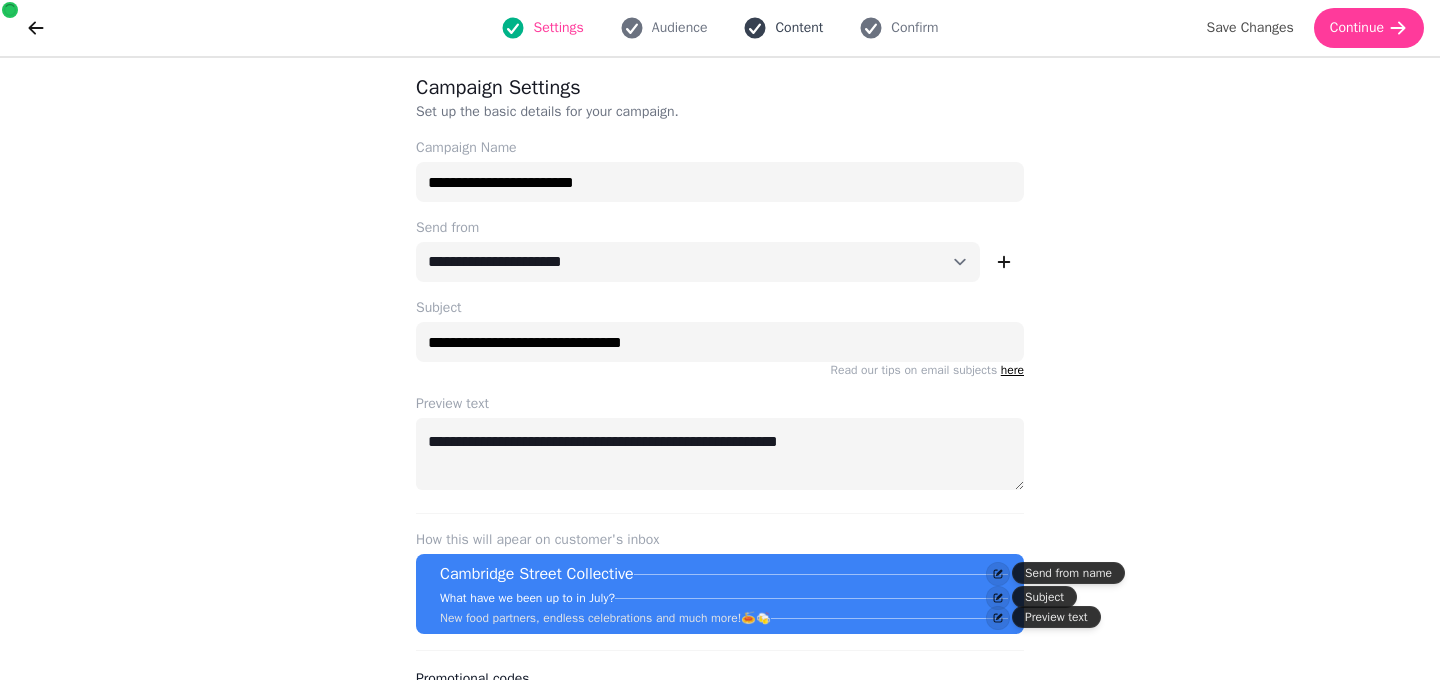 click 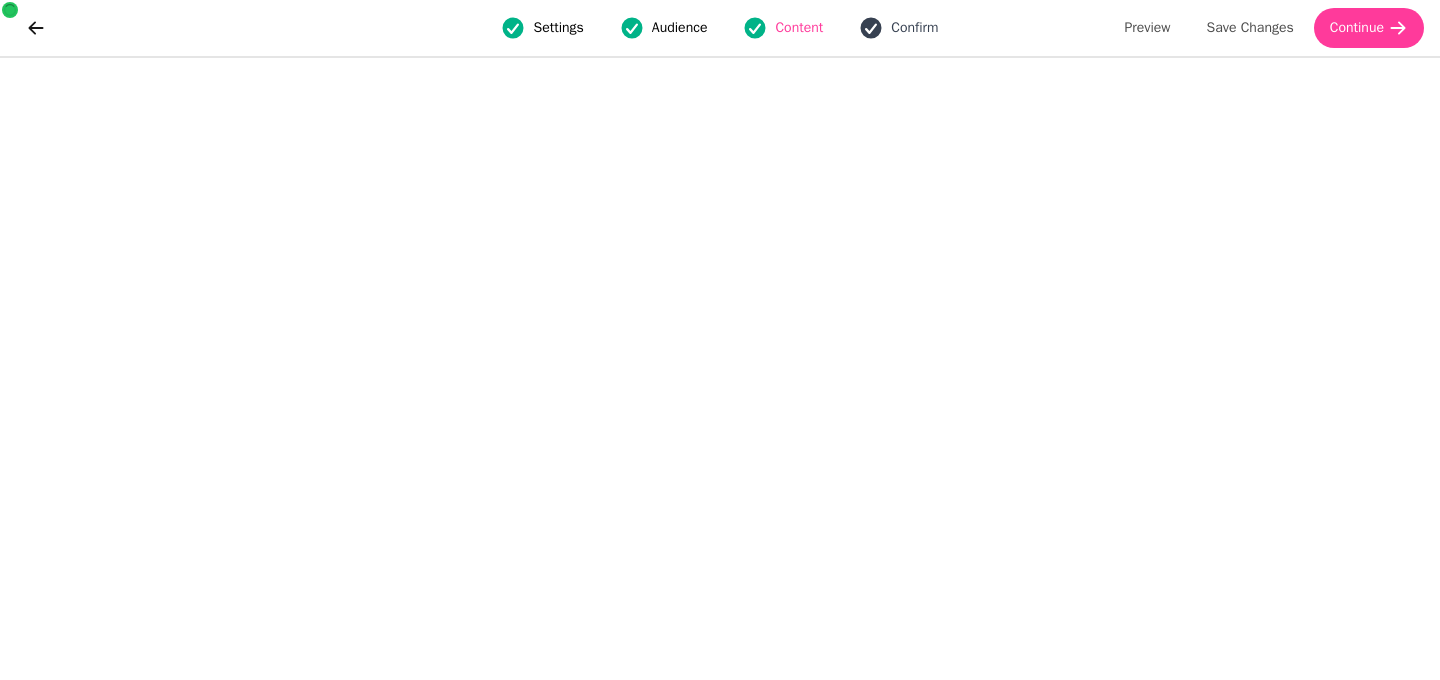 click on "Confirm" at bounding box center (898, 28) 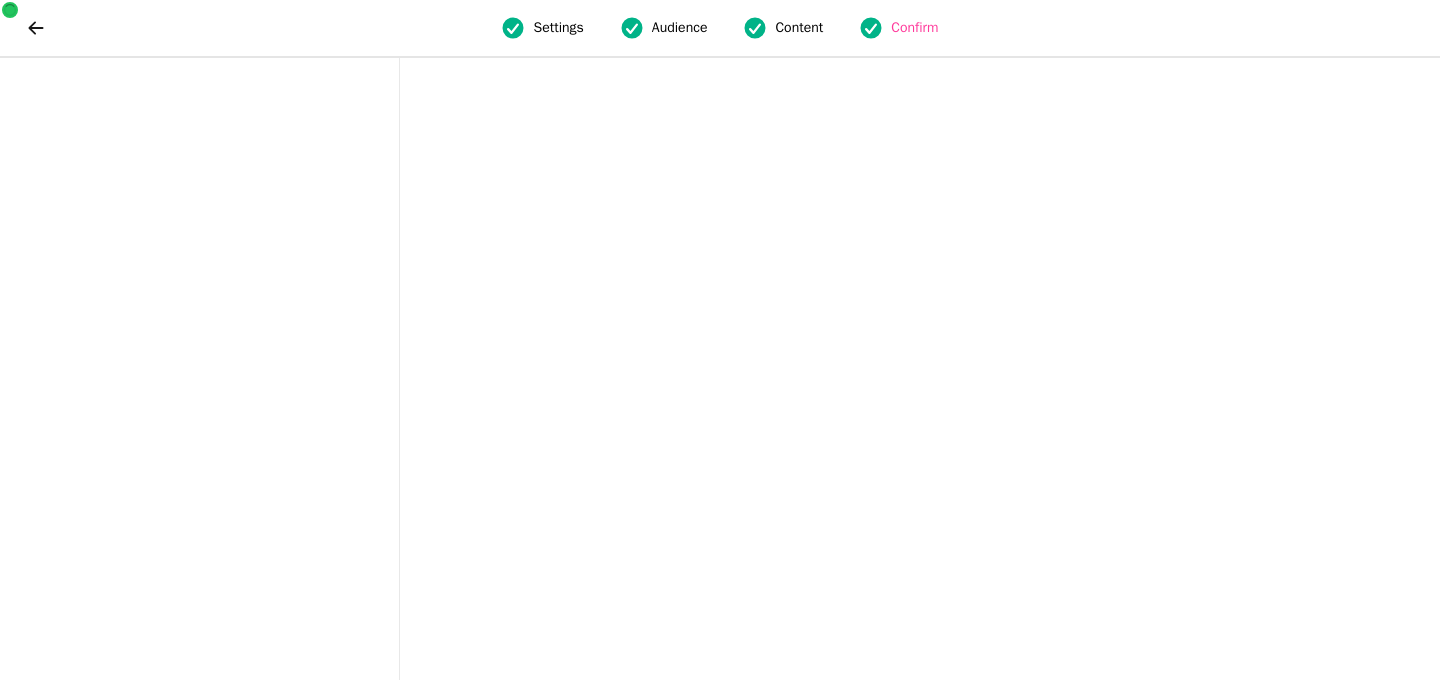 scroll, scrollTop: 0, scrollLeft: 0, axis: both 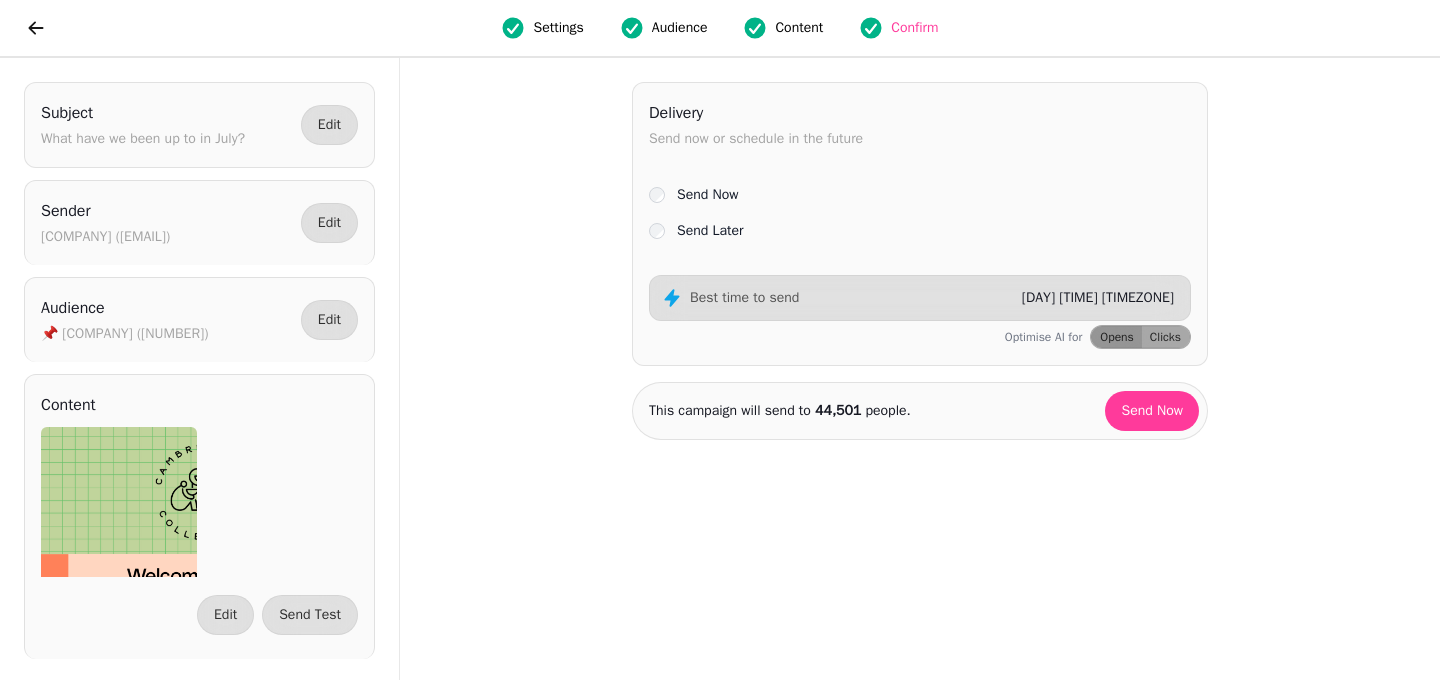 click on "Settings" at bounding box center [558, 28] 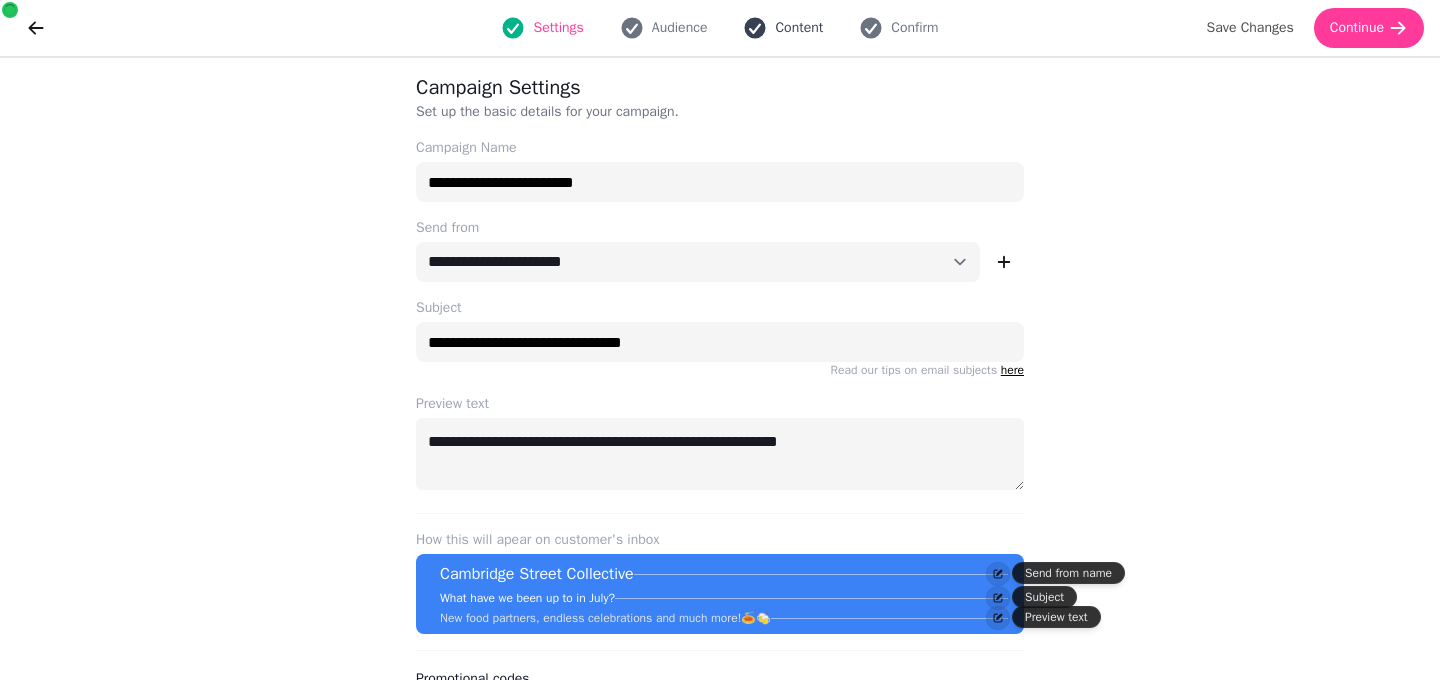 click 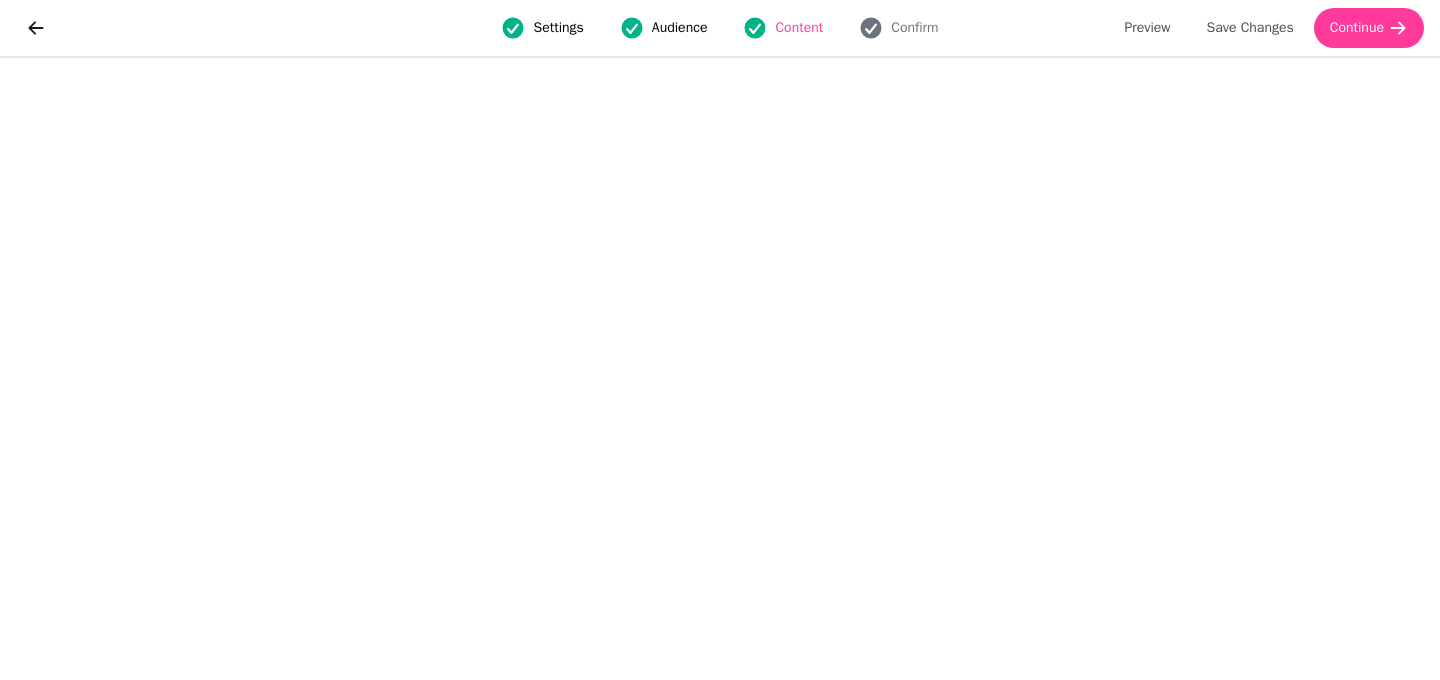 click 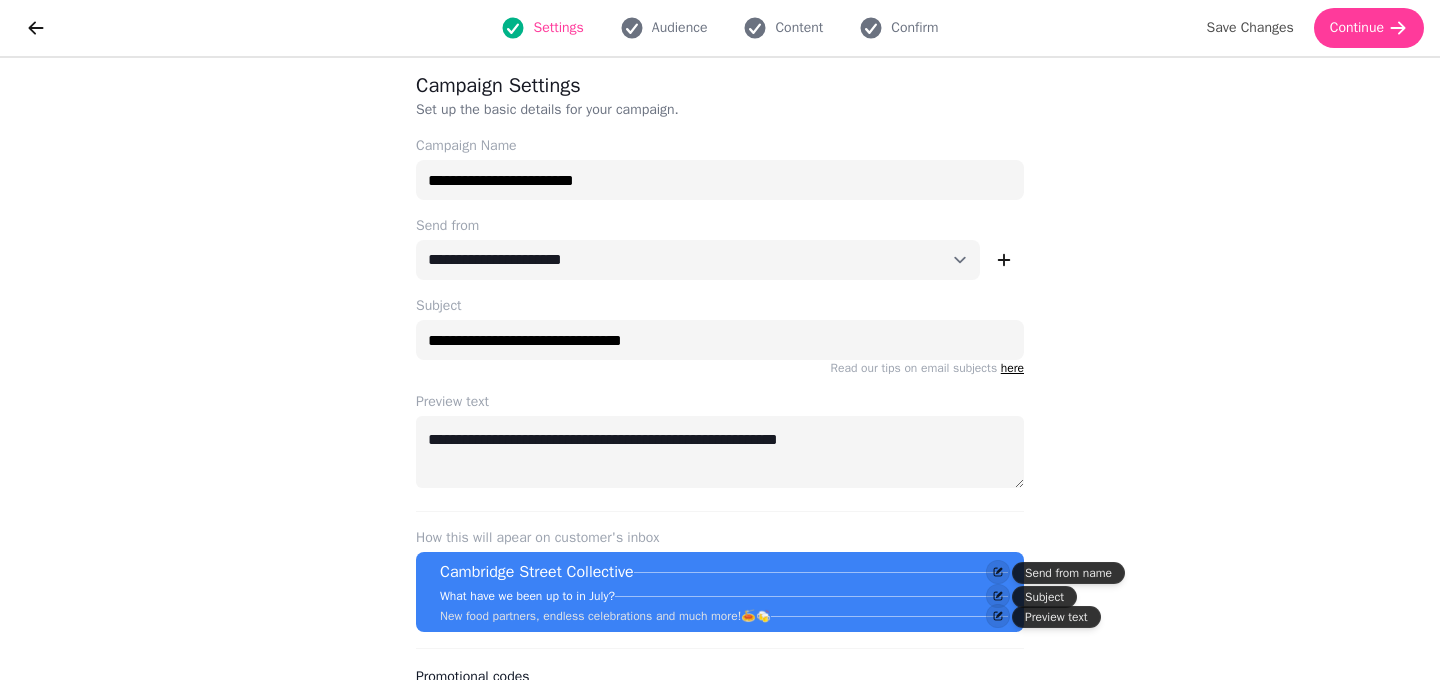 scroll, scrollTop: 0, scrollLeft: 0, axis: both 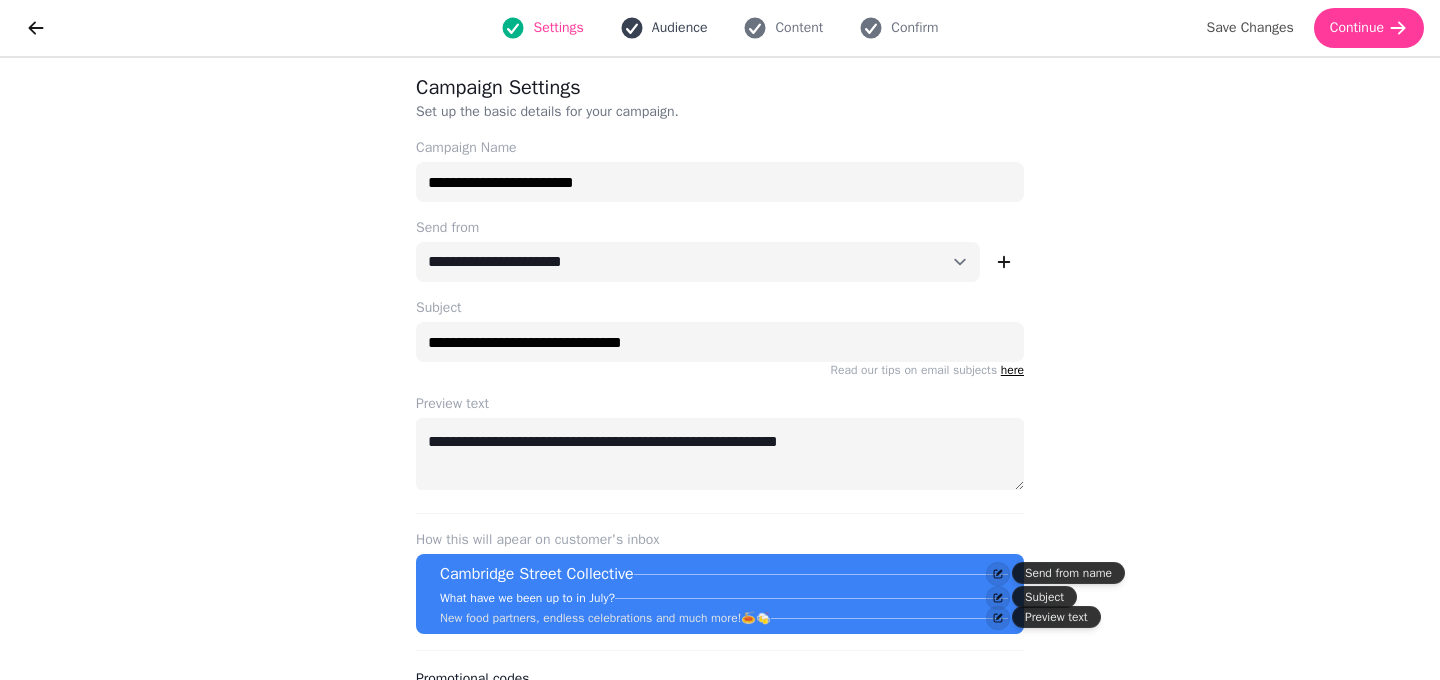click on "Audience" at bounding box center (680, 28) 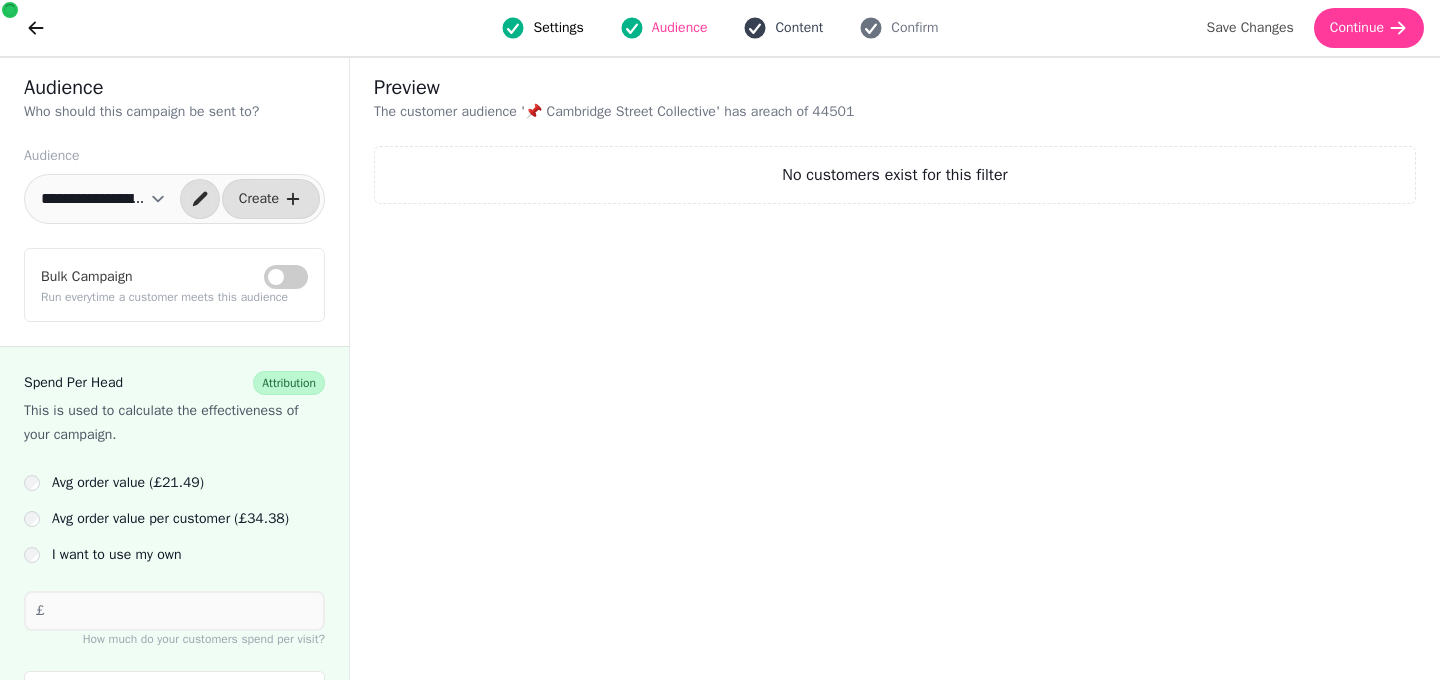 click on "Content" at bounding box center [799, 28] 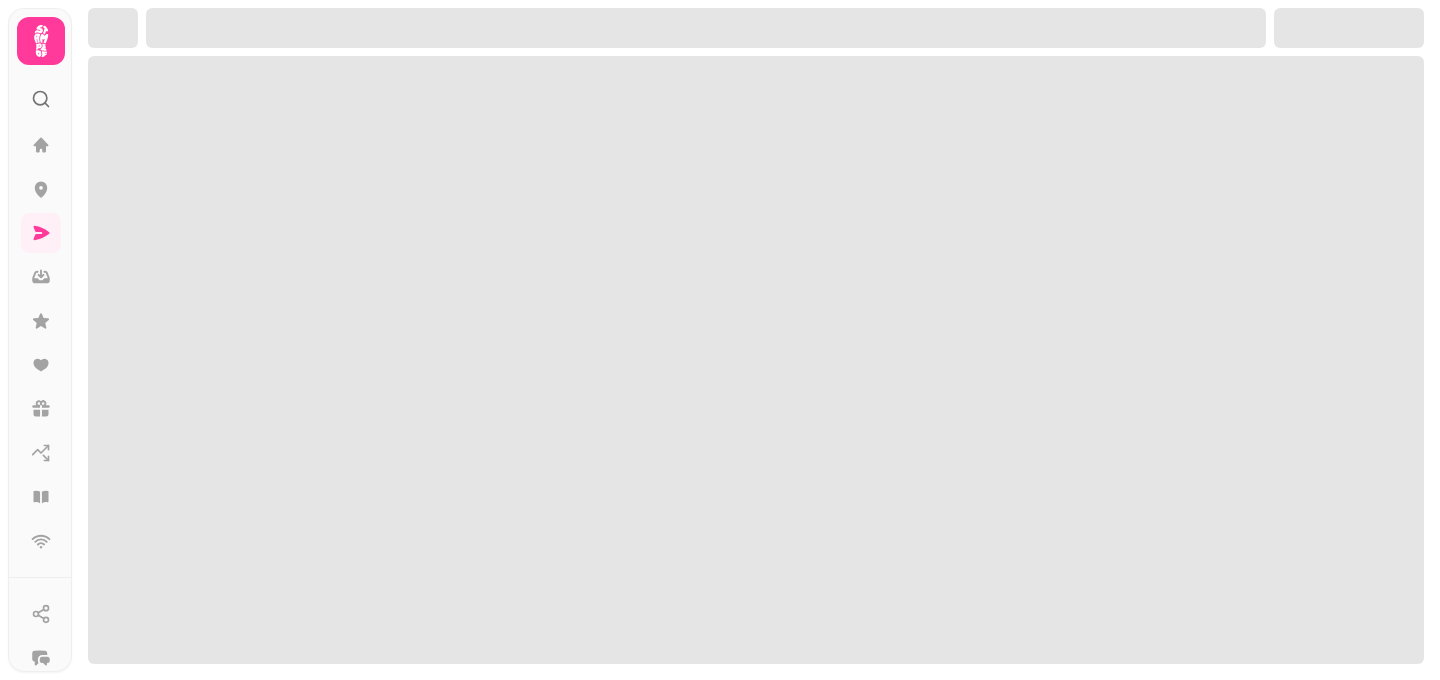 scroll, scrollTop: 0, scrollLeft: 0, axis: both 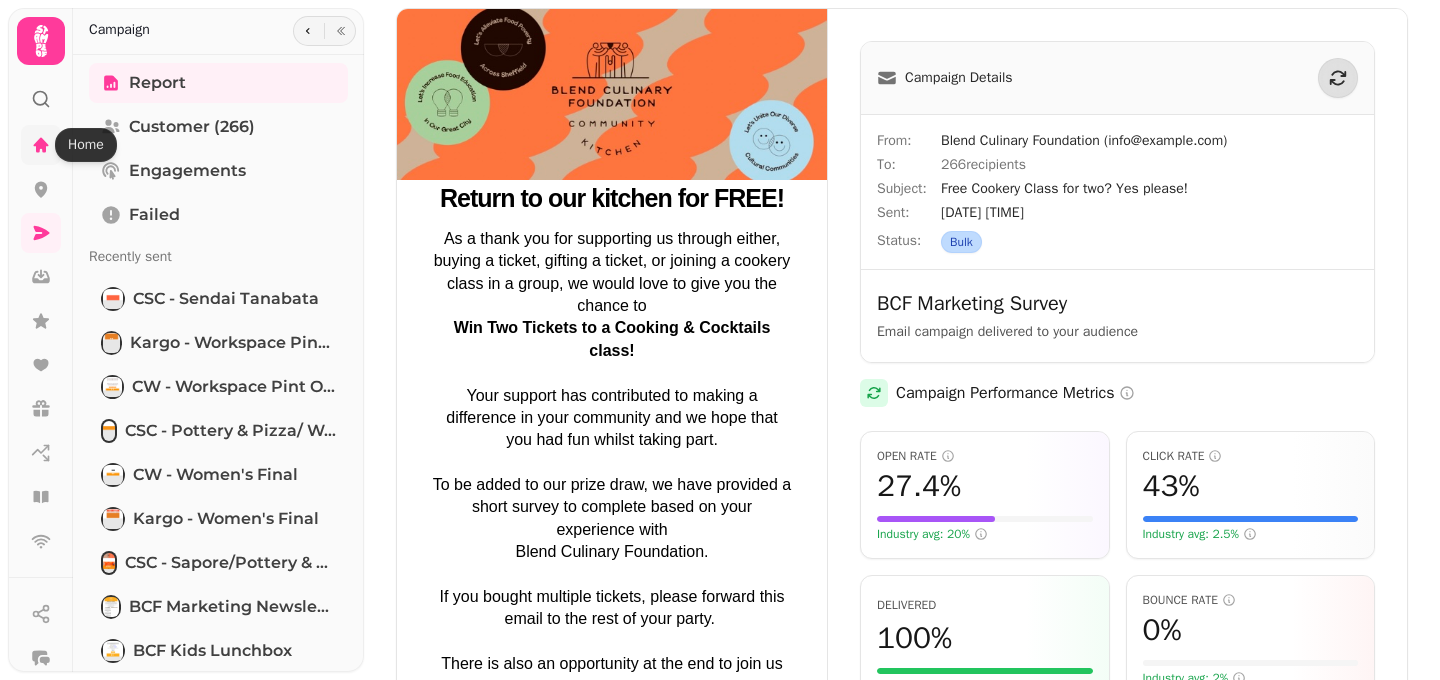 click 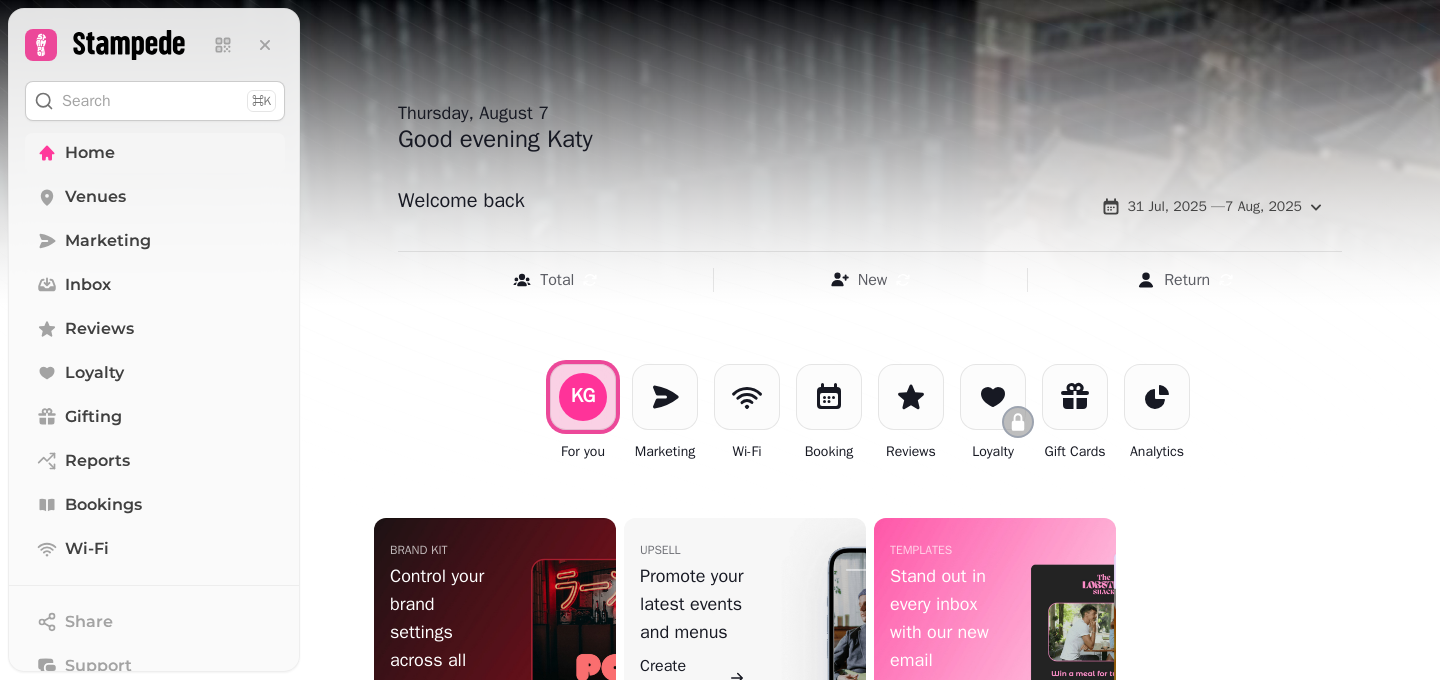 scroll, scrollTop: 155, scrollLeft: 0, axis: vertical 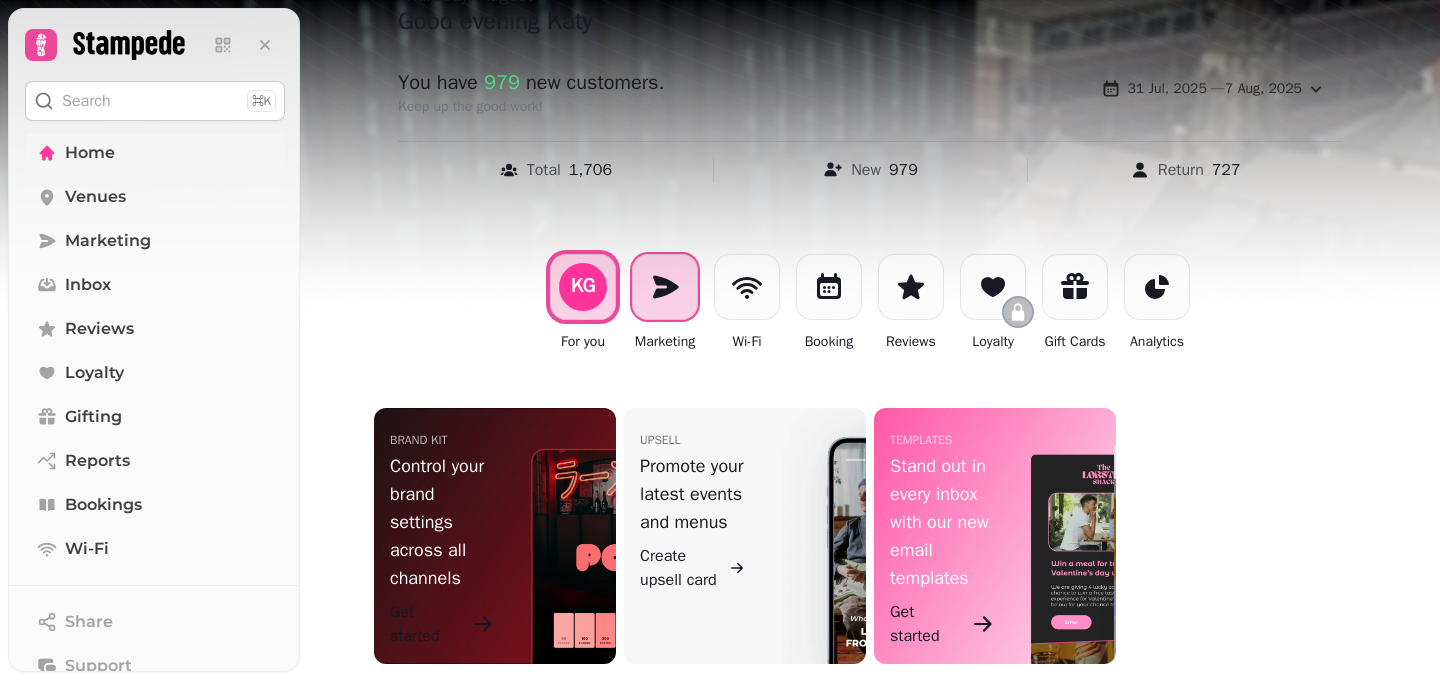 click at bounding box center (665, 287) 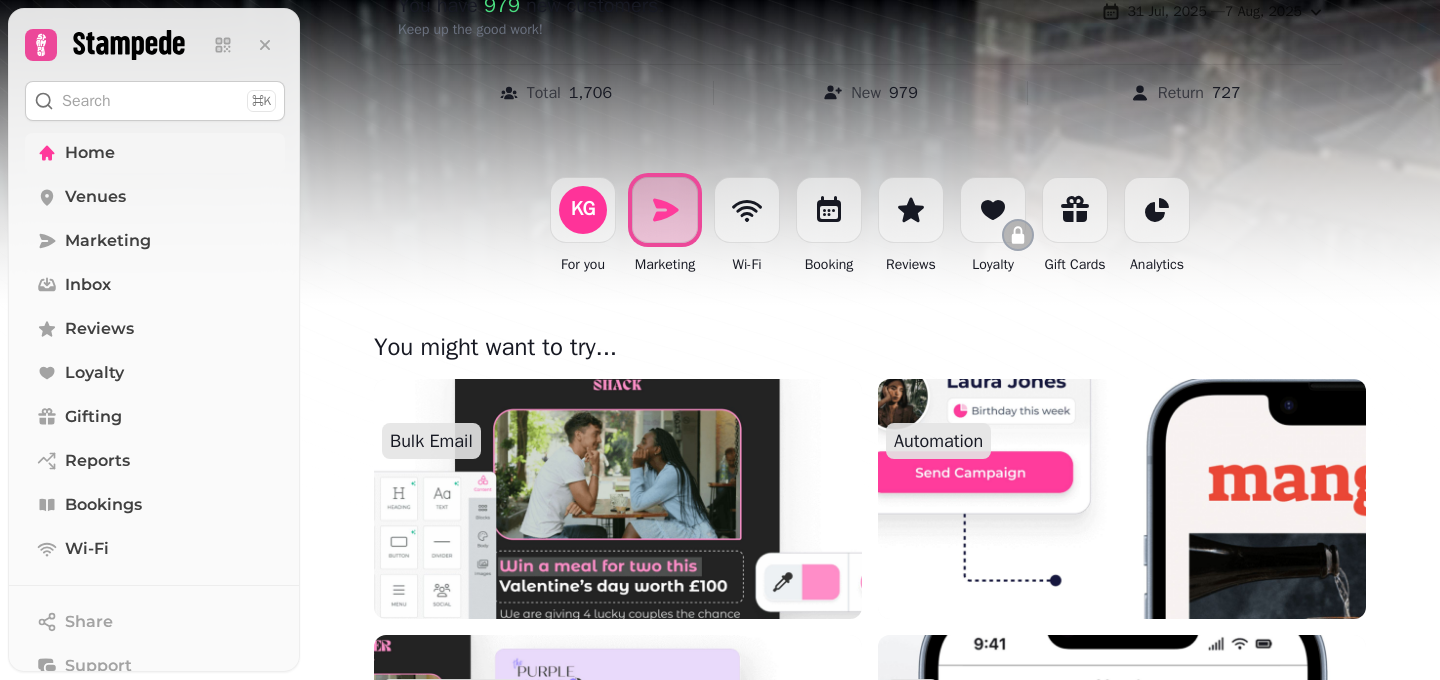 scroll, scrollTop: 0, scrollLeft: 0, axis: both 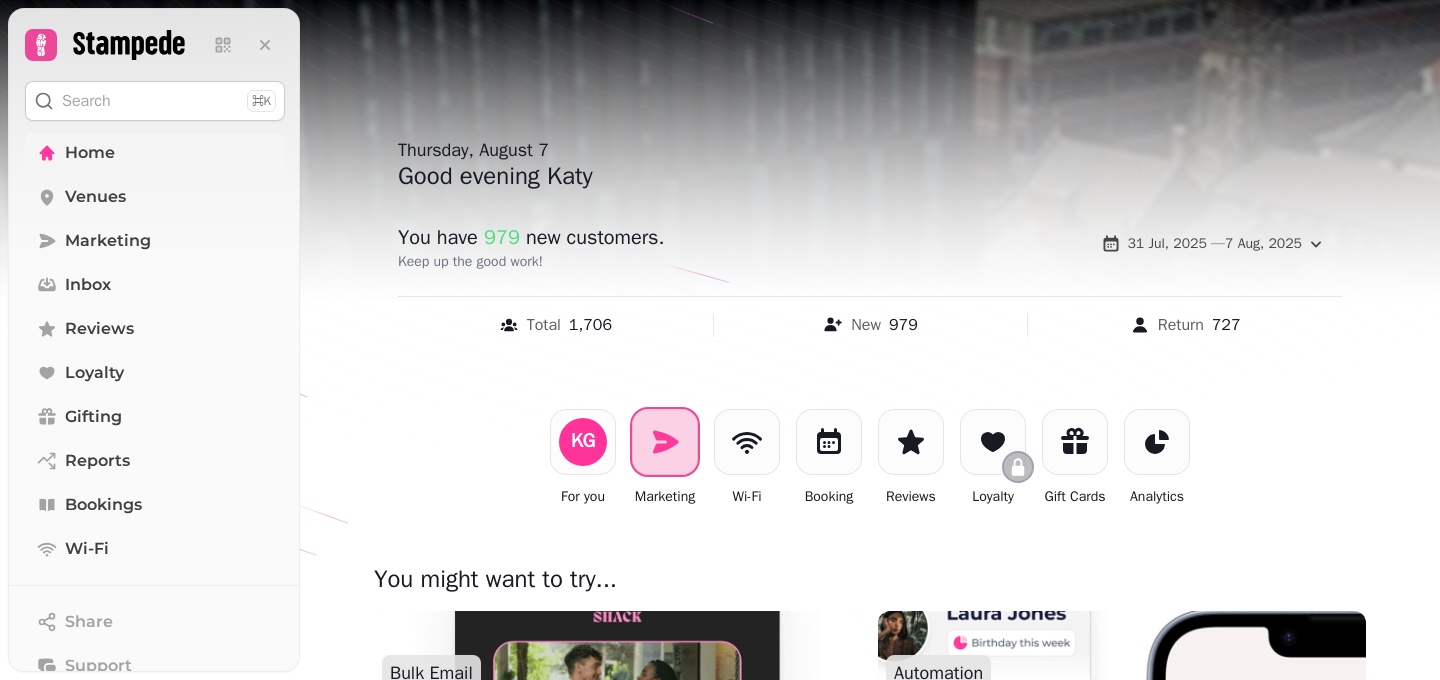 click at bounding box center (665, 442) 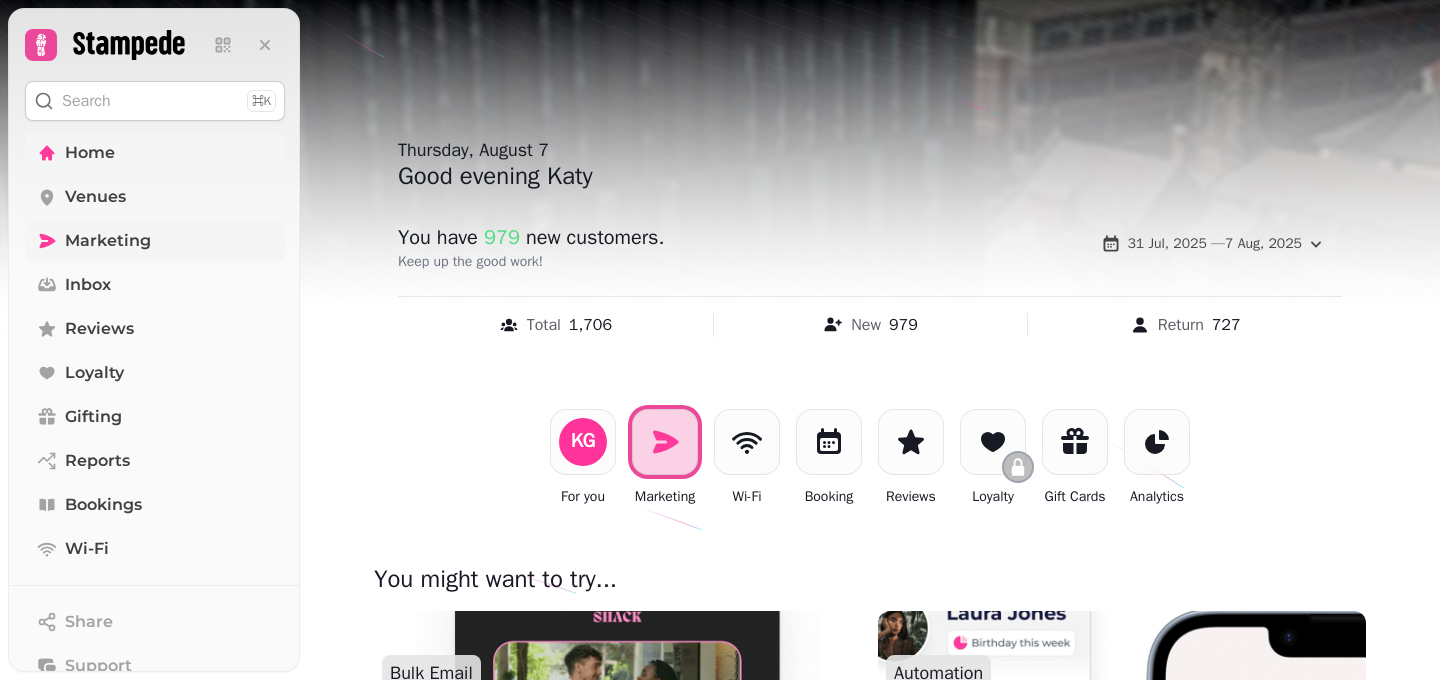 click on "Marketing" at bounding box center (155, 241) 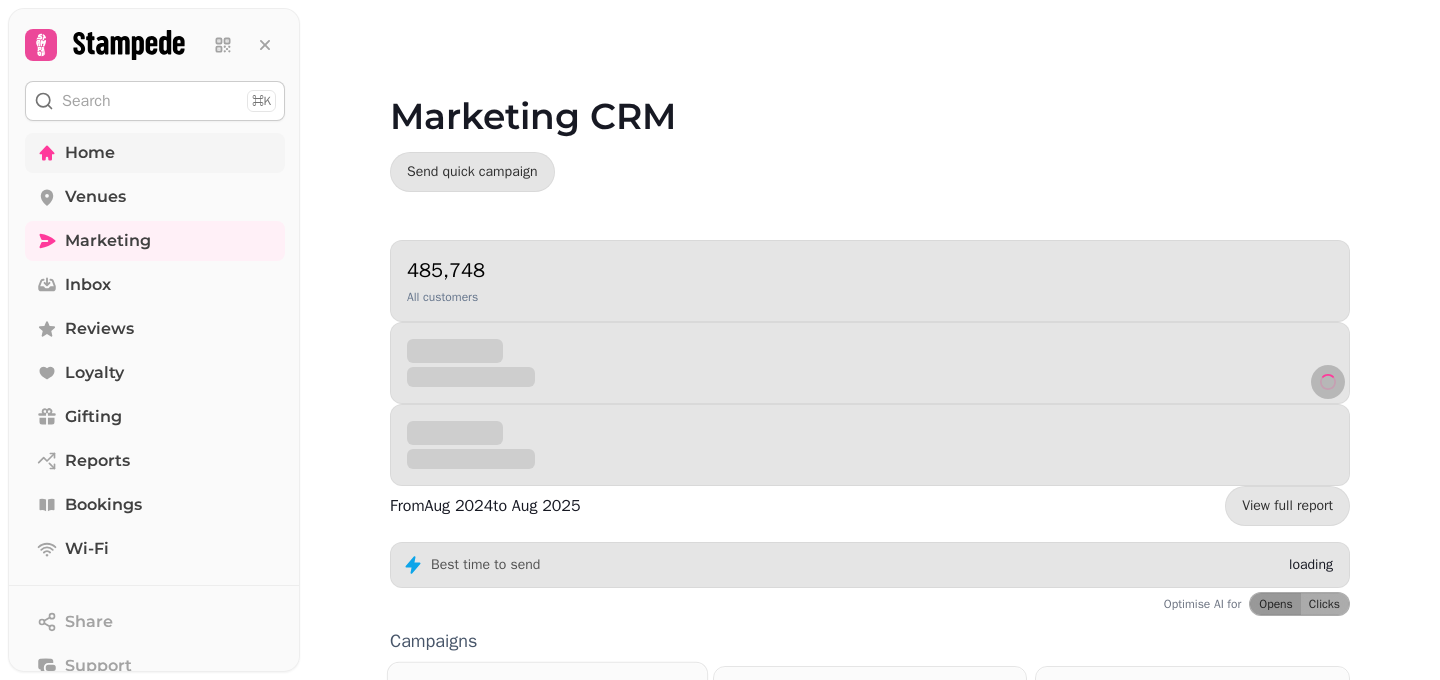 scroll, scrollTop: 441, scrollLeft: 0, axis: vertical 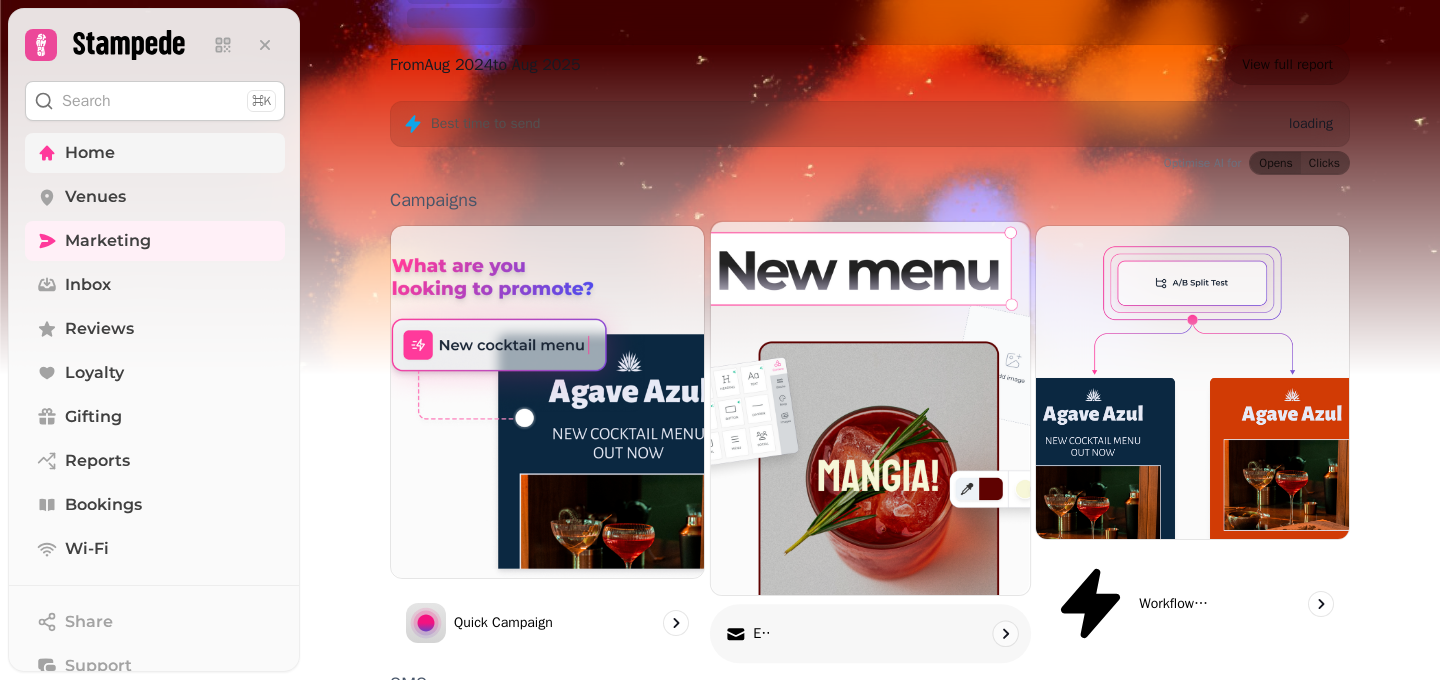 click on "Email" at bounding box center [870, 634] 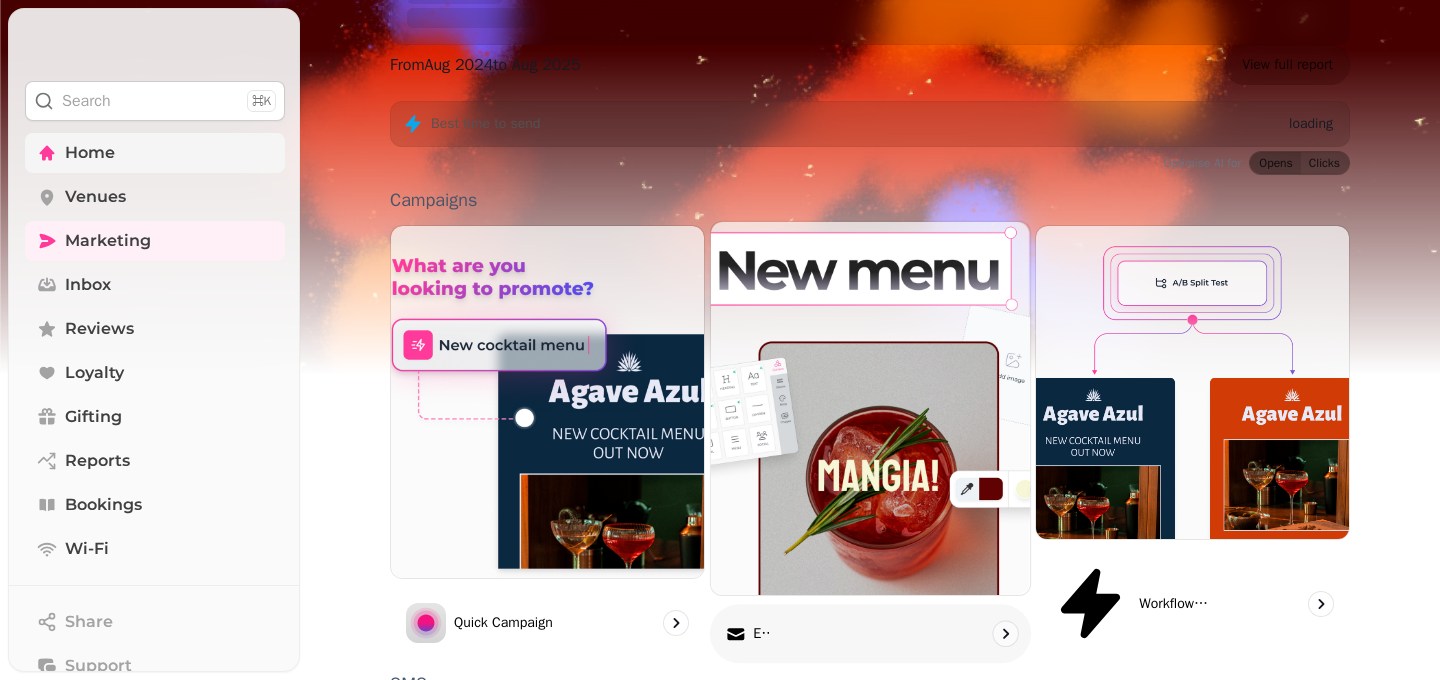 scroll, scrollTop: 0, scrollLeft: 0, axis: both 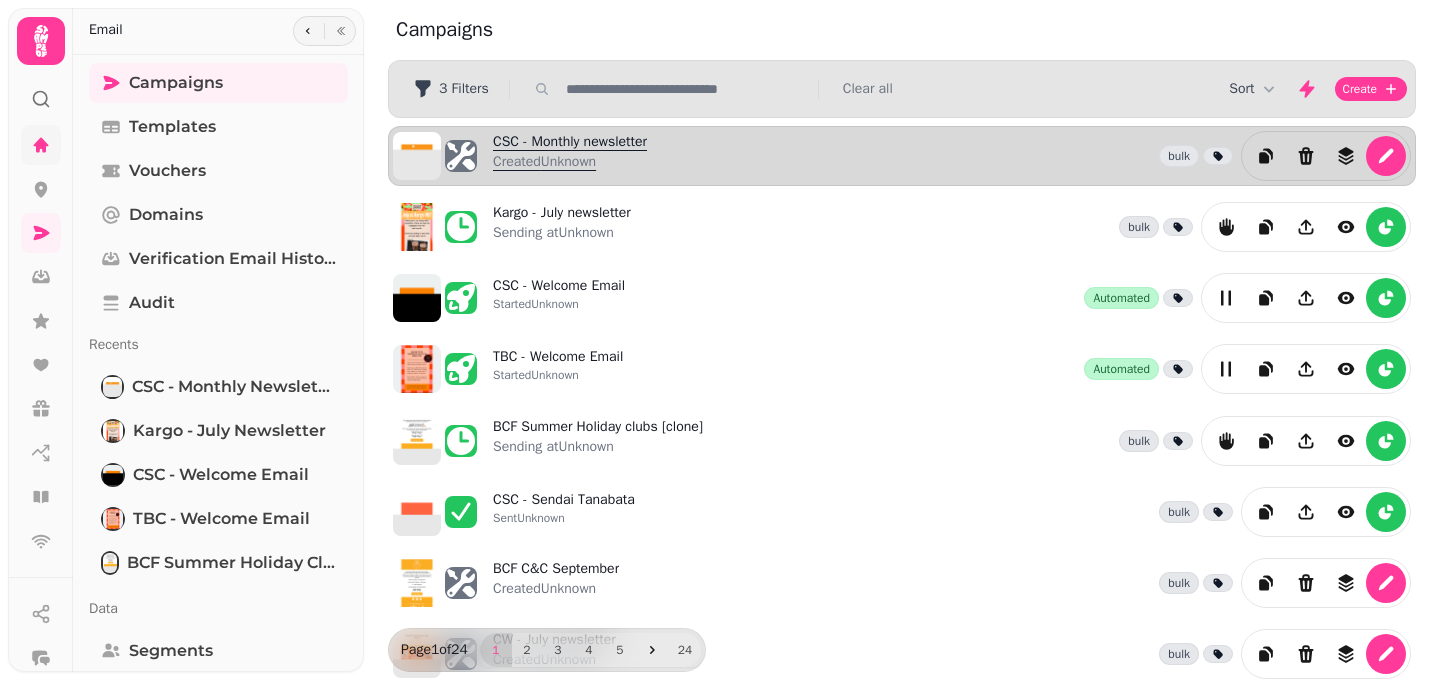 click on "Created  Unknown" at bounding box center (570, 162) 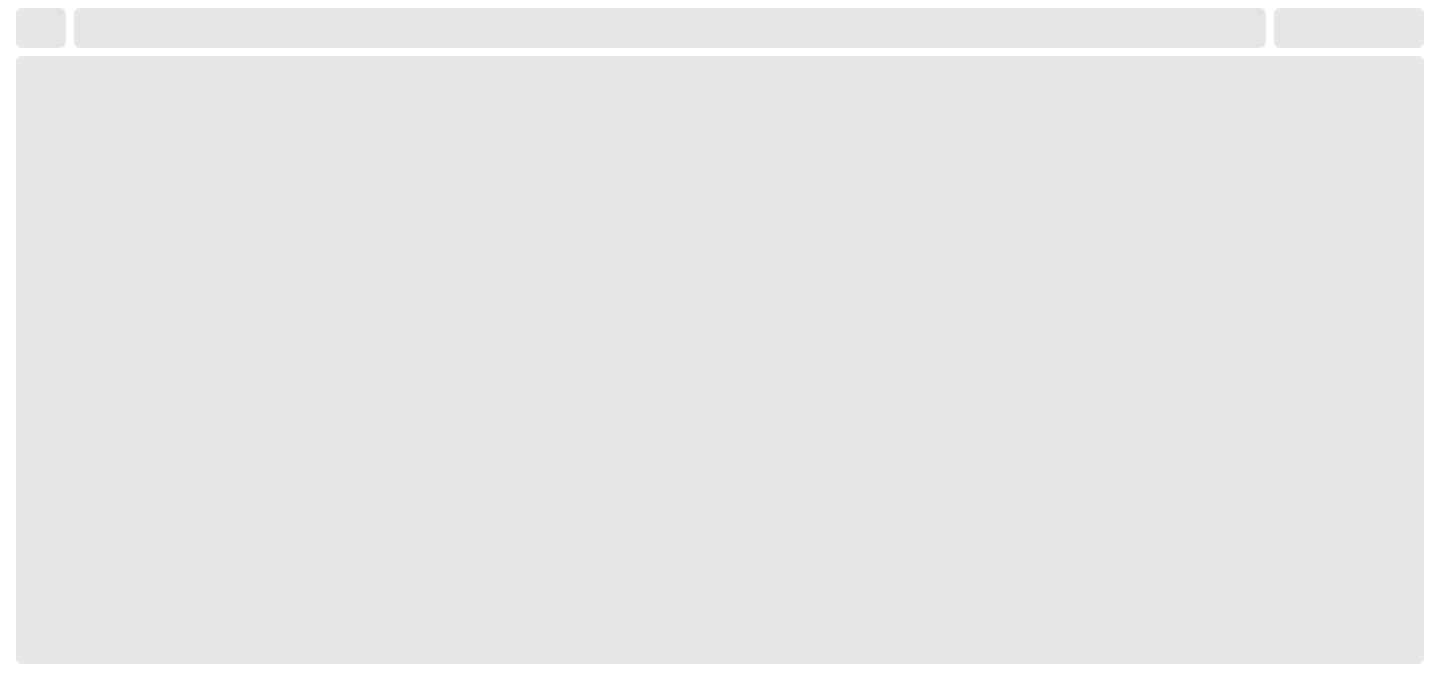 select on "**********" 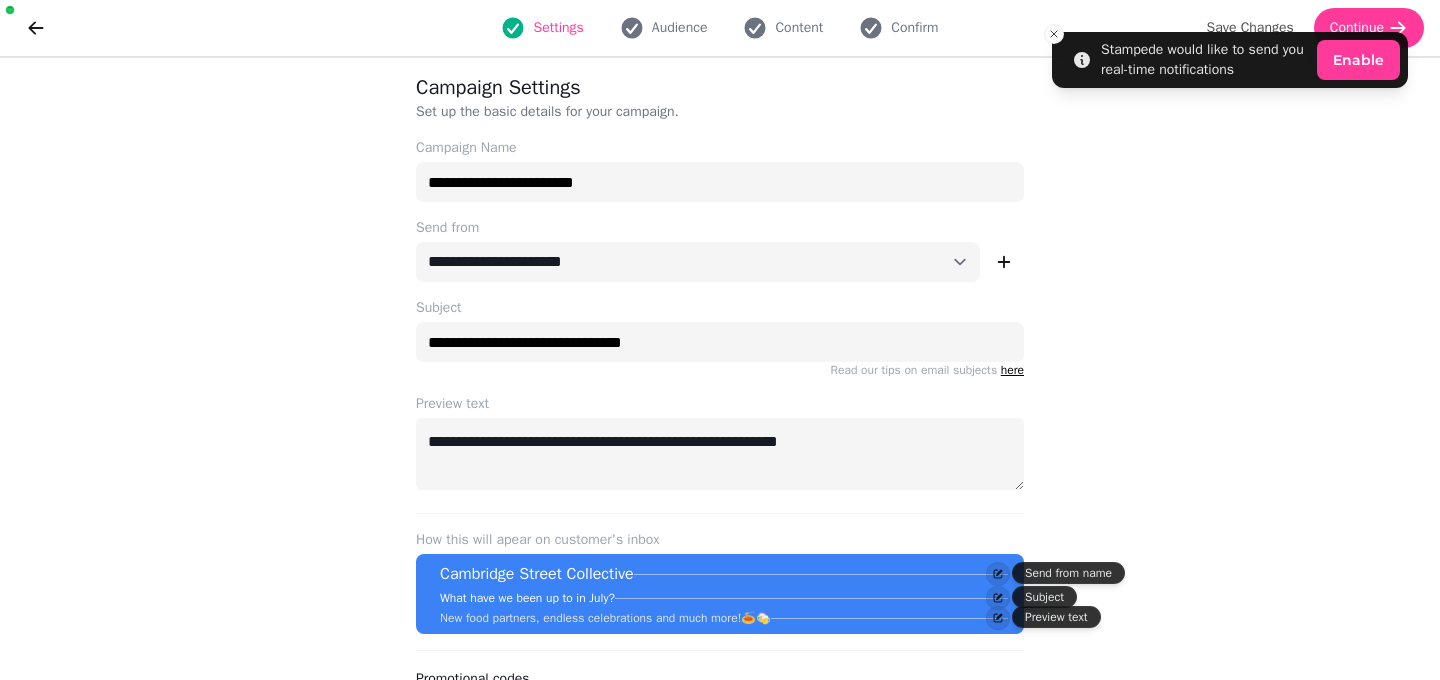 click on "Settings Audience Content Confirm" at bounding box center (720, 28) 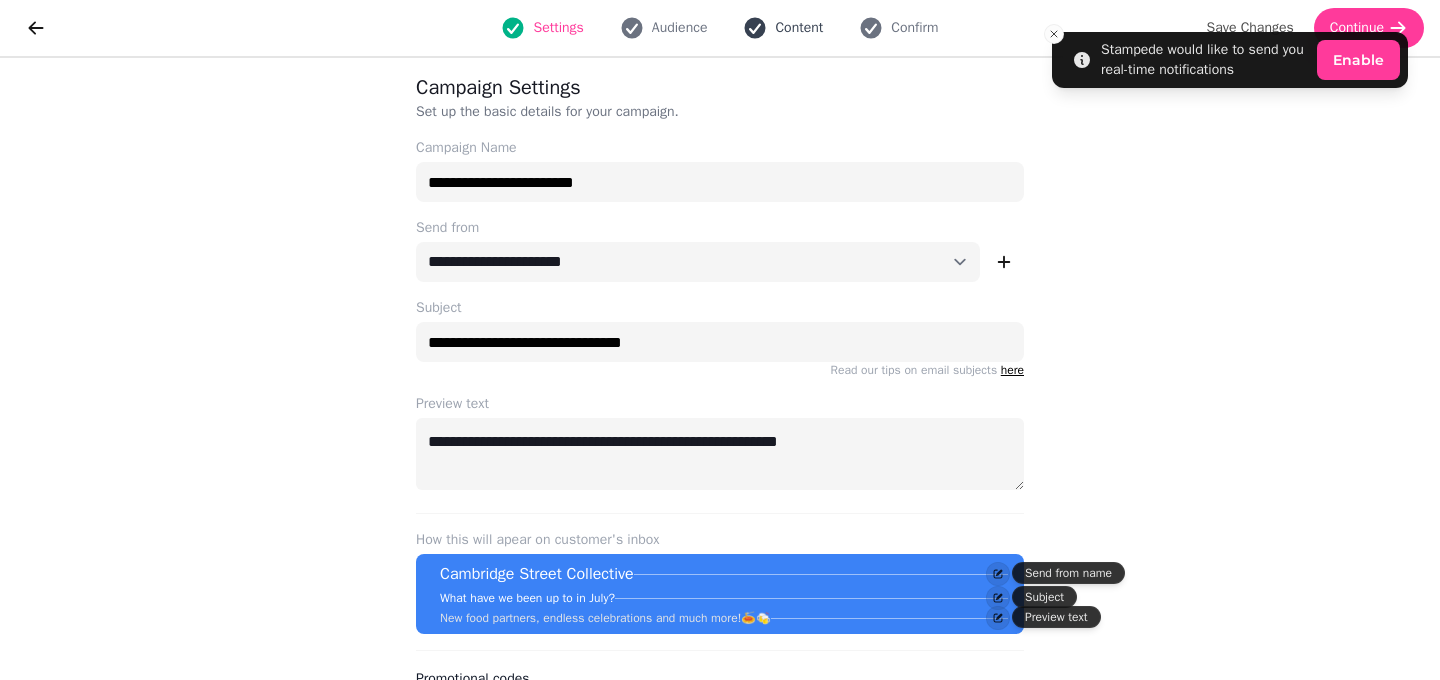 click 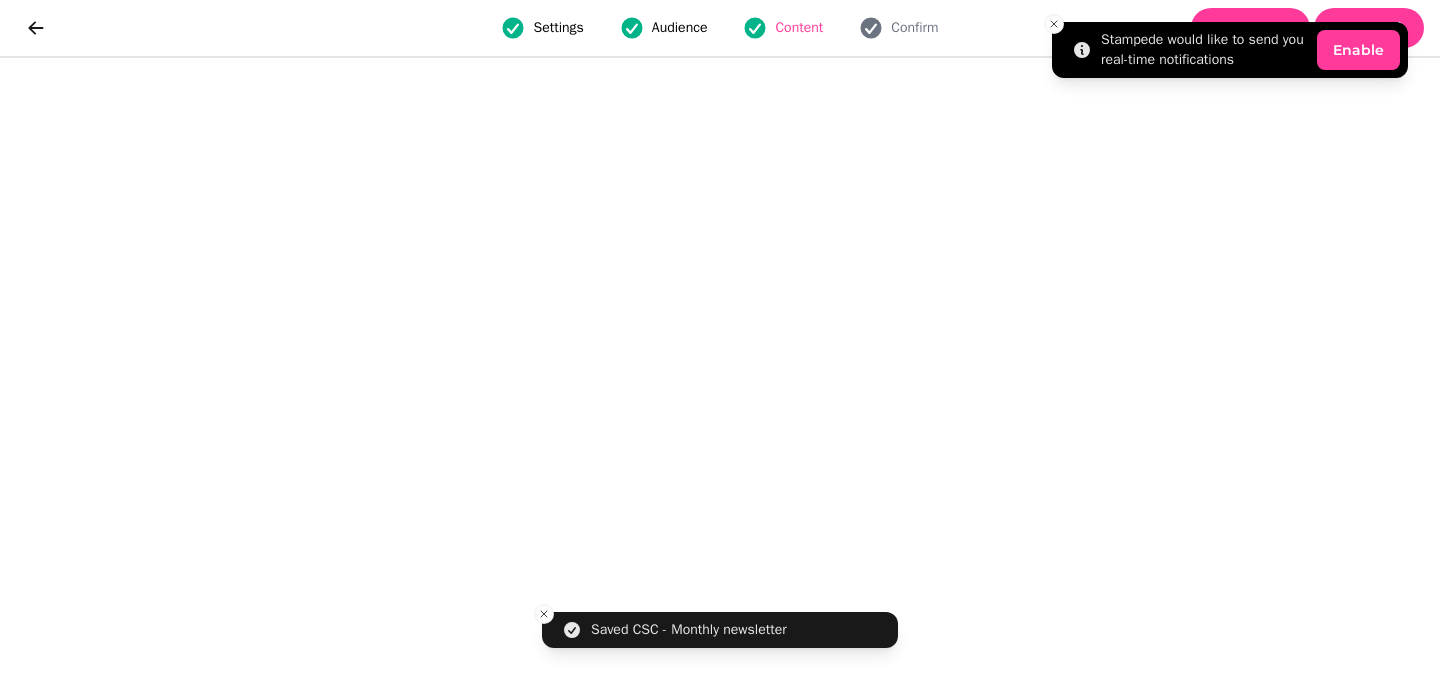 click on "Stampede would like to send you real-time notifications Enable" at bounding box center [1230, 50] 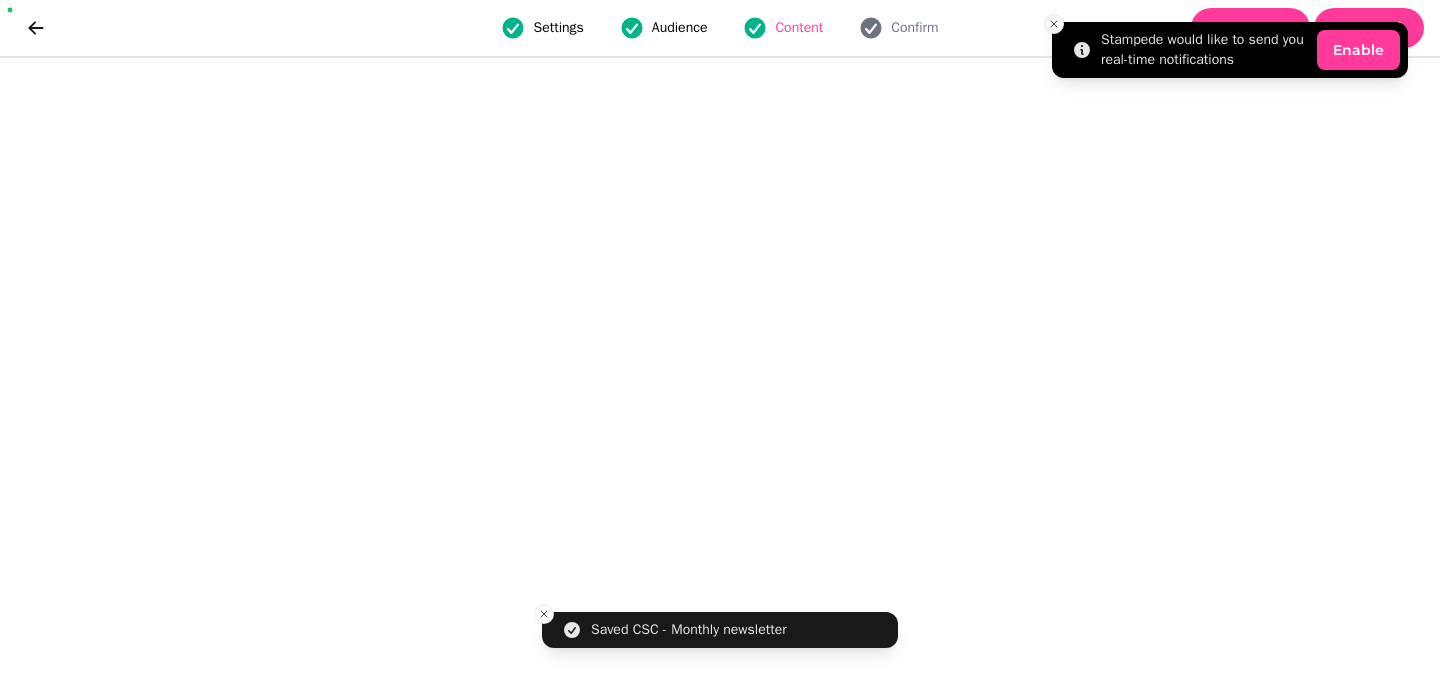 click 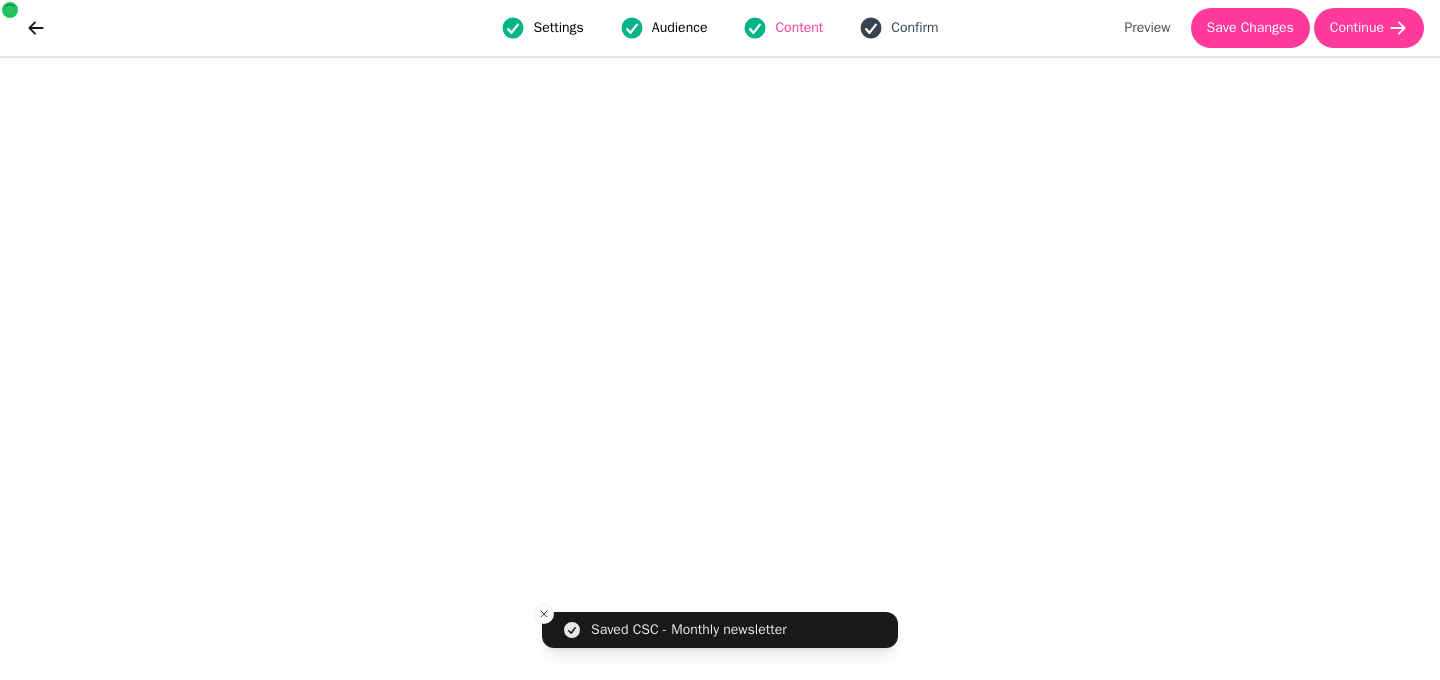 click 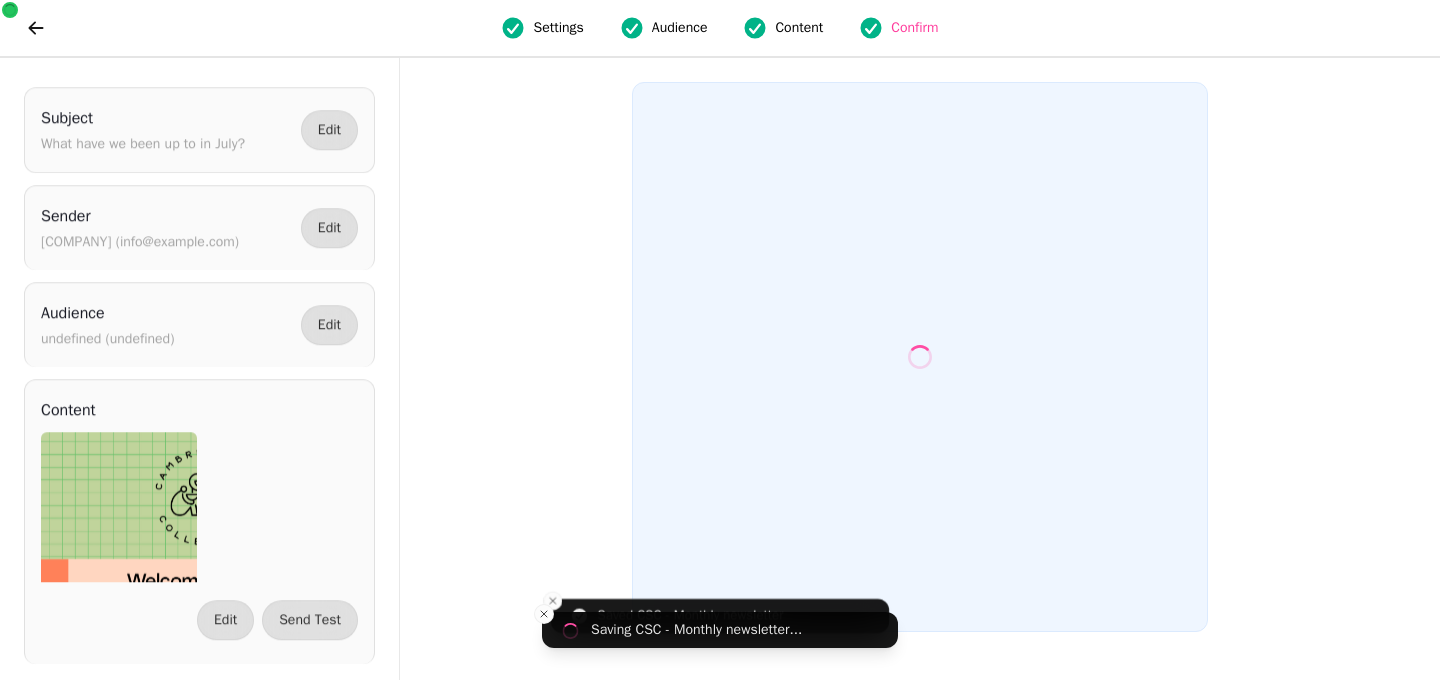 scroll, scrollTop: 0, scrollLeft: 0, axis: both 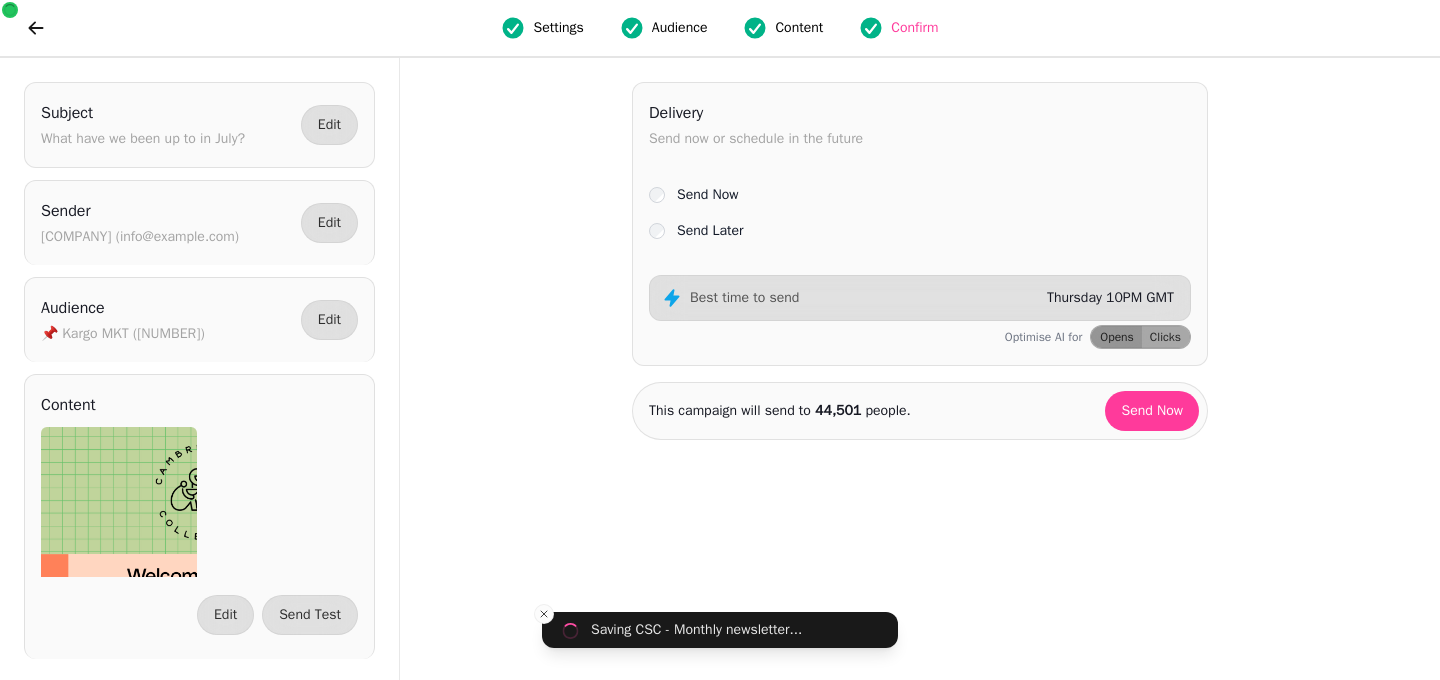click on "Send Later" at bounding box center [710, 231] 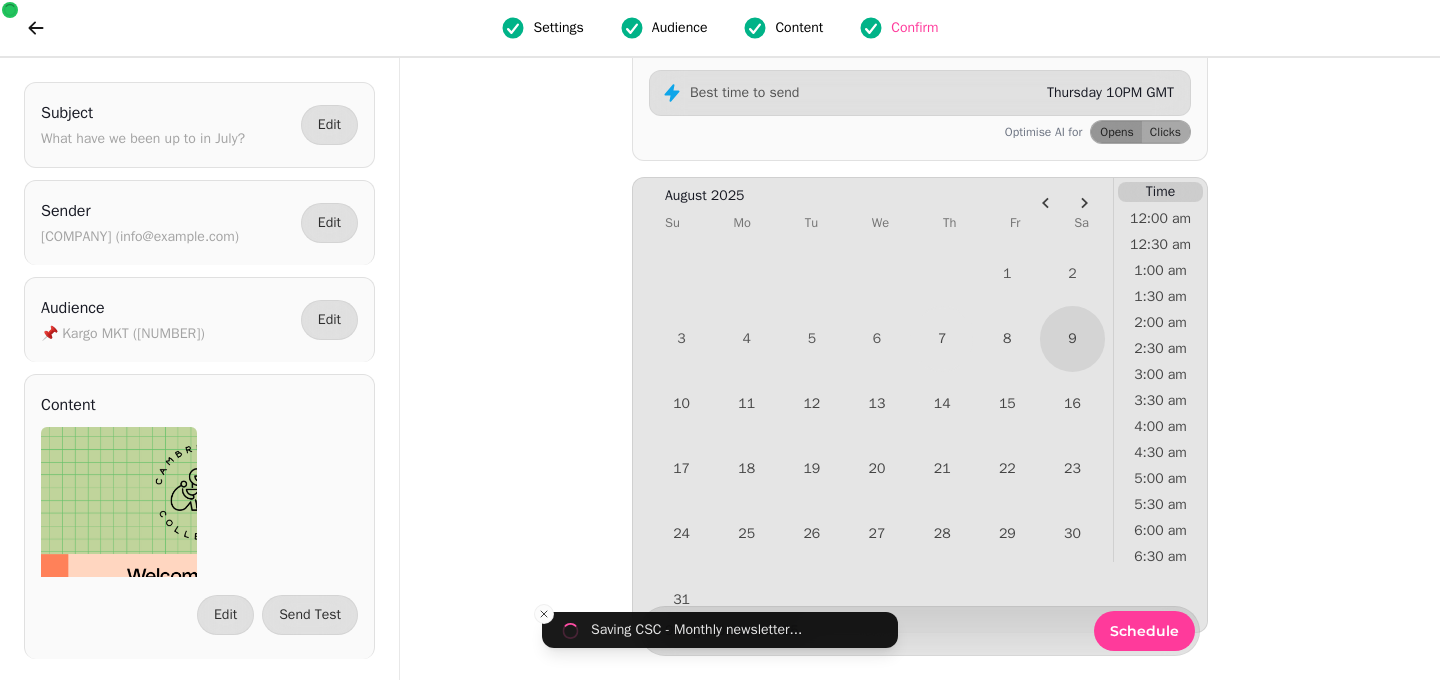 scroll, scrollTop: 209, scrollLeft: 0, axis: vertical 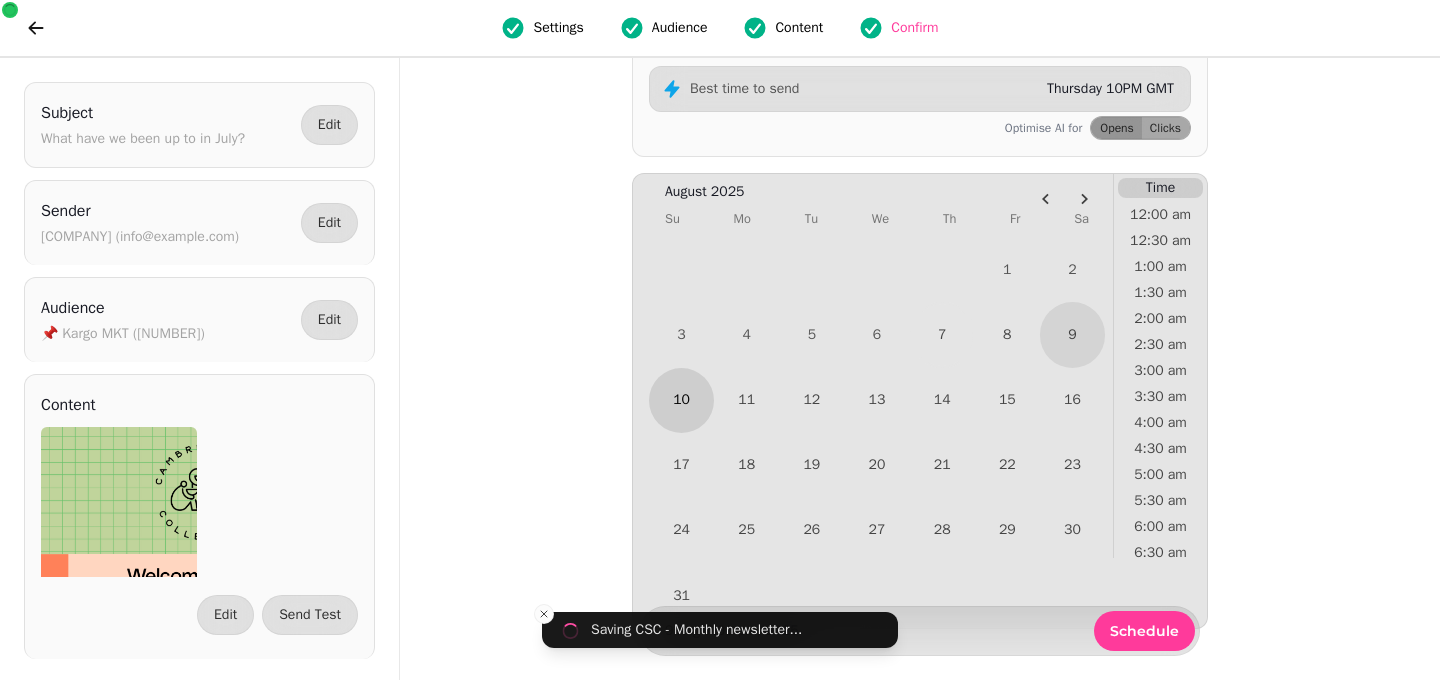 click on "10" at bounding box center (681, 400) 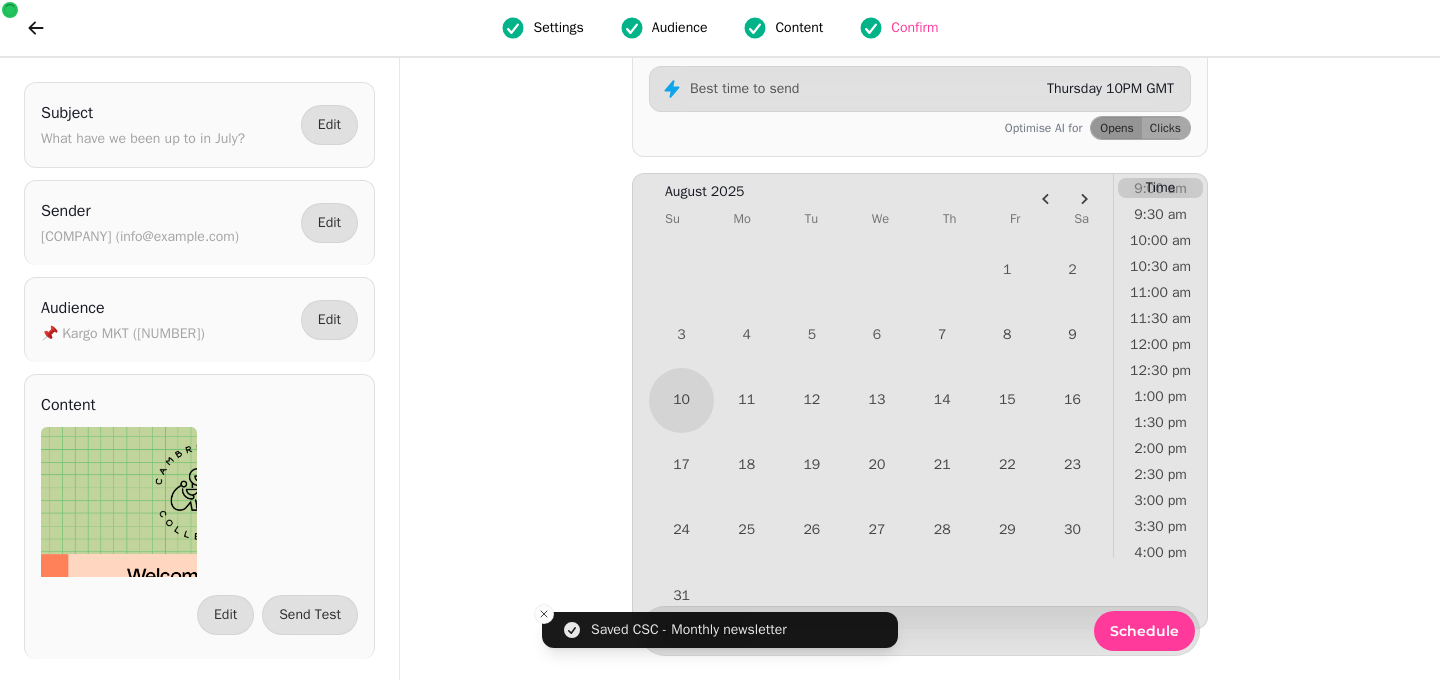 scroll, scrollTop: 0, scrollLeft: 0, axis: both 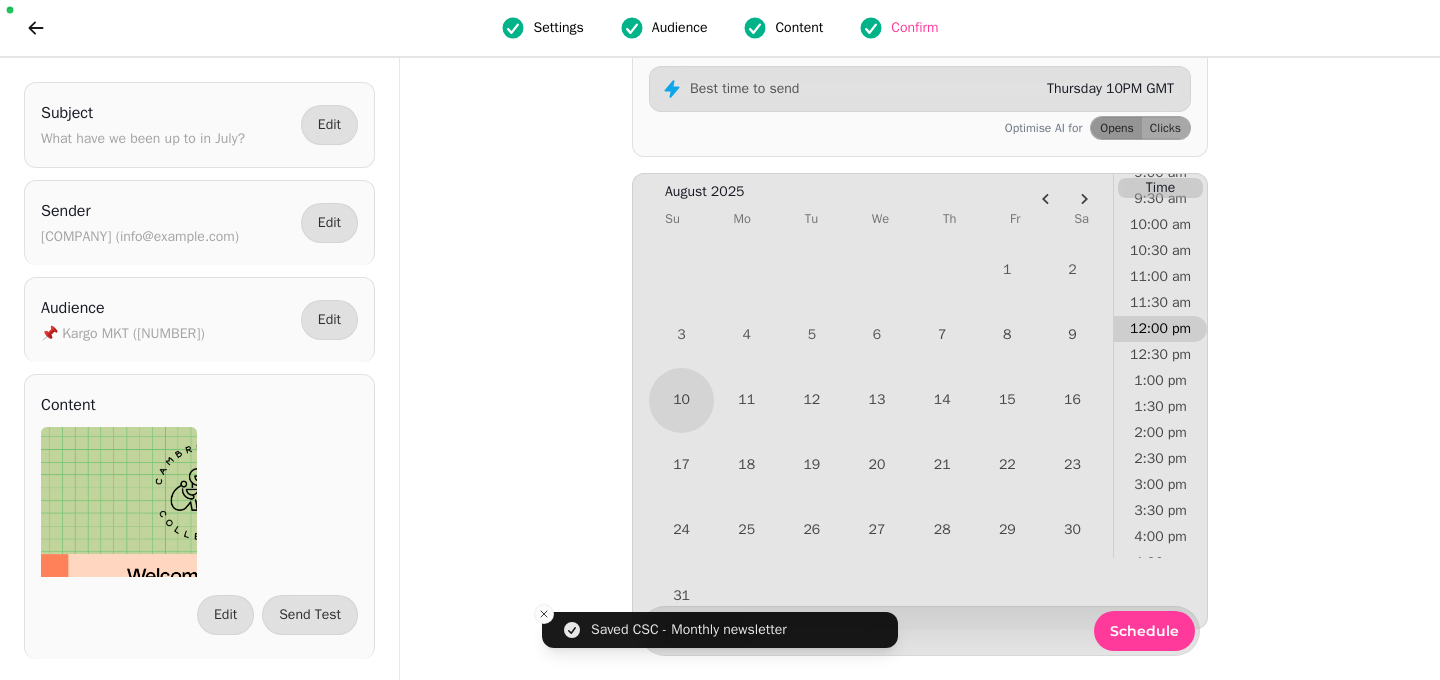 click on "12:00 pm" at bounding box center (1160, 329) 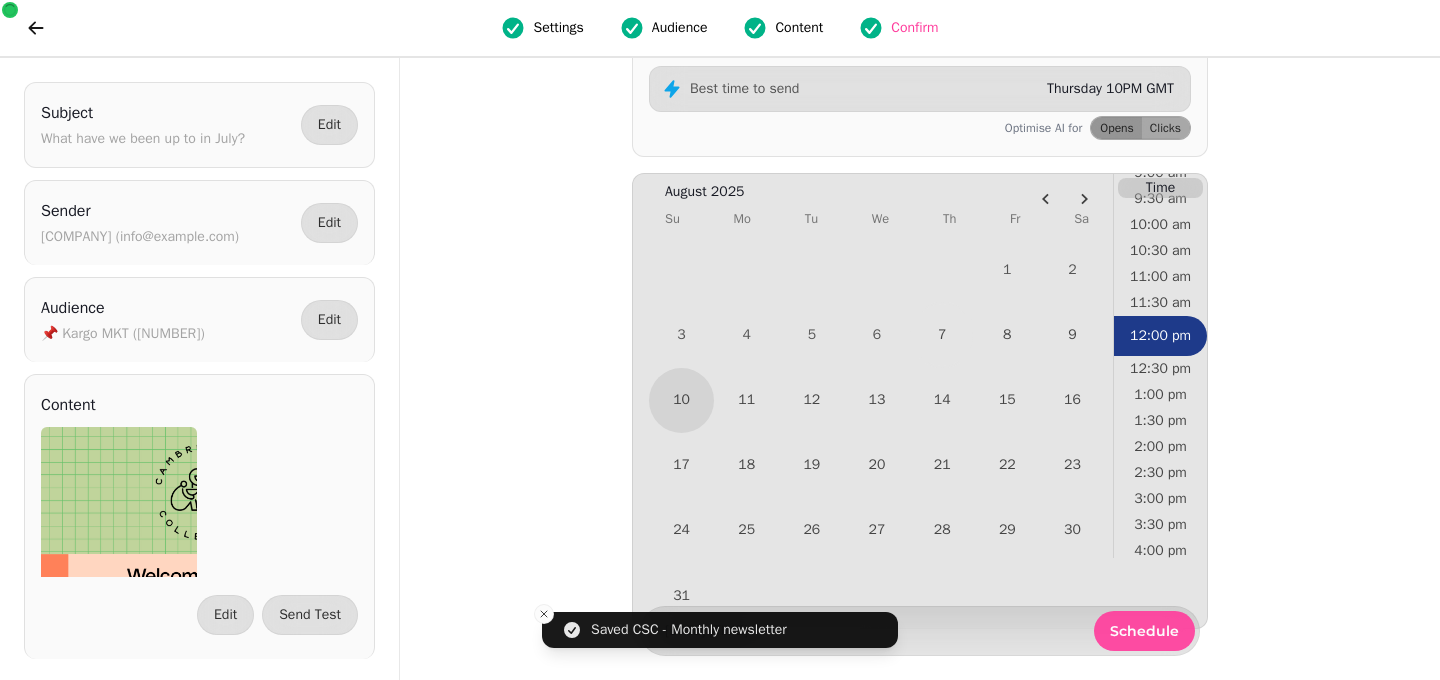 click on "Schedule" at bounding box center [1144, 631] 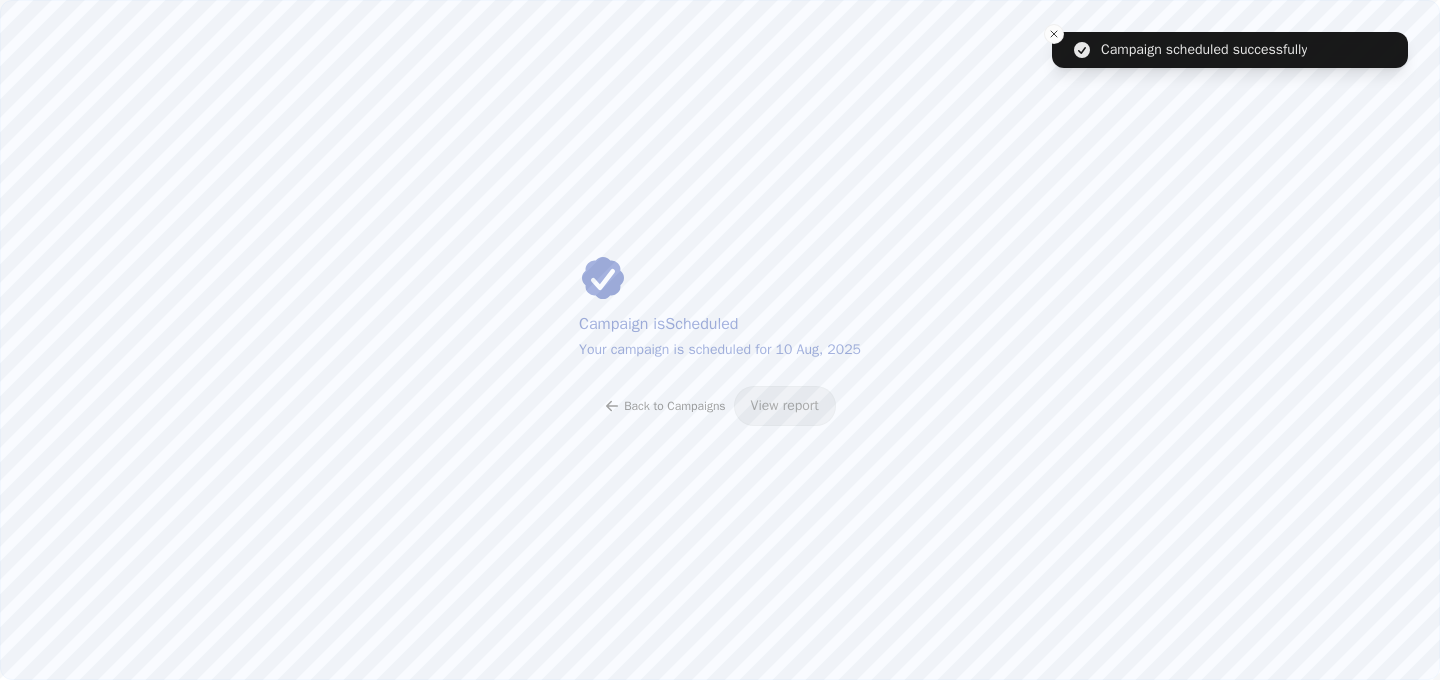 click on "Back to Campaigns" at bounding box center (674, 406) 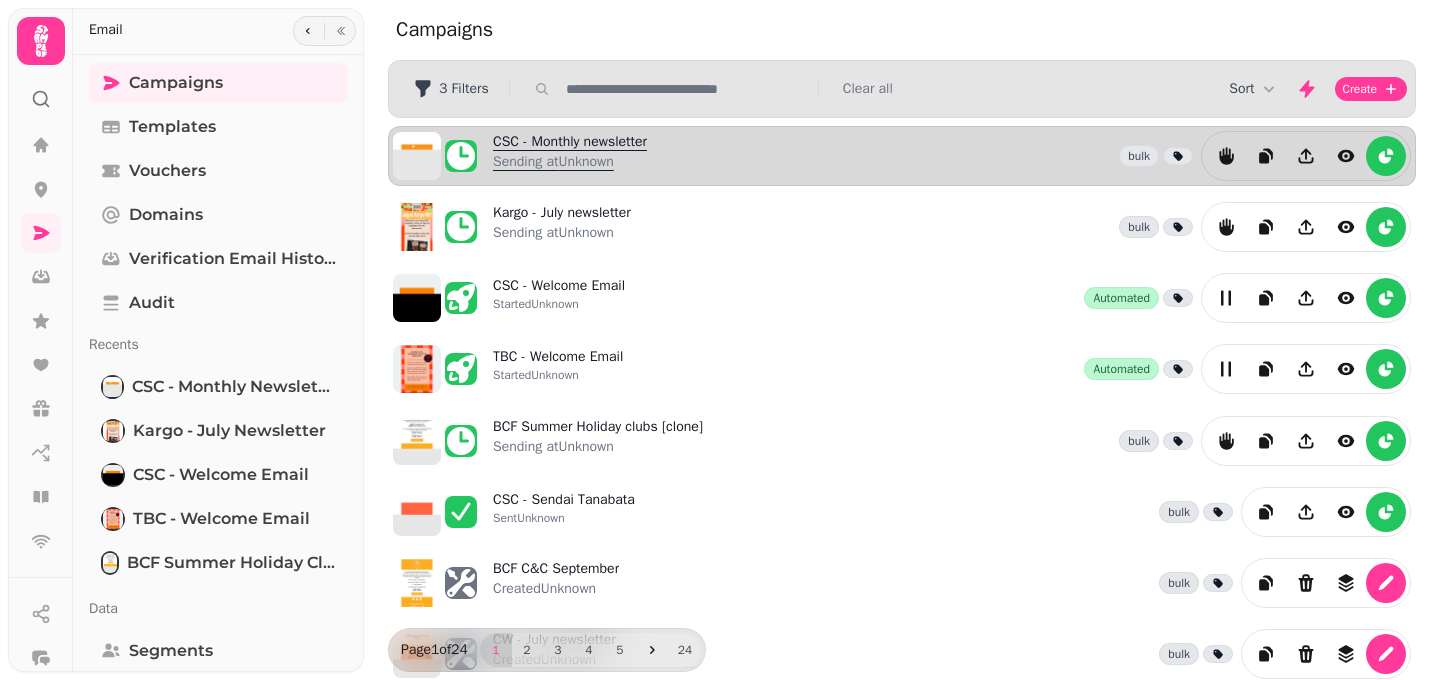 click on "Sending at  Unknown" at bounding box center [570, 162] 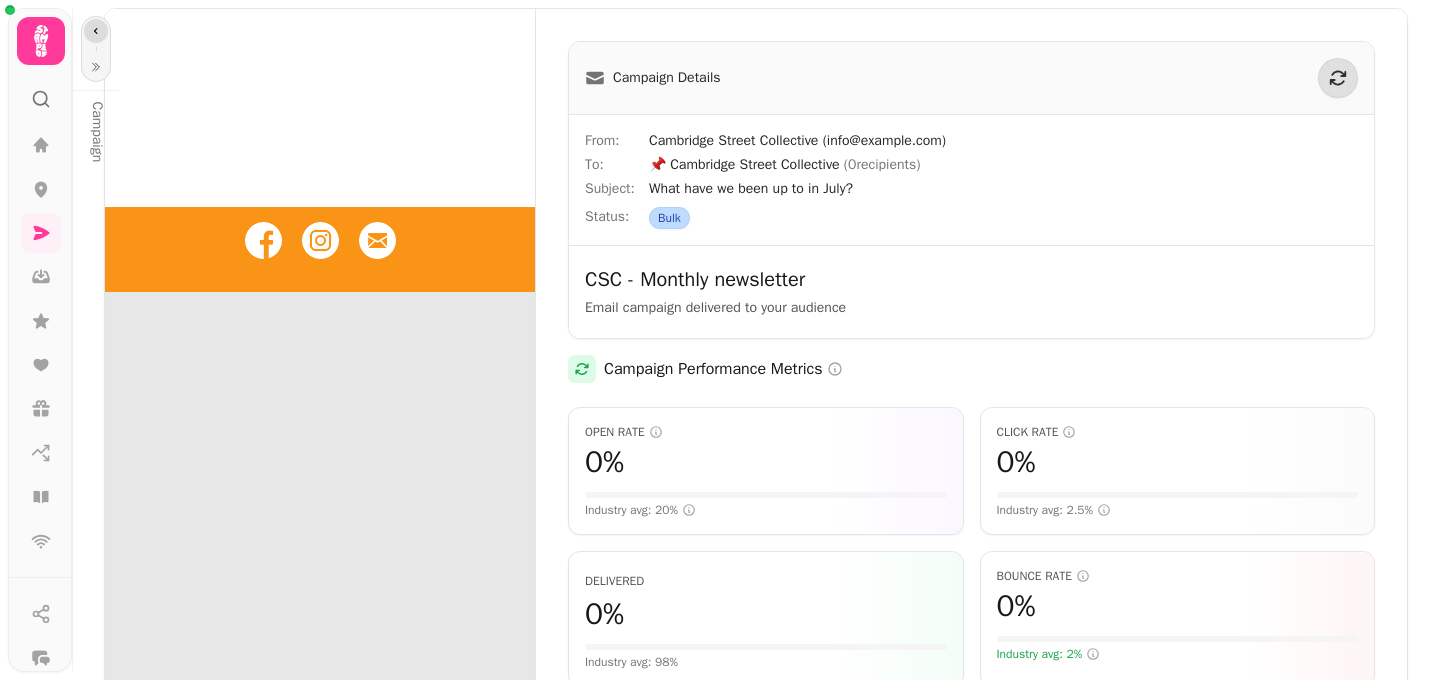 click 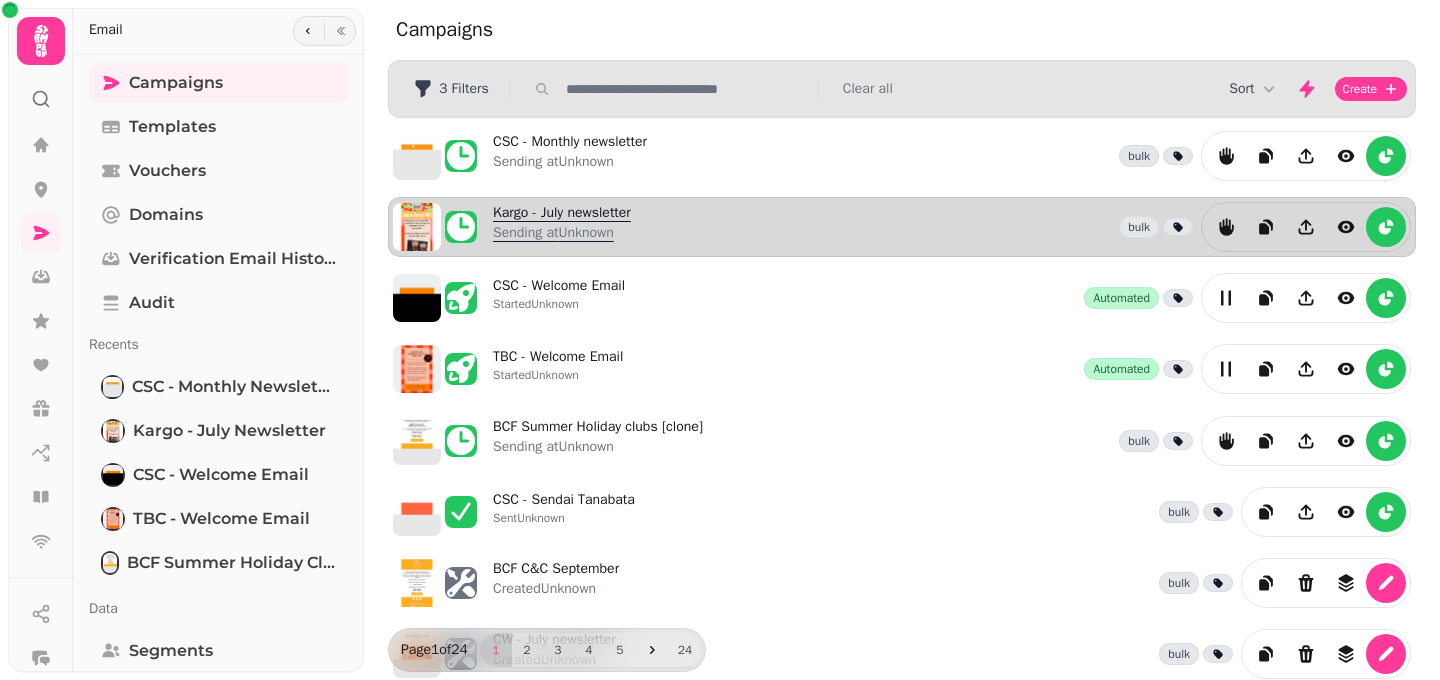 click on "Sending at  Unknown" at bounding box center [562, 233] 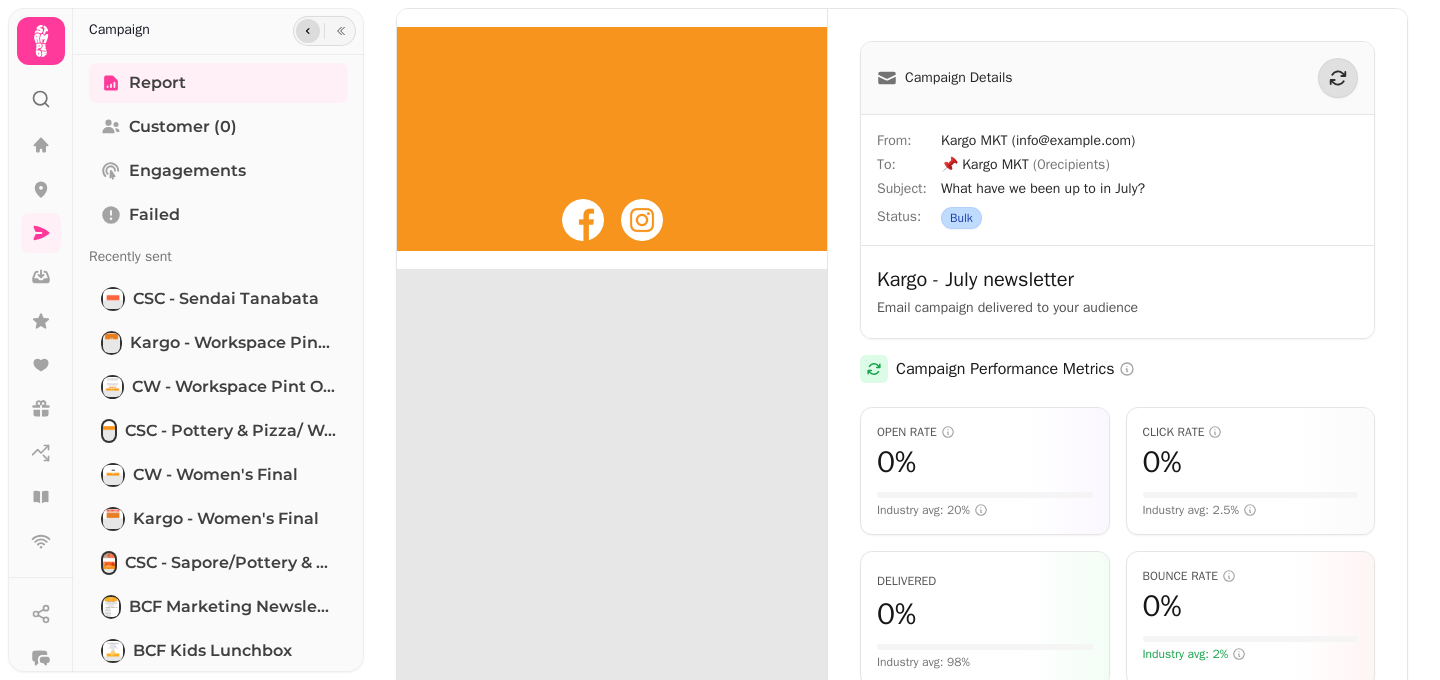 click 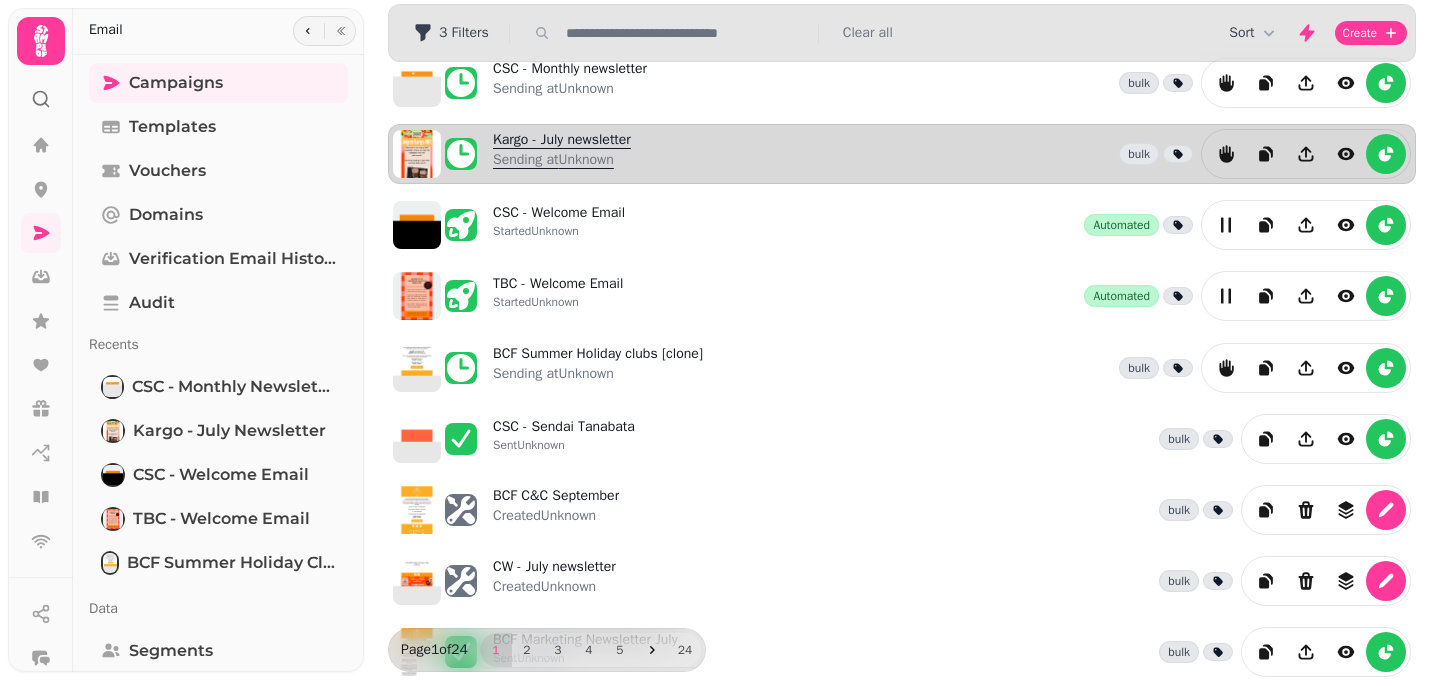 scroll, scrollTop: 0, scrollLeft: 0, axis: both 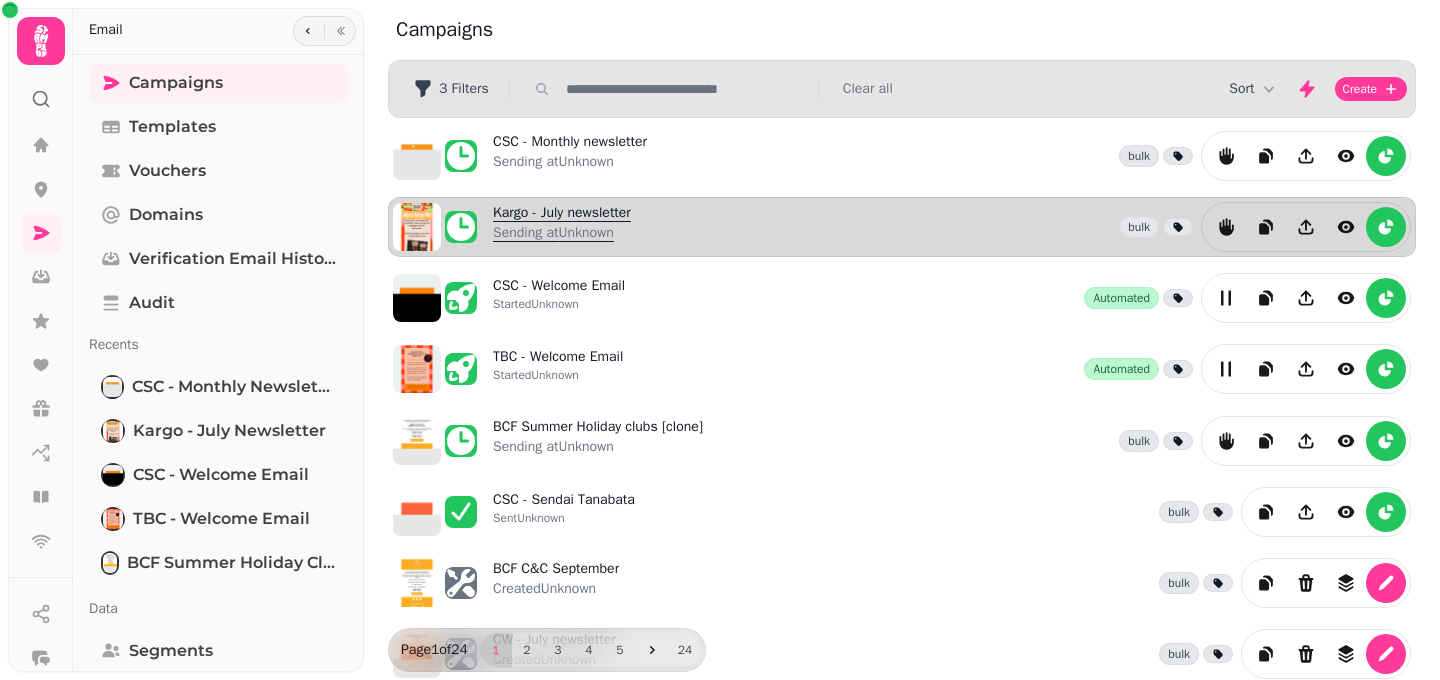 click on "Sending at  Unknown" at bounding box center (562, 233) 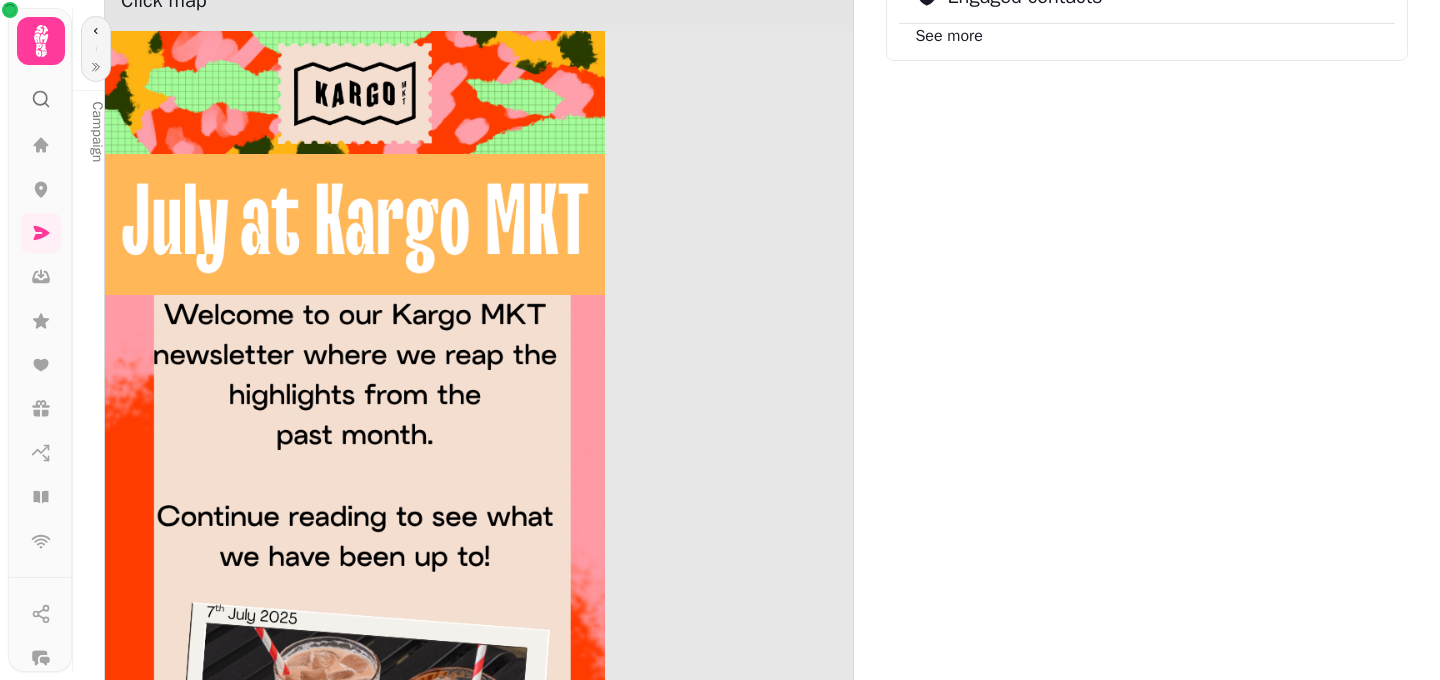 scroll, scrollTop: 1361, scrollLeft: 0, axis: vertical 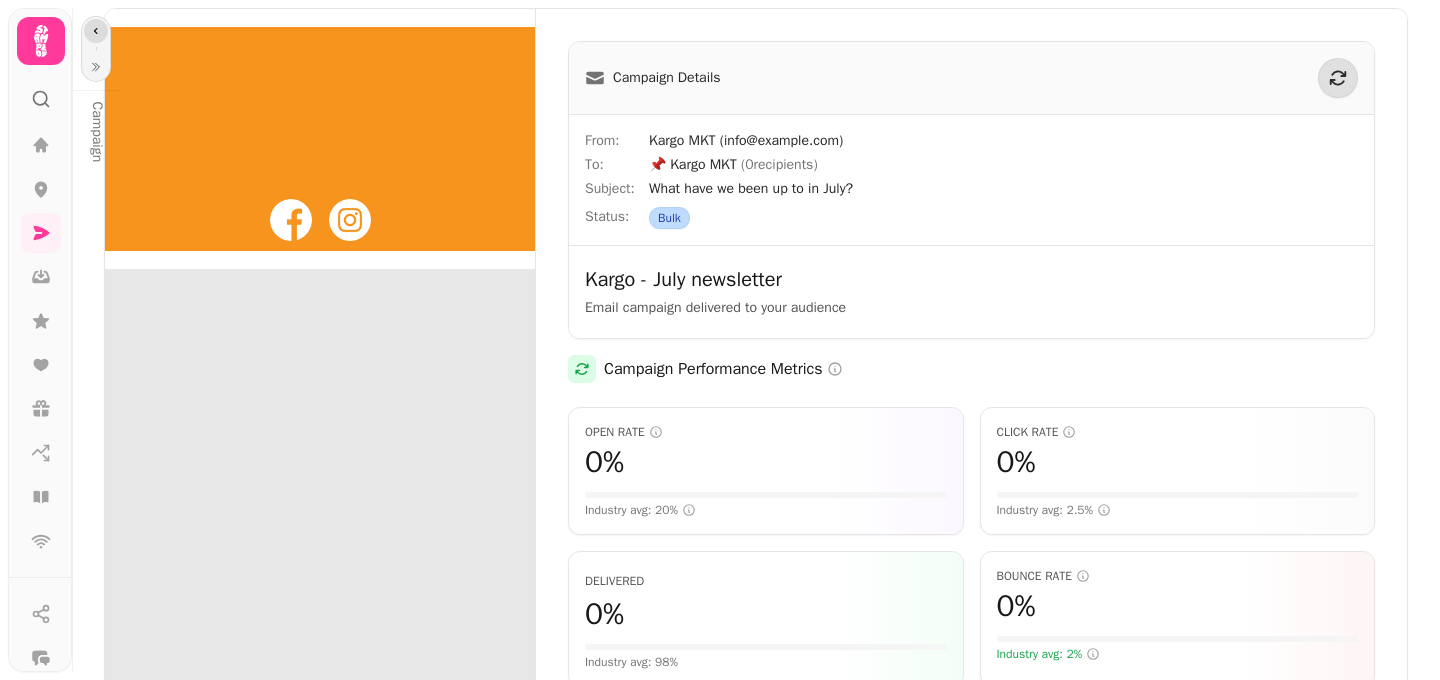 click 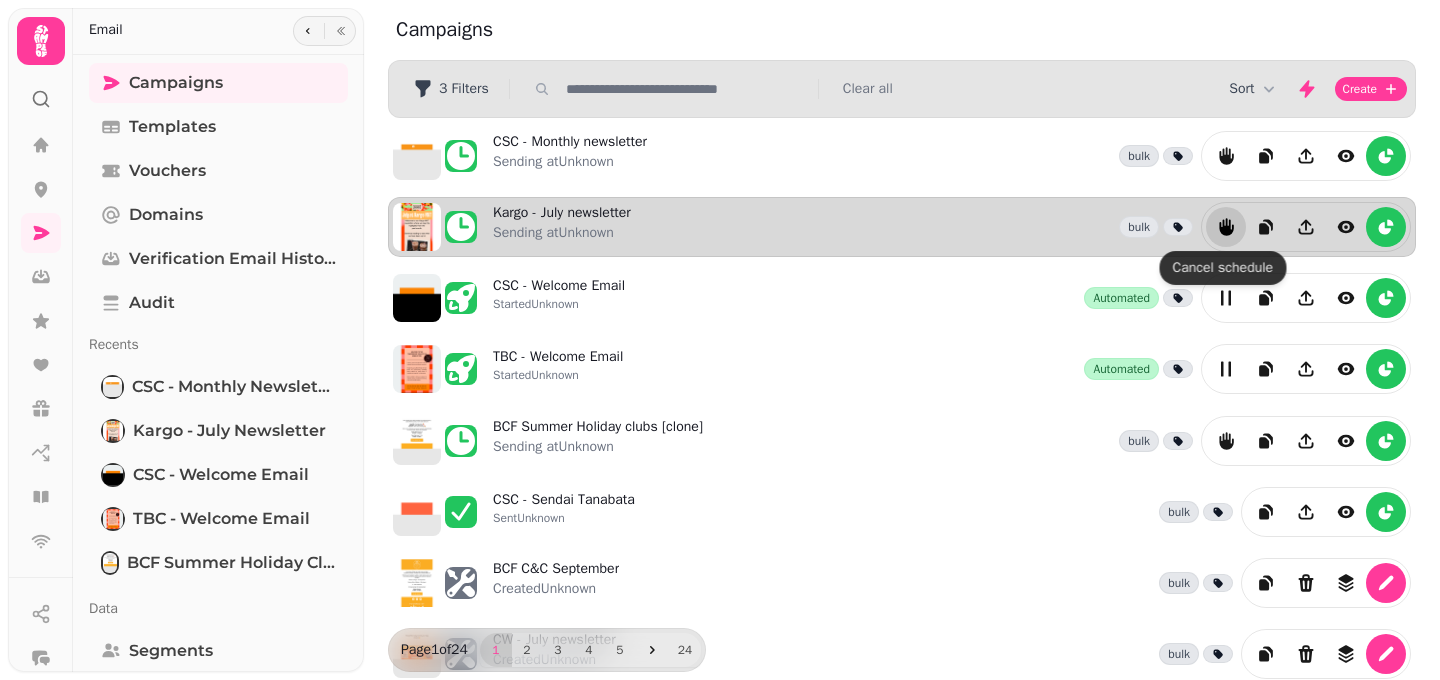 click 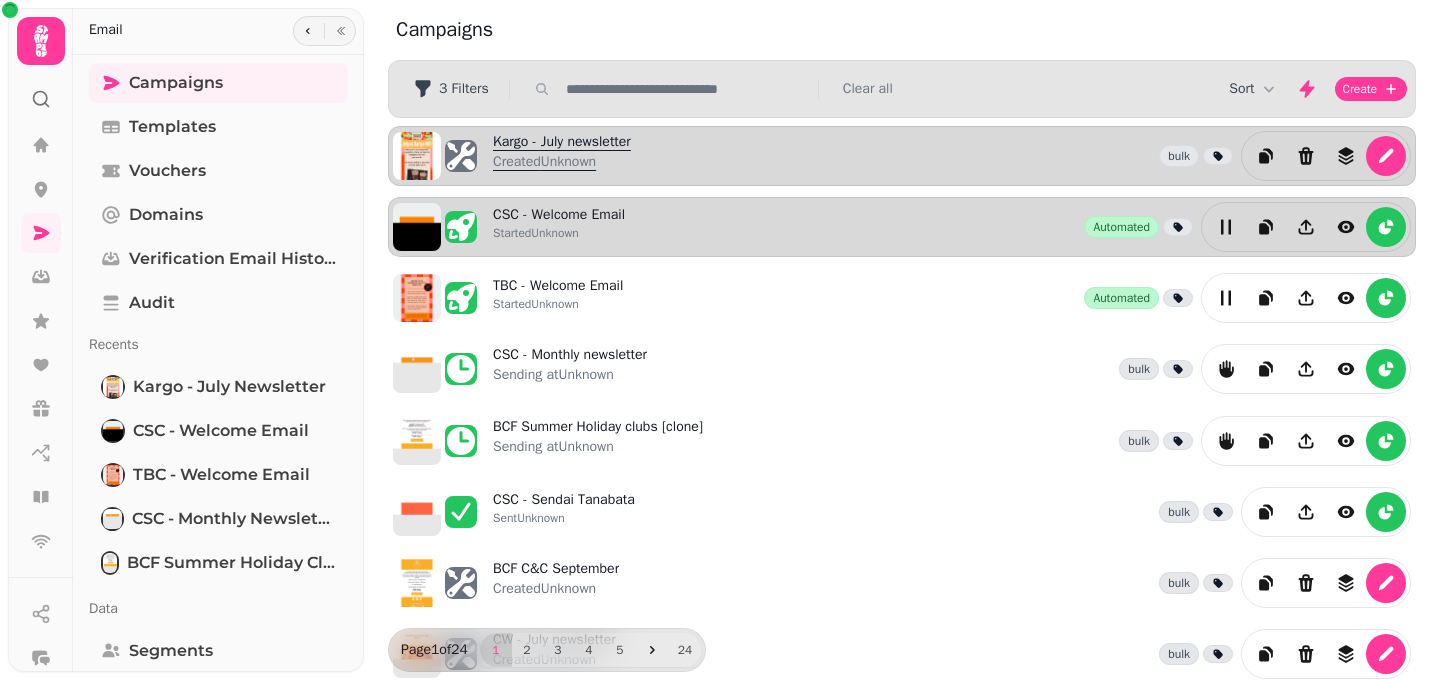 click on "Kargo - July newsletter Created  Unknown" at bounding box center (562, 156) 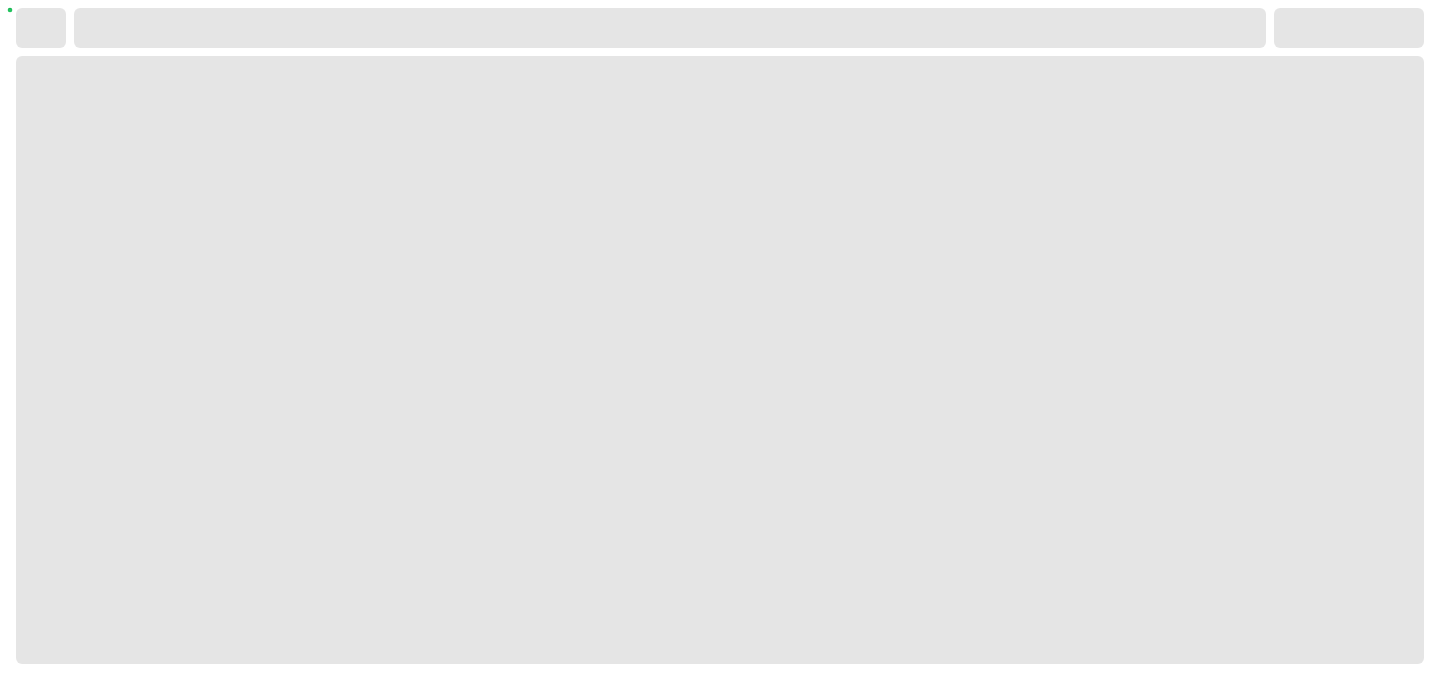 select on "**********" 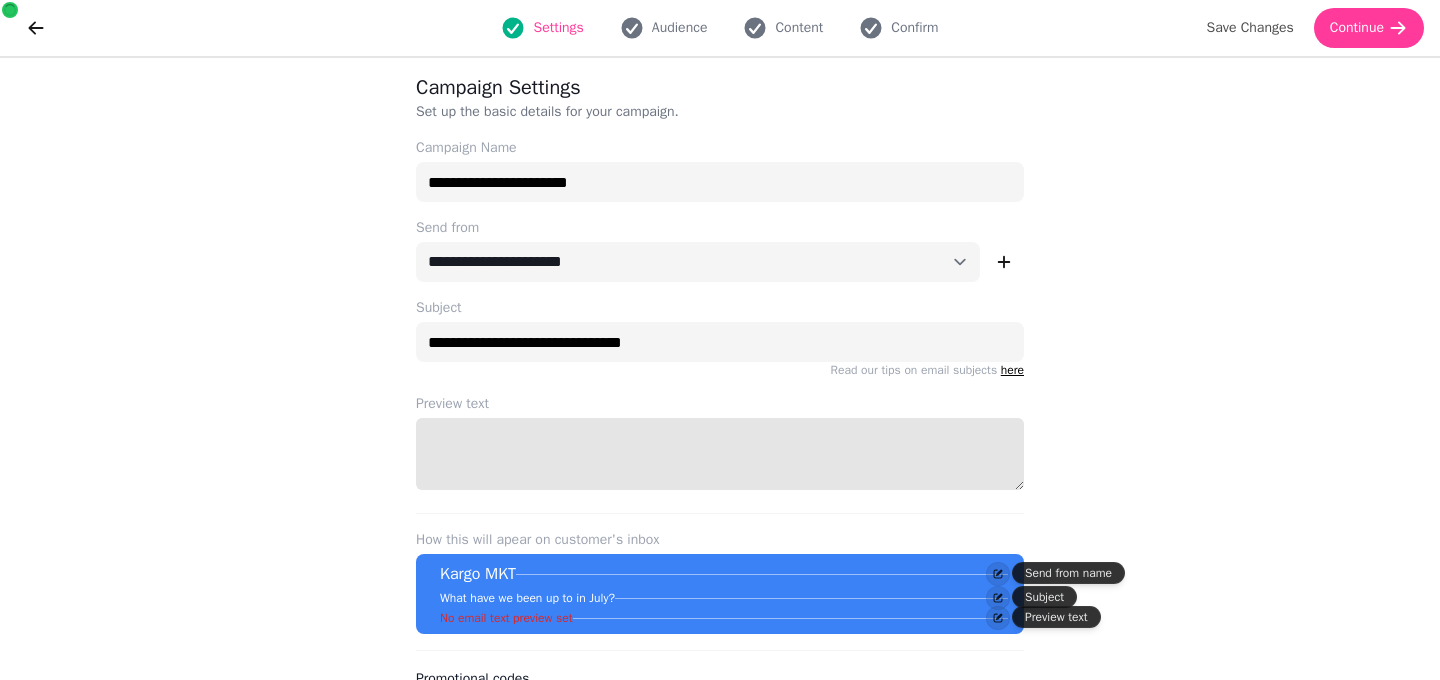 click on "Preview text" at bounding box center (720, 454) 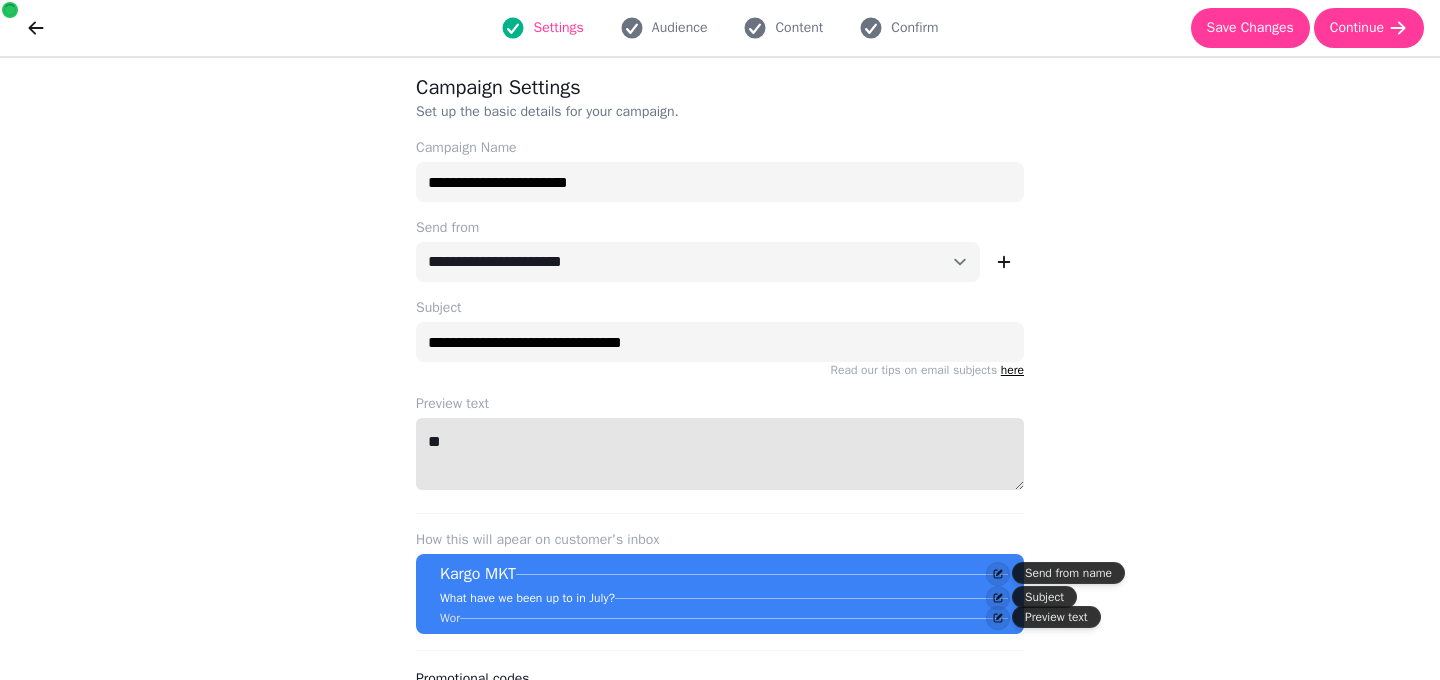 type on "*" 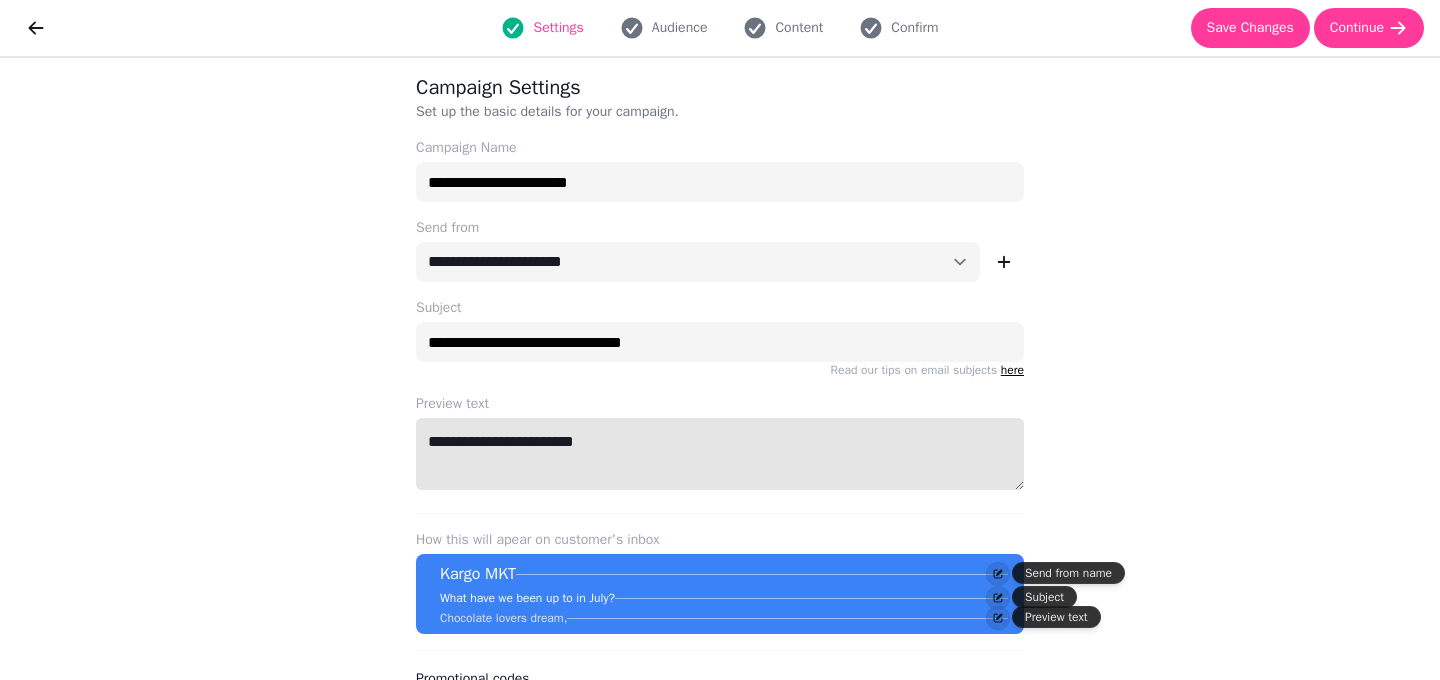 drag, startPoint x: 595, startPoint y: 438, endPoint x: 399, endPoint y: 446, distance: 196.1632 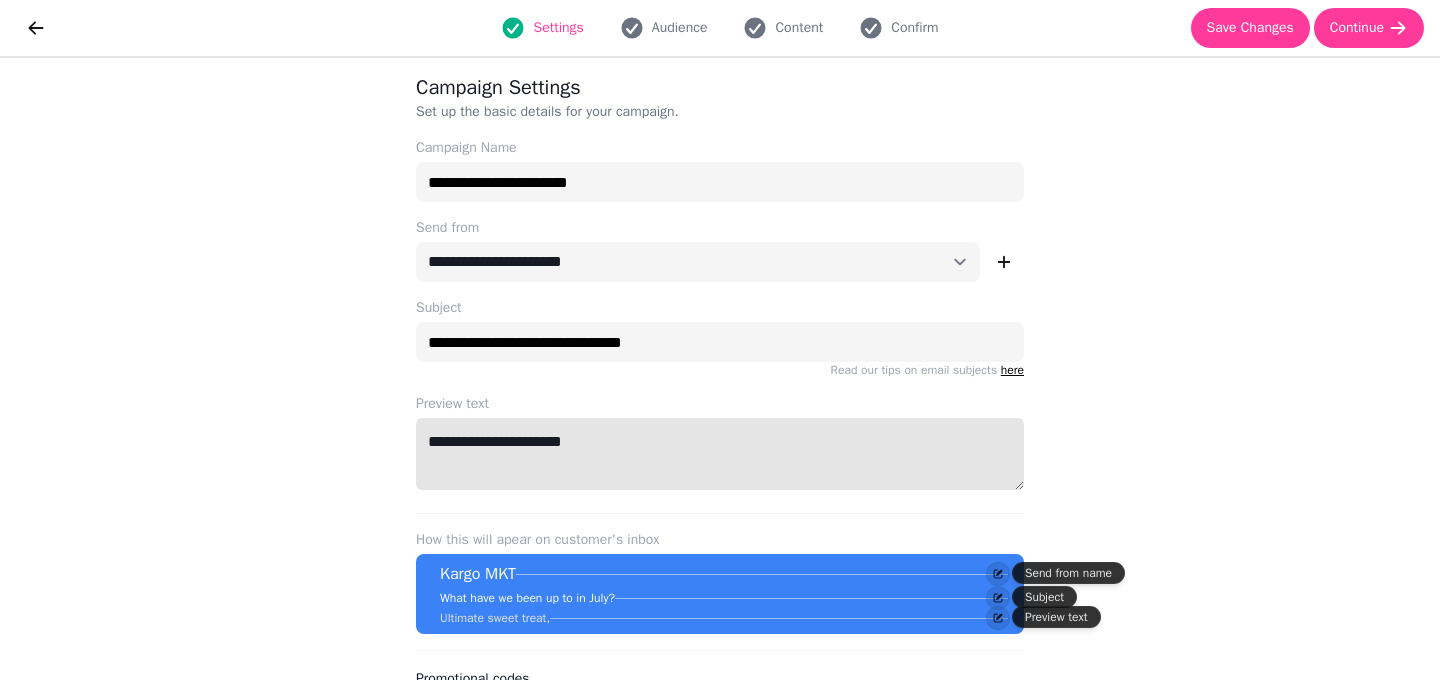 click on "**********" at bounding box center [720, 454] 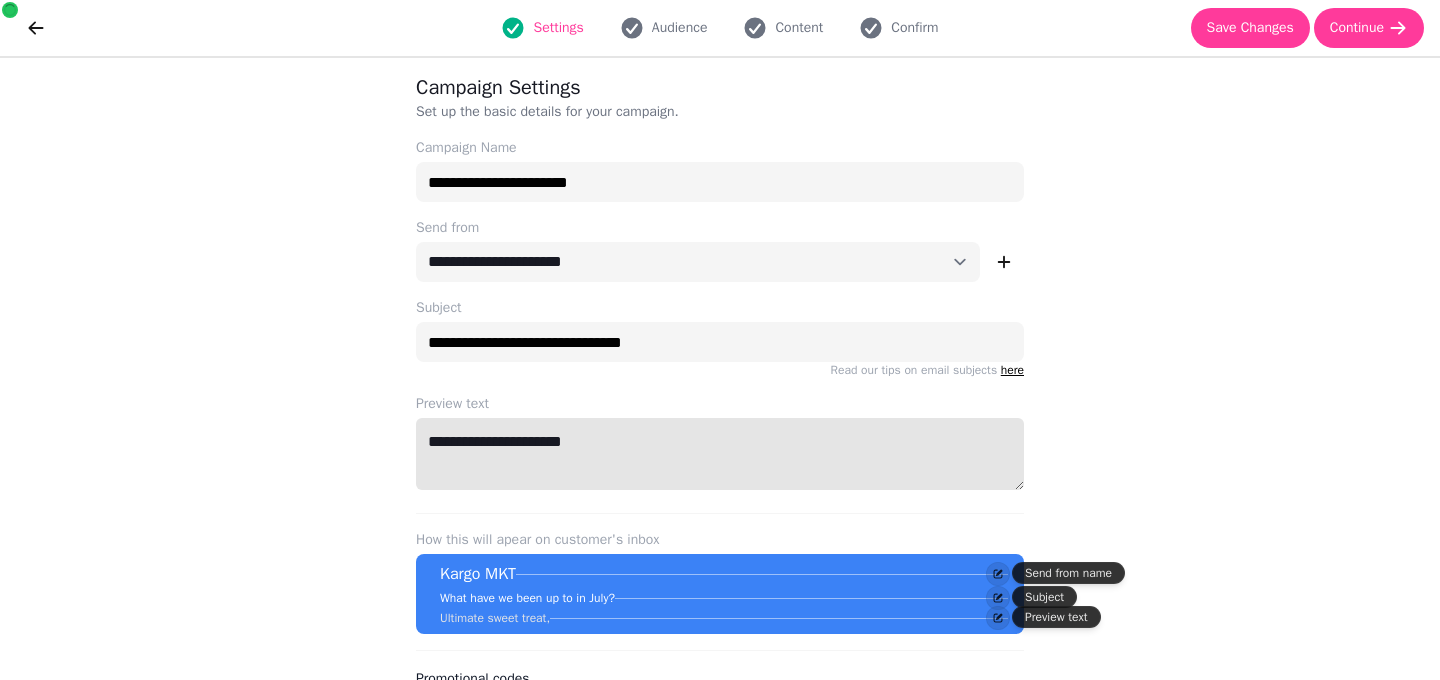 click on "**********" at bounding box center (720, 454) 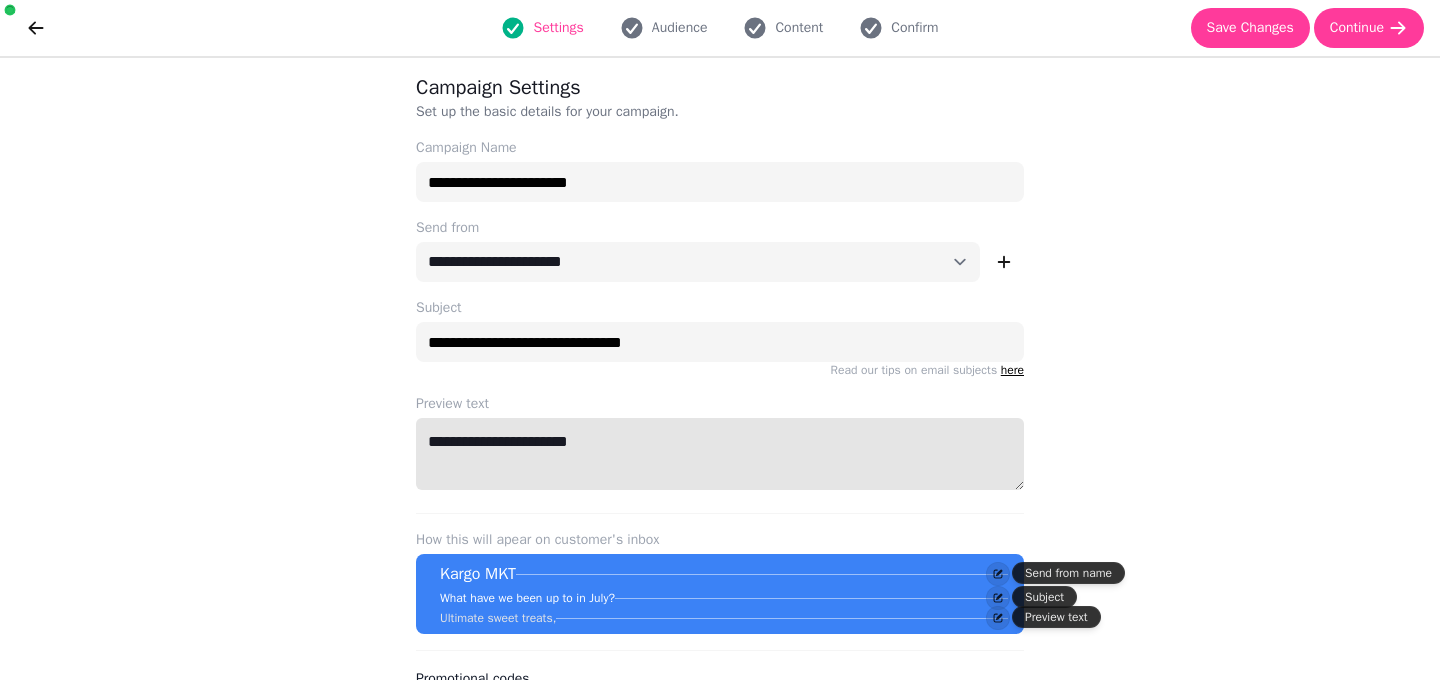 click on "**********" at bounding box center (720, 454) 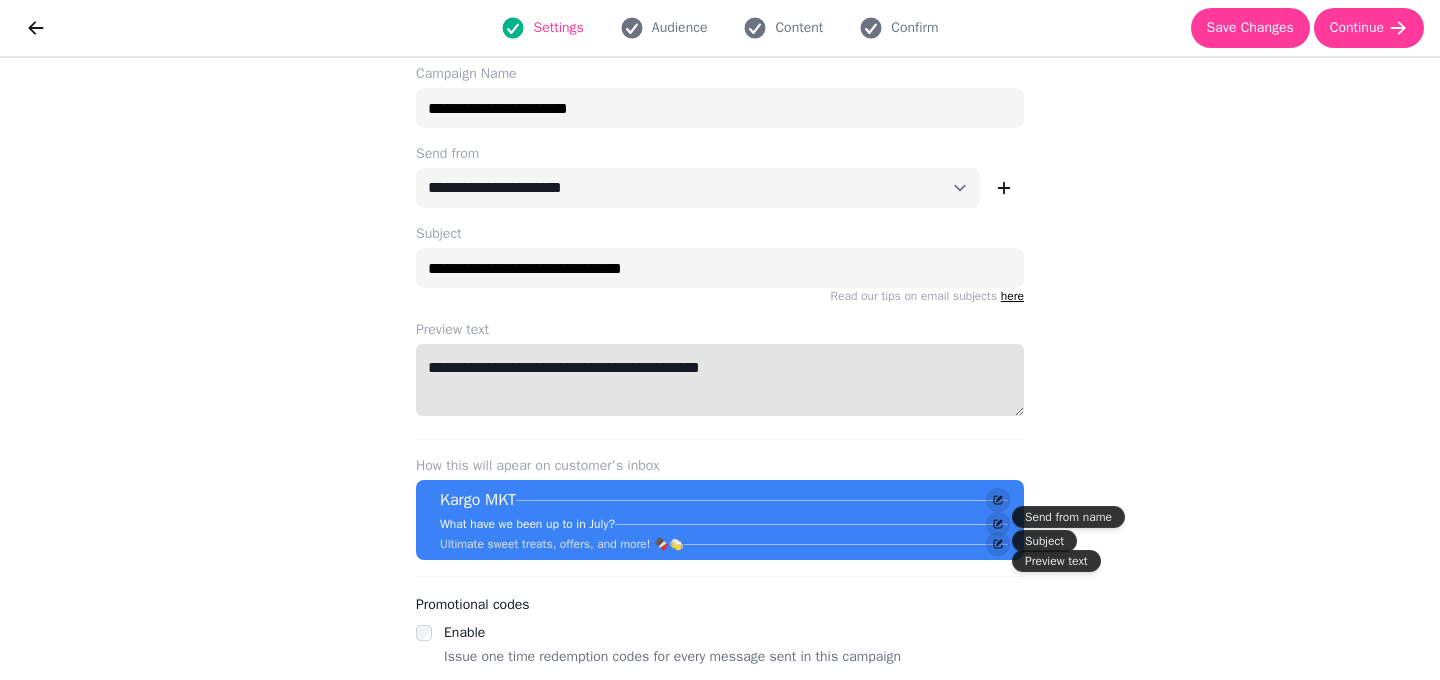 scroll, scrollTop: 78, scrollLeft: 0, axis: vertical 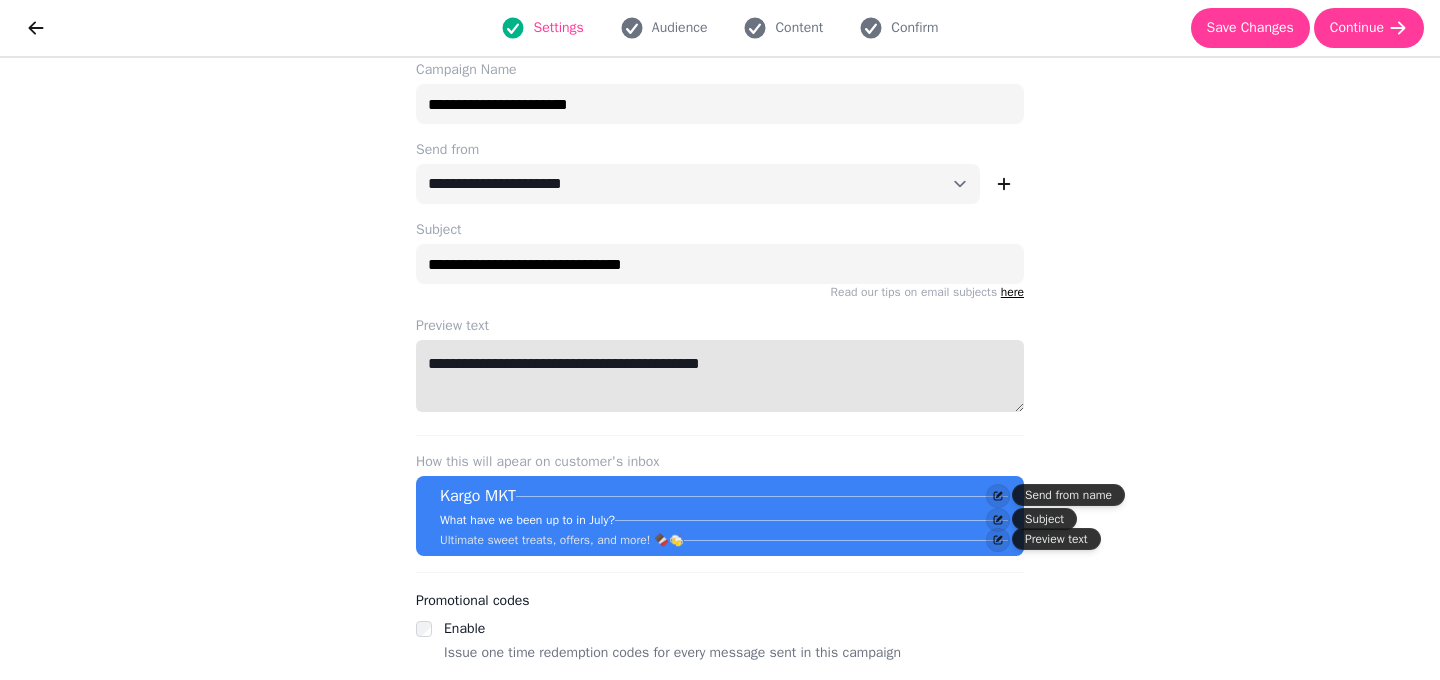 click on "**********" at bounding box center (720, 376) 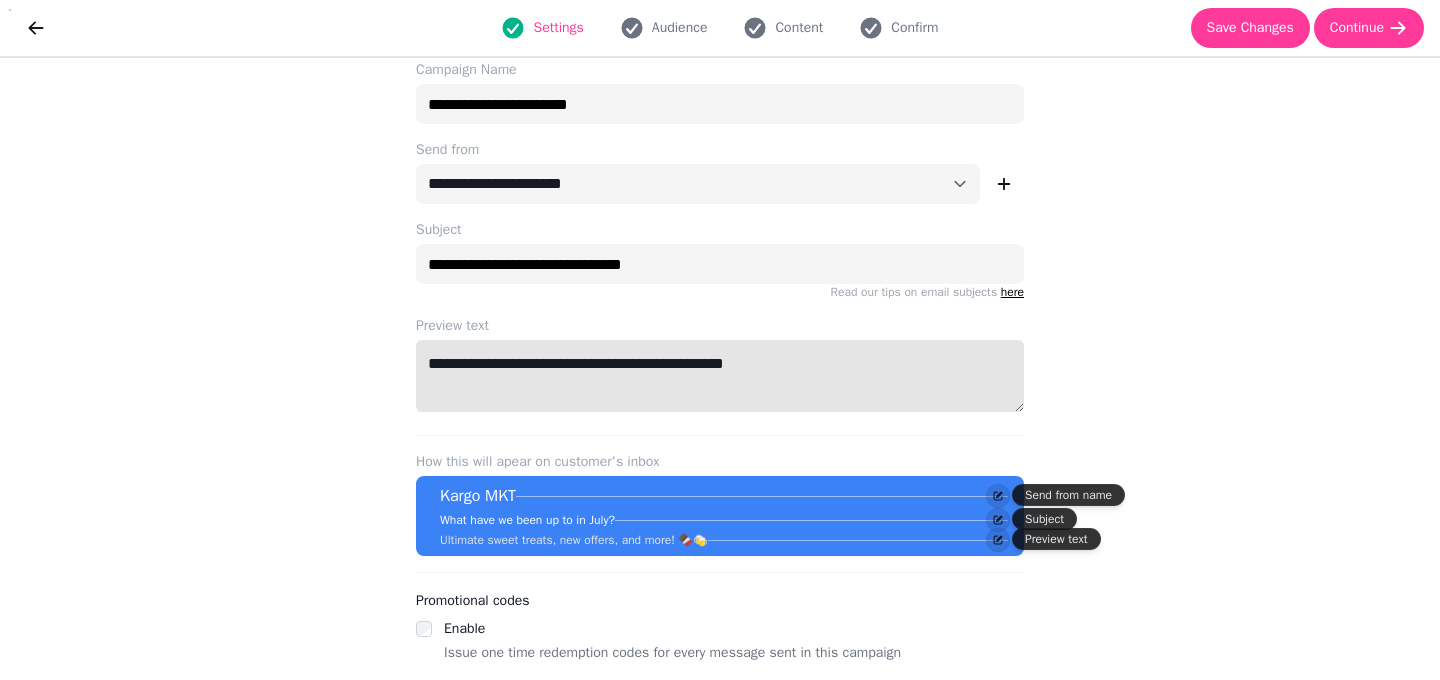 type on "**********" 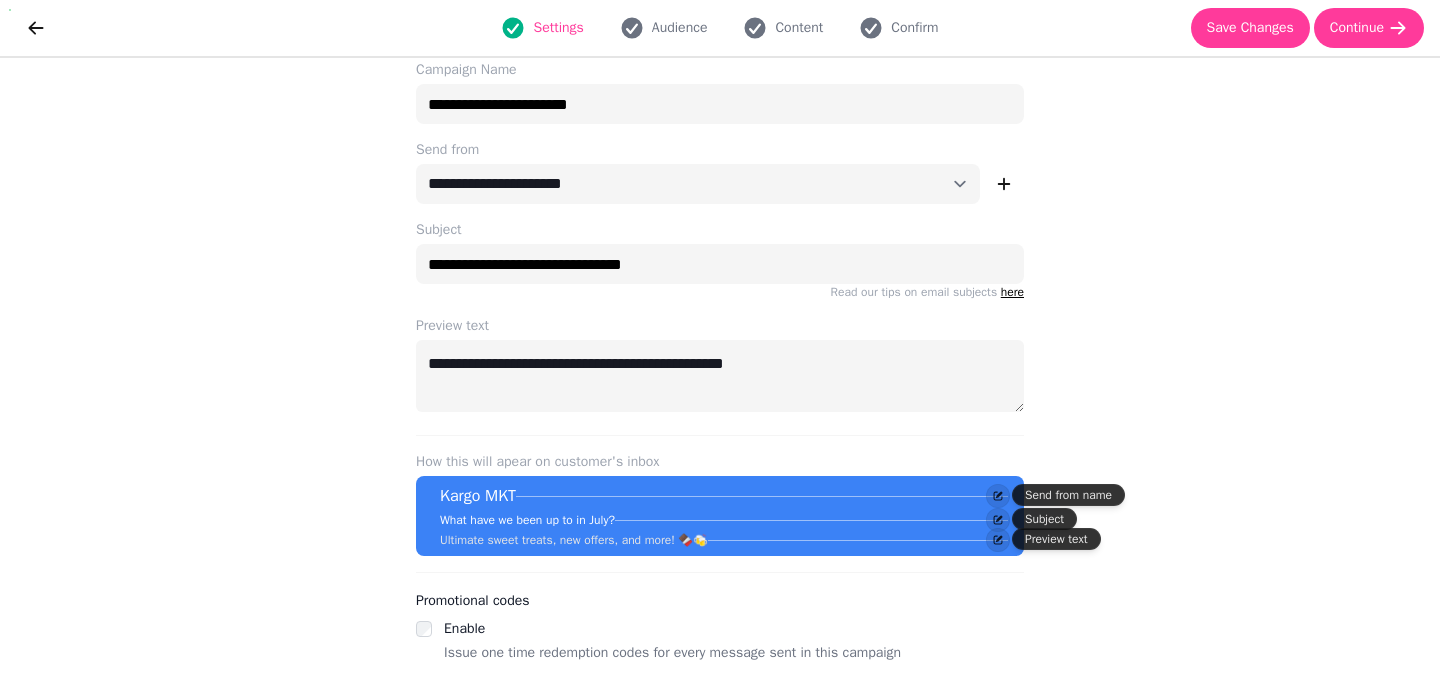 click on "**********" at bounding box center (720, 379) 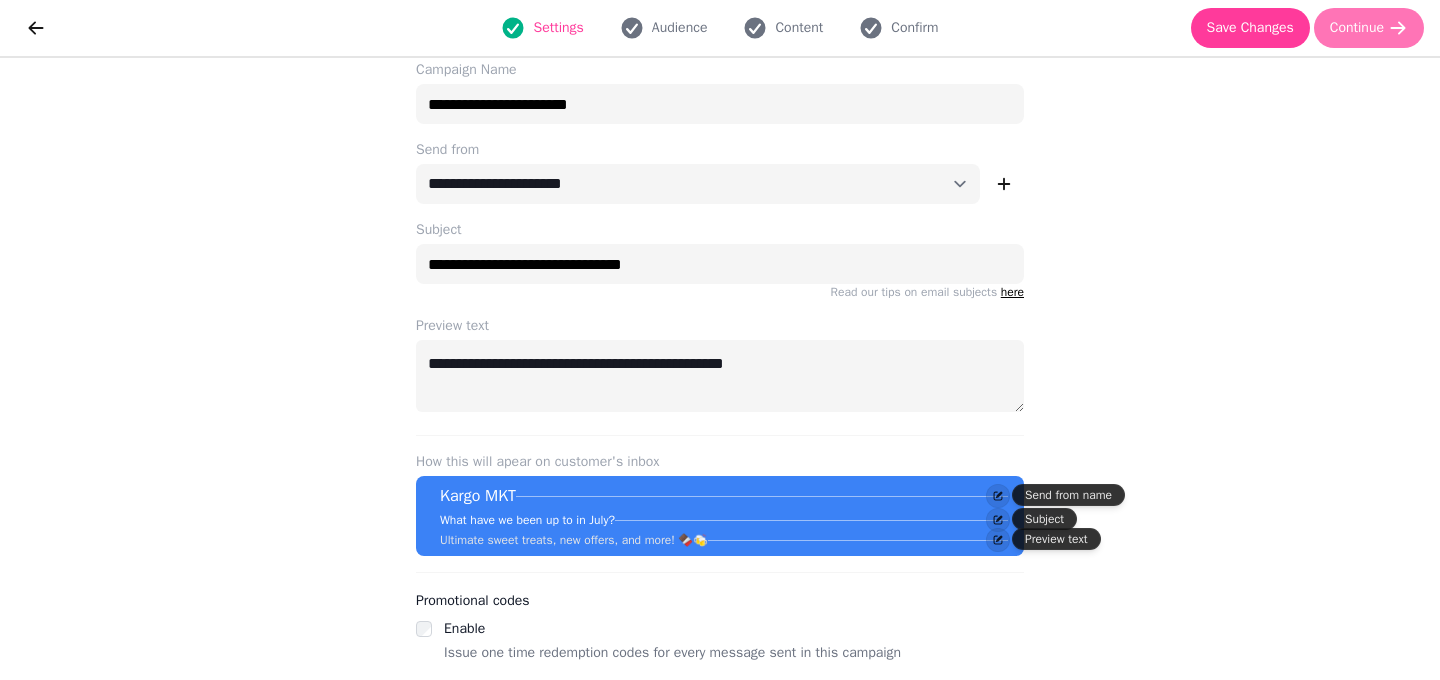click on "Continue" at bounding box center [1357, 28] 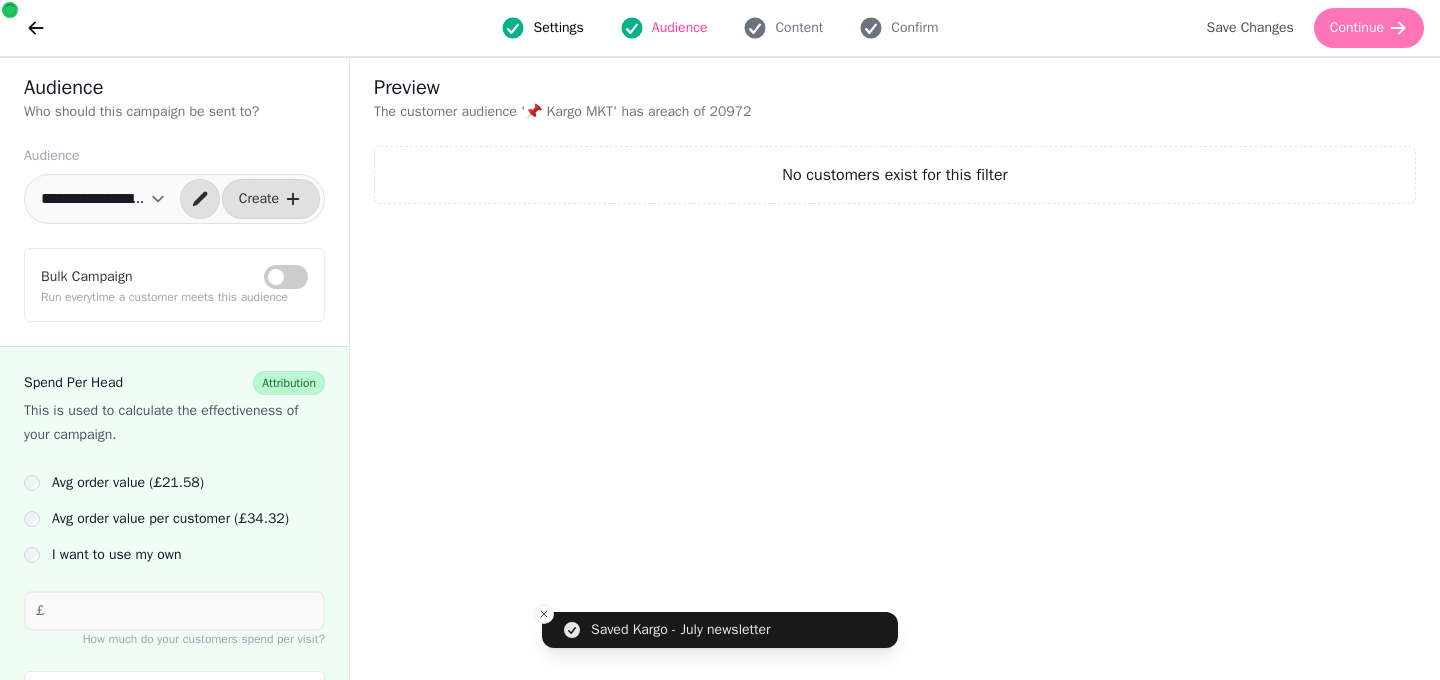 click on "Continue" at bounding box center (1369, 28) 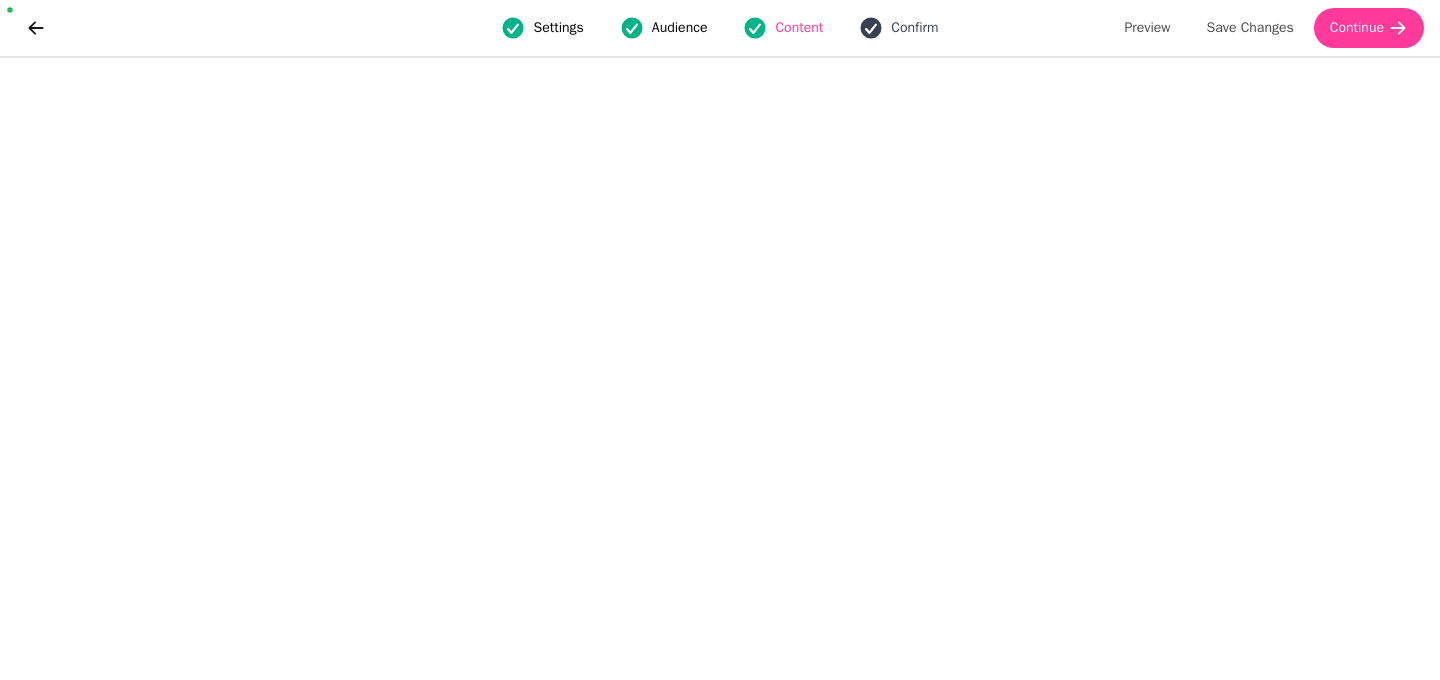 click on "Confirm" at bounding box center (914, 28) 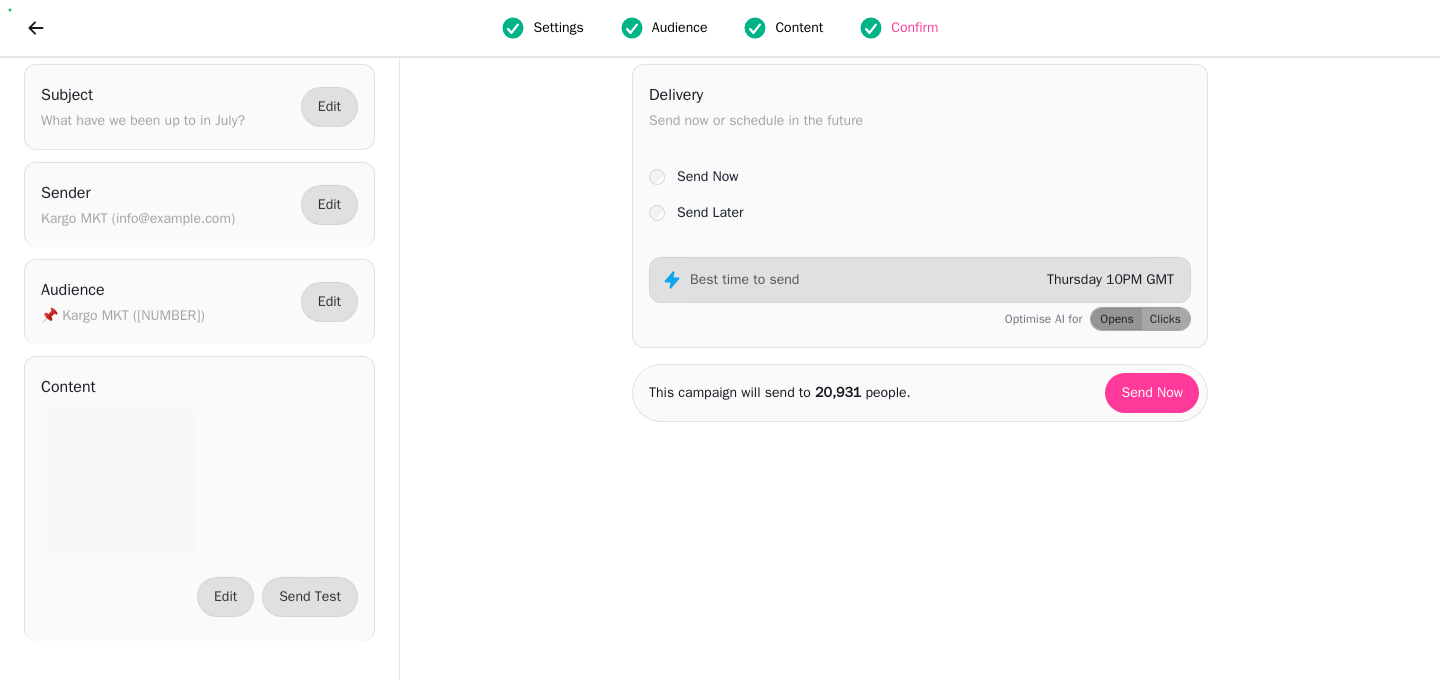 scroll, scrollTop: 0, scrollLeft: 0, axis: both 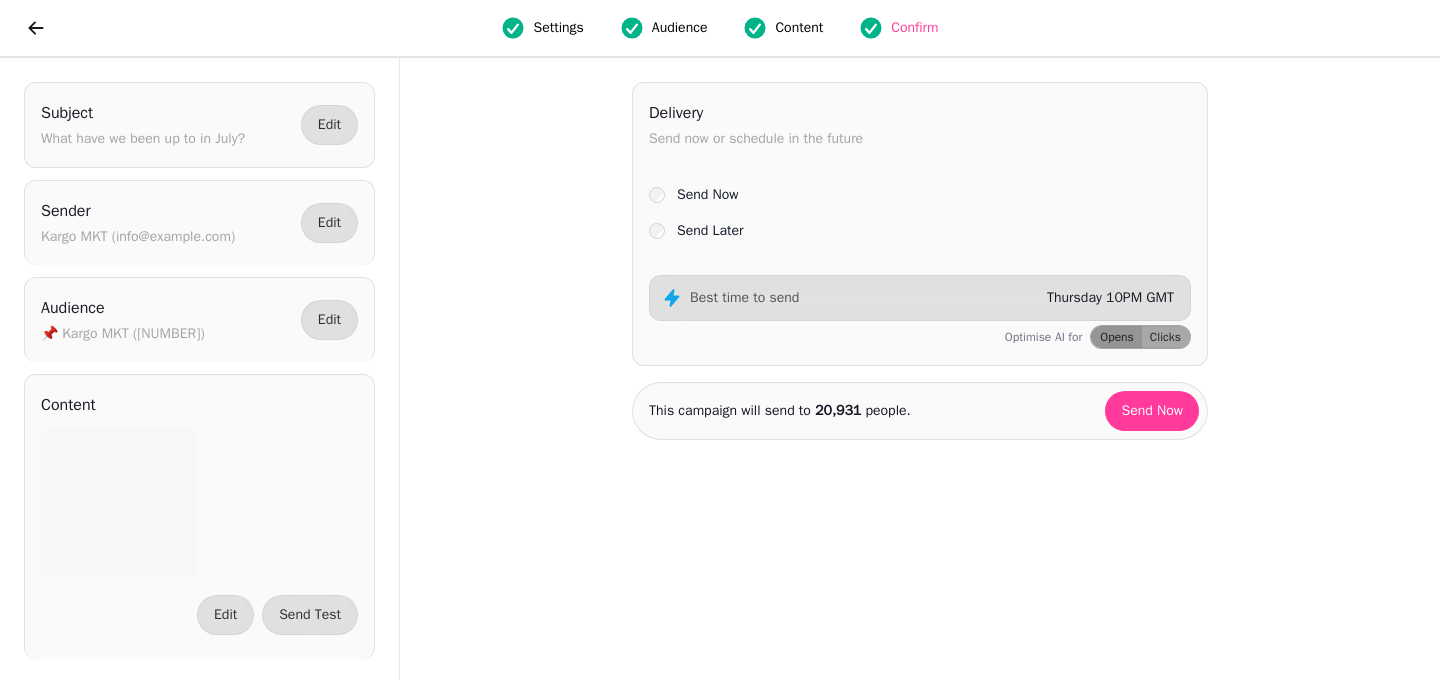 click on "Send Later" at bounding box center [920, 231] 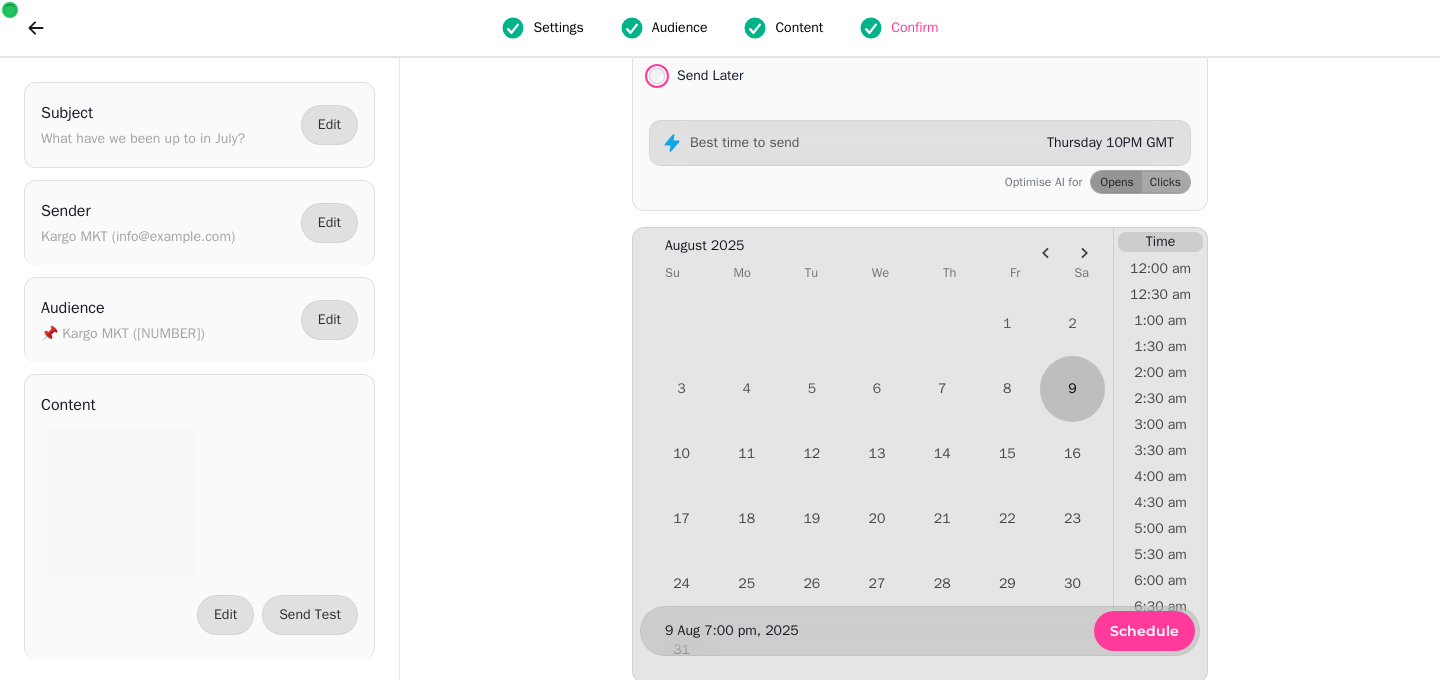 scroll, scrollTop: 156, scrollLeft: 0, axis: vertical 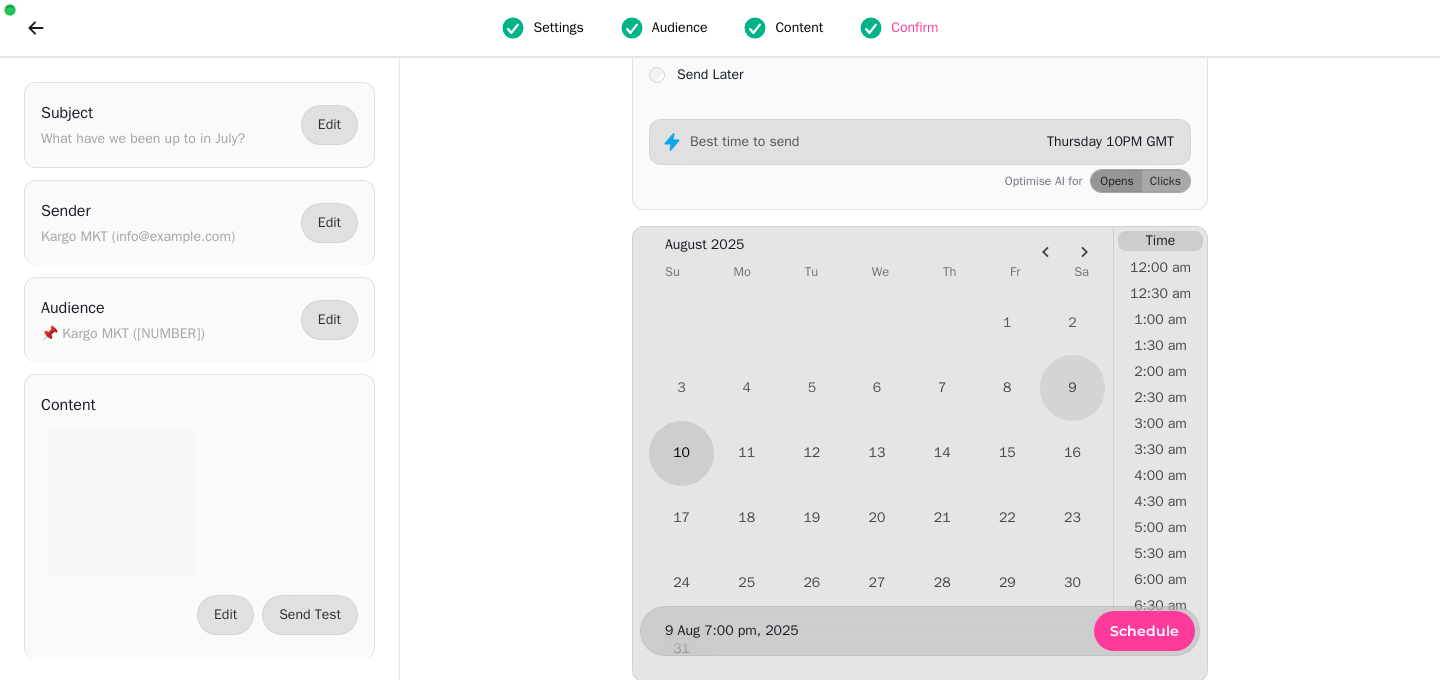 click on "10" at bounding box center [681, 453] 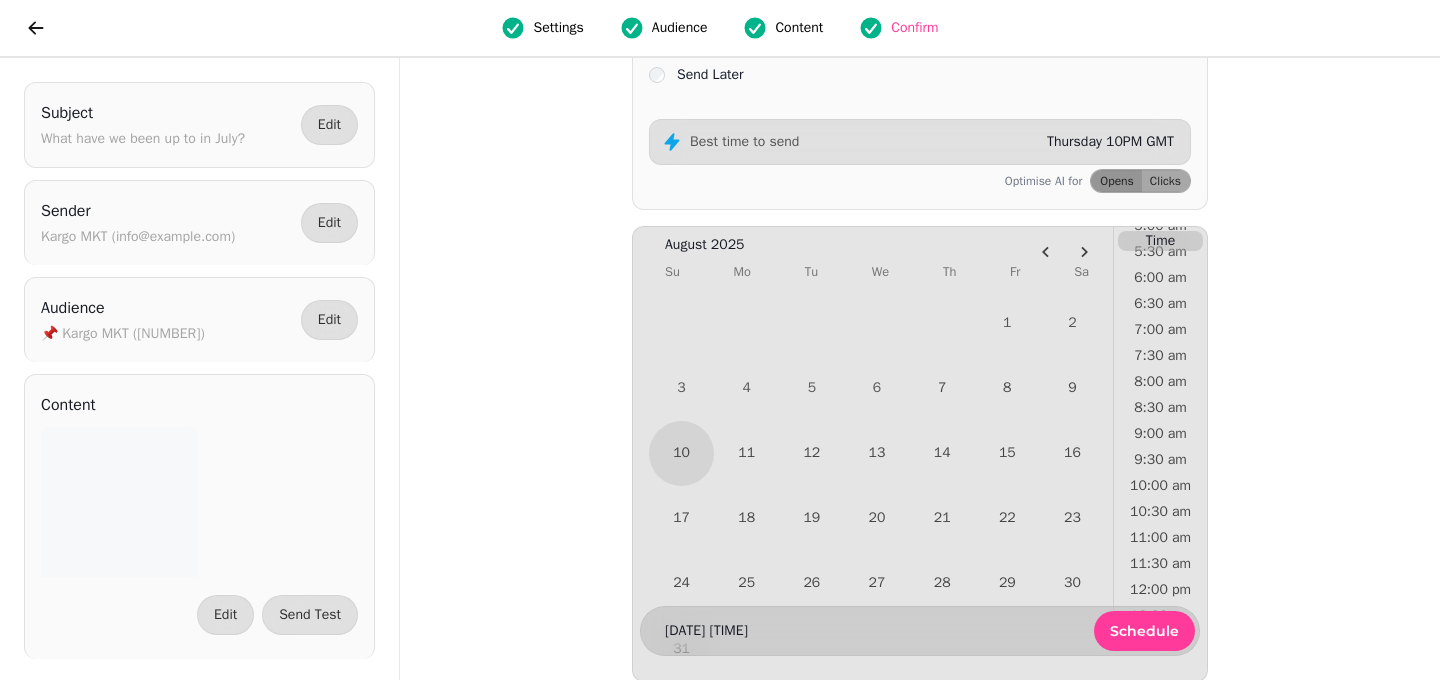 scroll, scrollTop: 315, scrollLeft: 0, axis: vertical 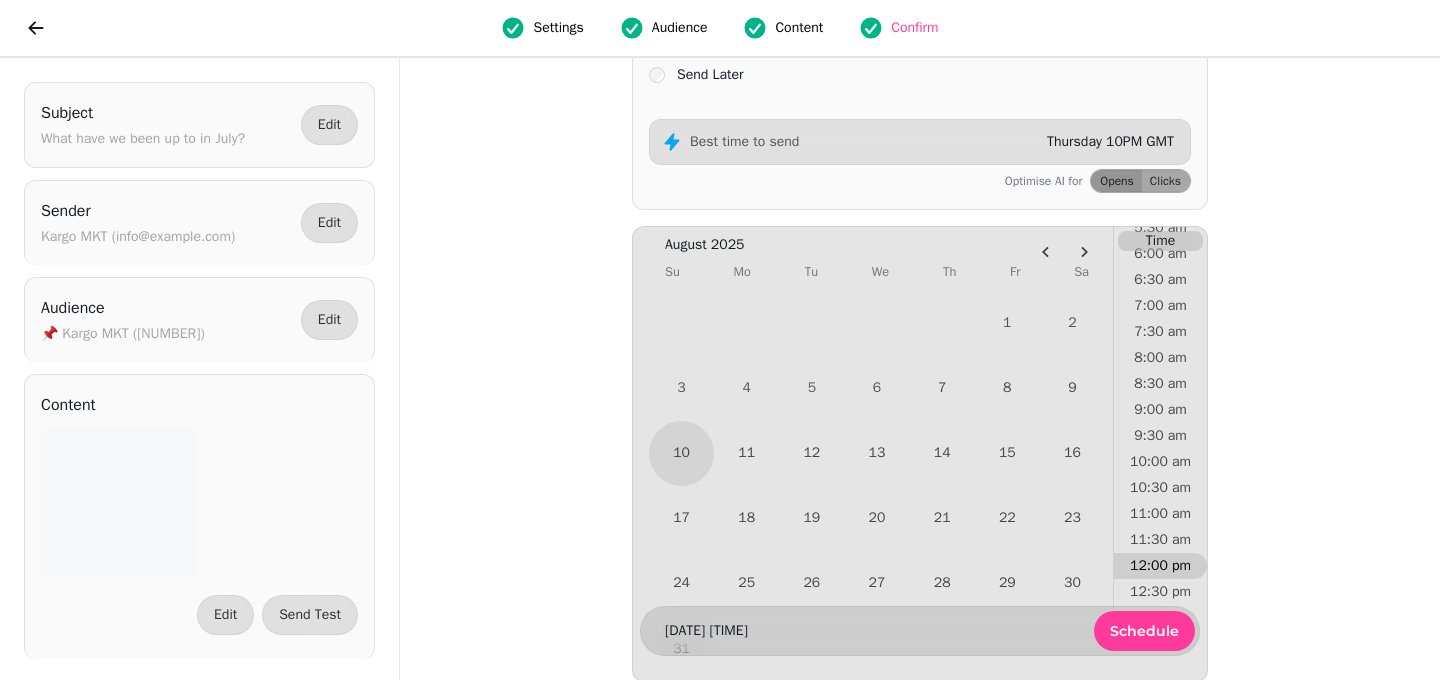 click on "12:00 pm" at bounding box center (1160, 566) 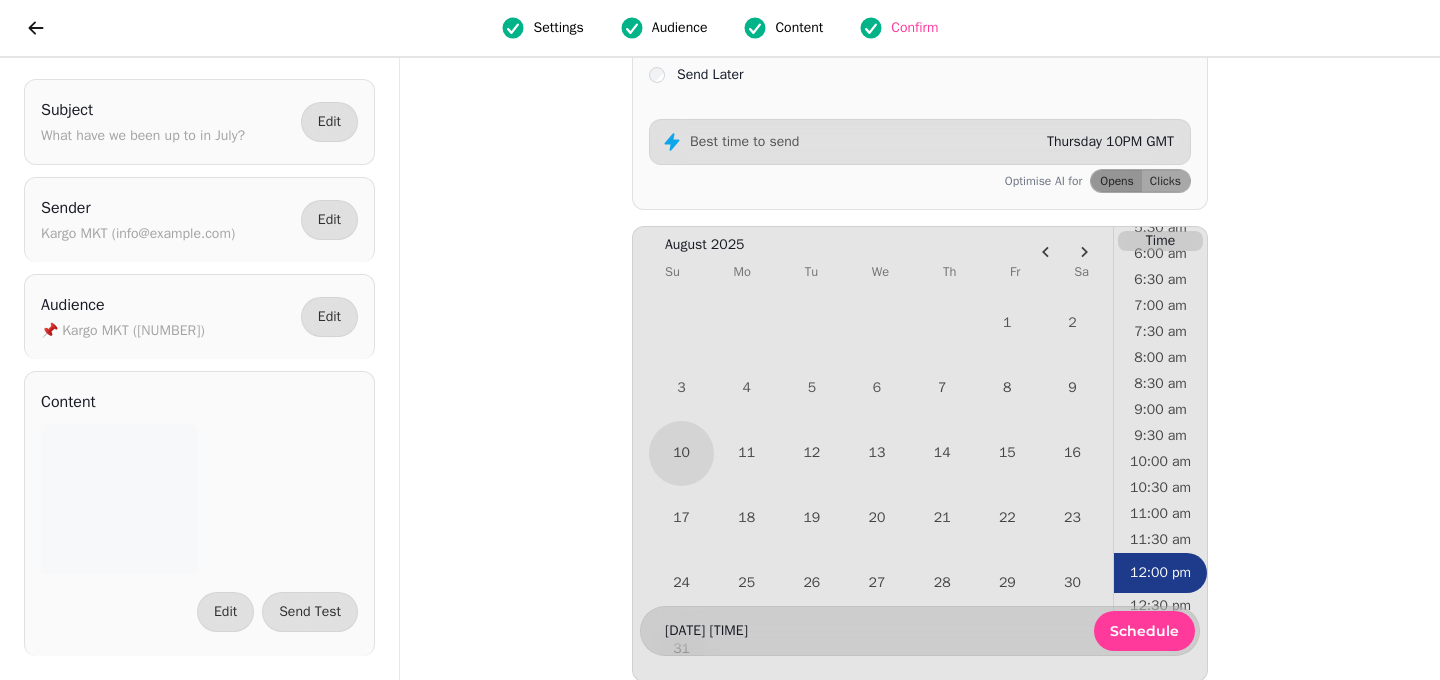 scroll, scrollTop: 0, scrollLeft: 0, axis: both 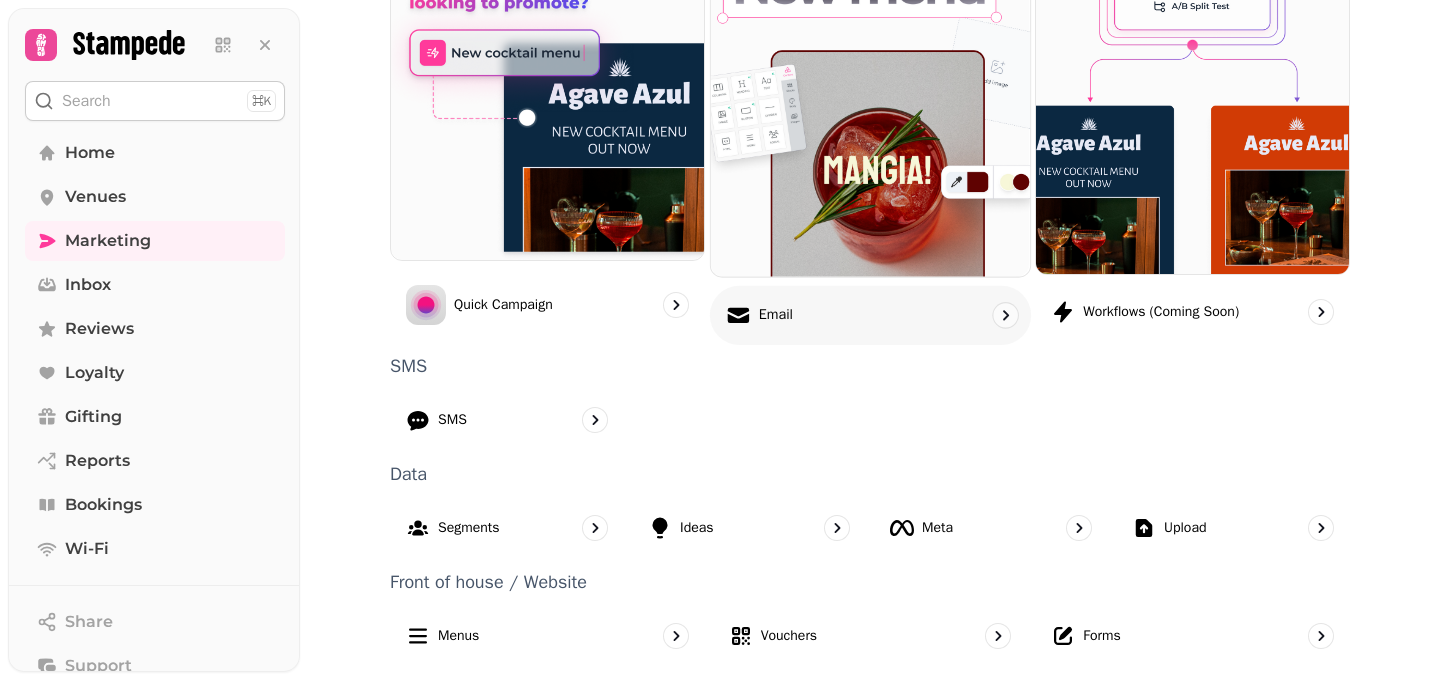 click on "Email" at bounding box center (870, 314) 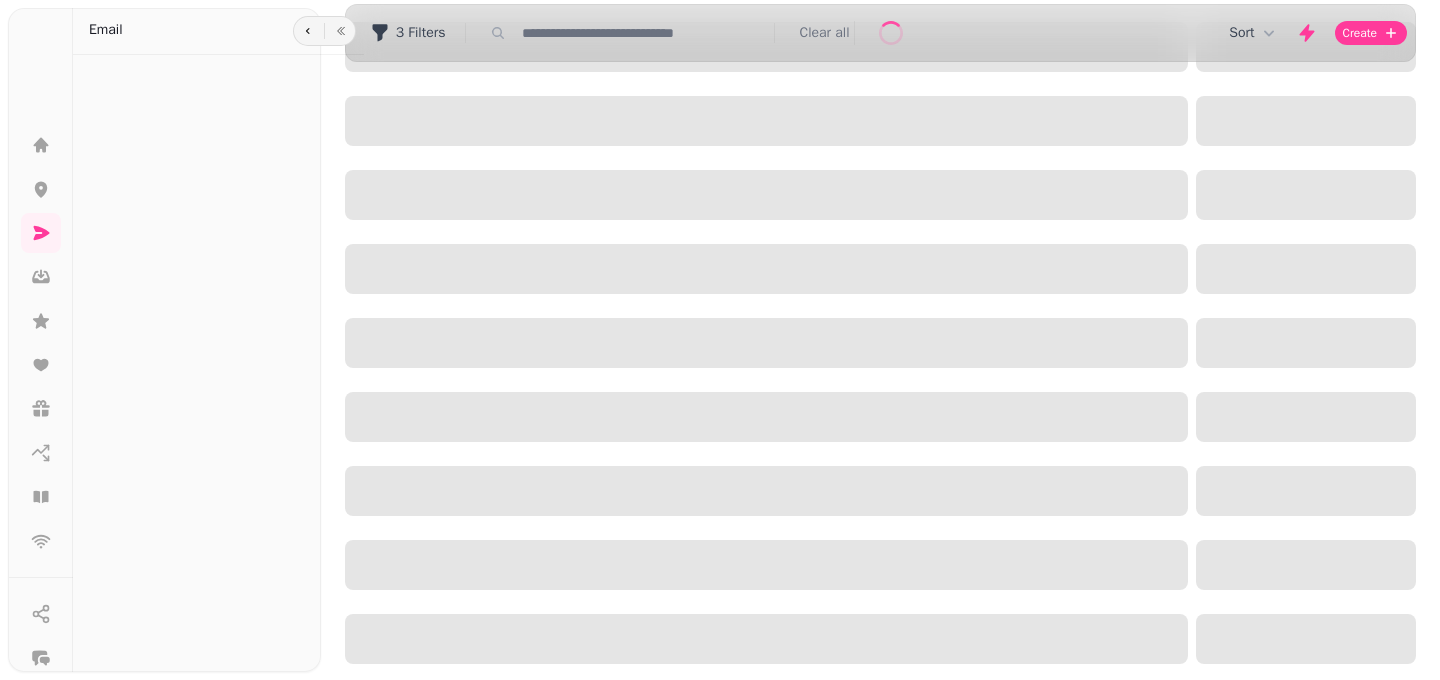 scroll, scrollTop: 0, scrollLeft: 0, axis: both 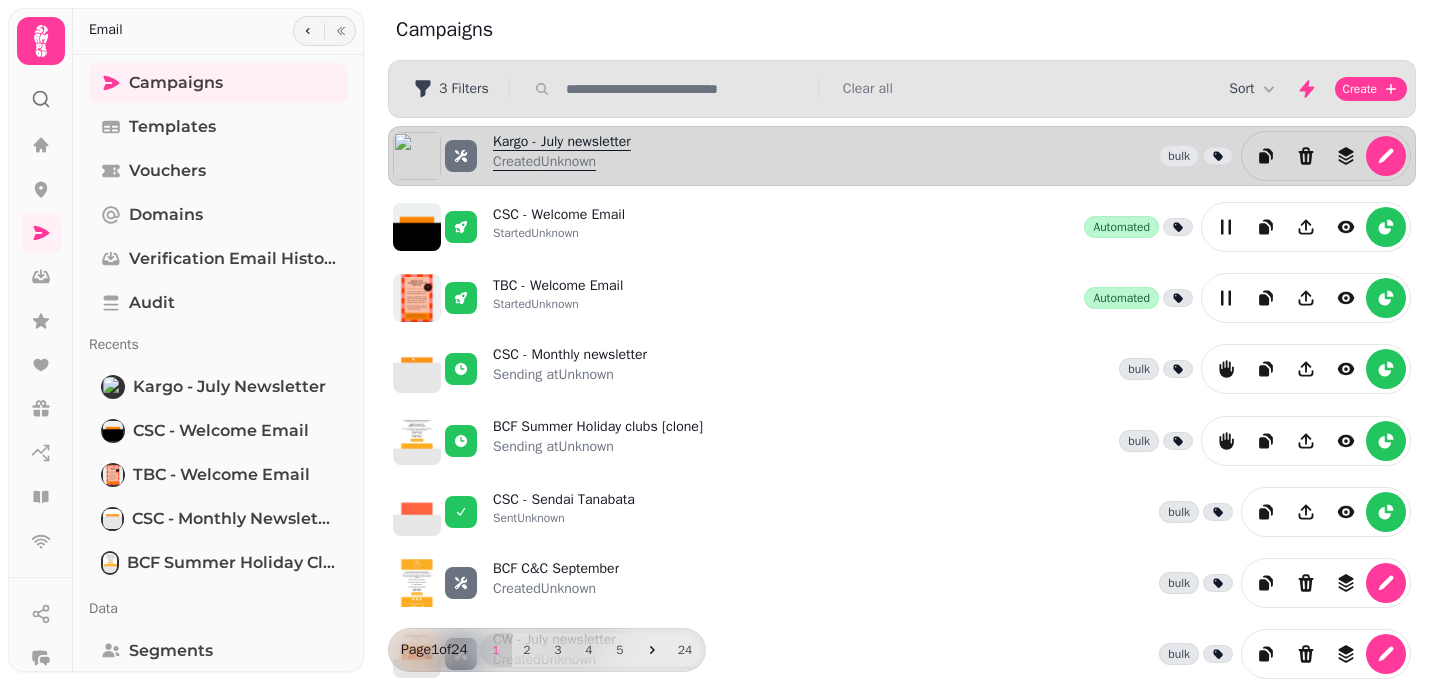 click on "Created  Unknown" at bounding box center (562, 162) 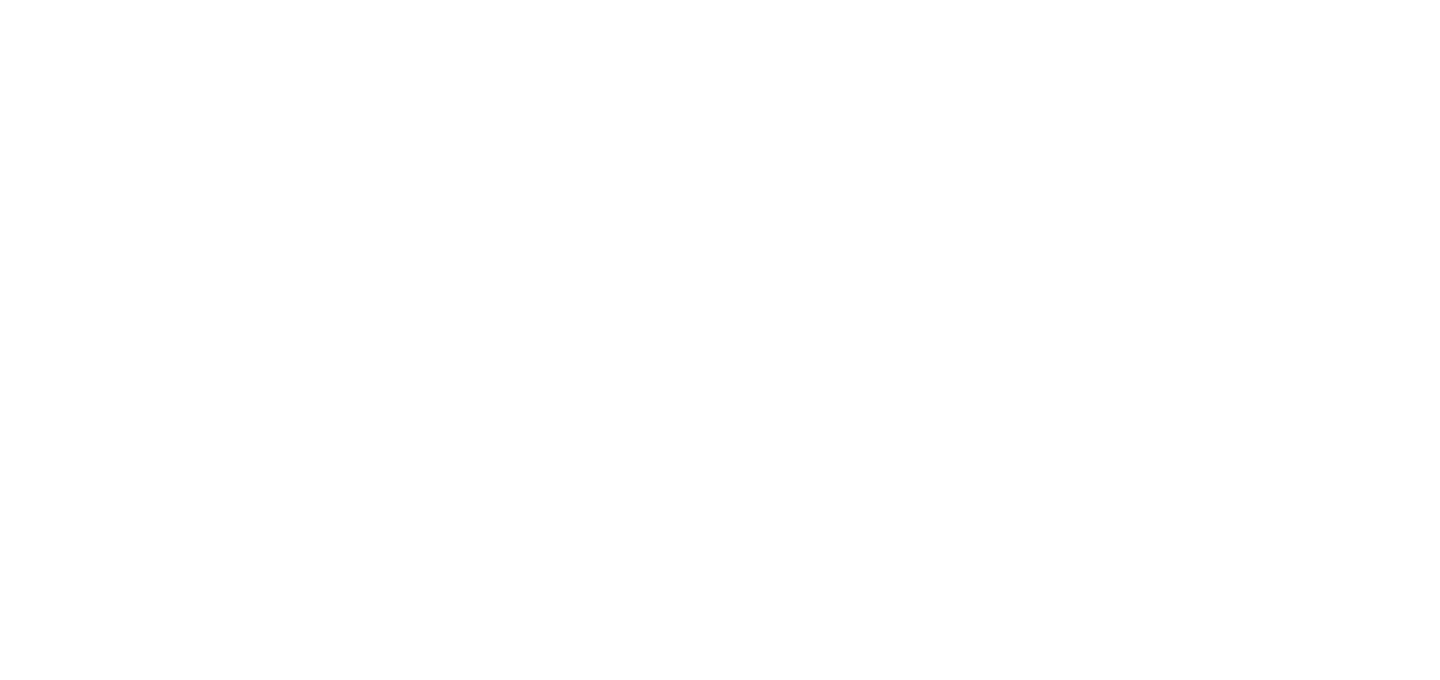 select on "**********" 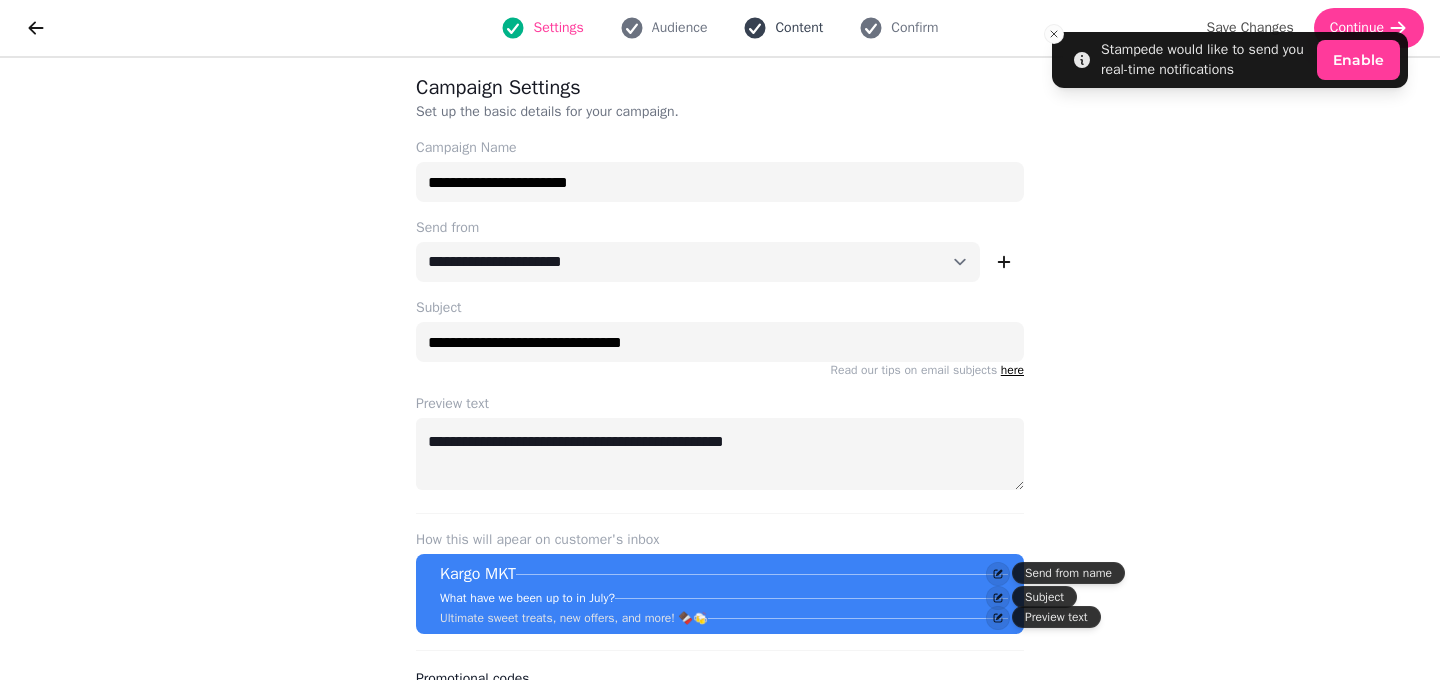 click on "Content" at bounding box center [799, 28] 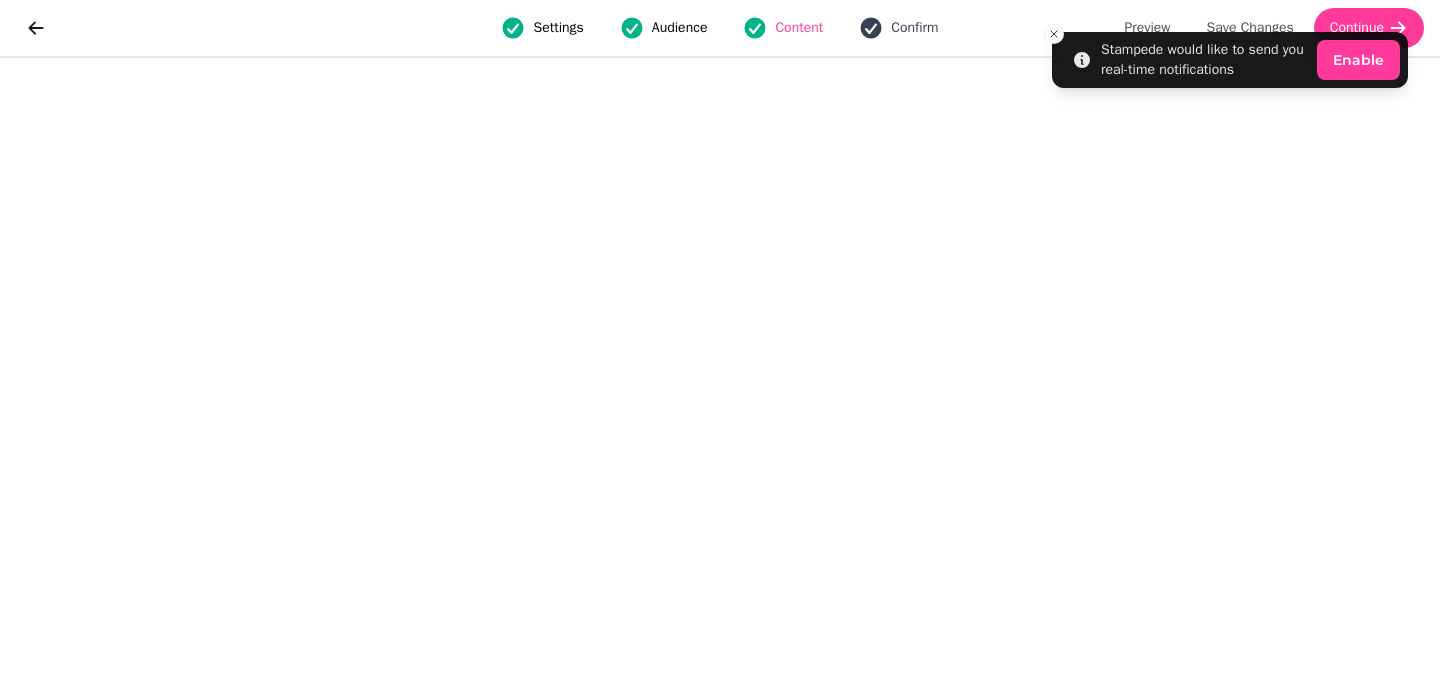 click on "Confirm" at bounding box center [898, 28] 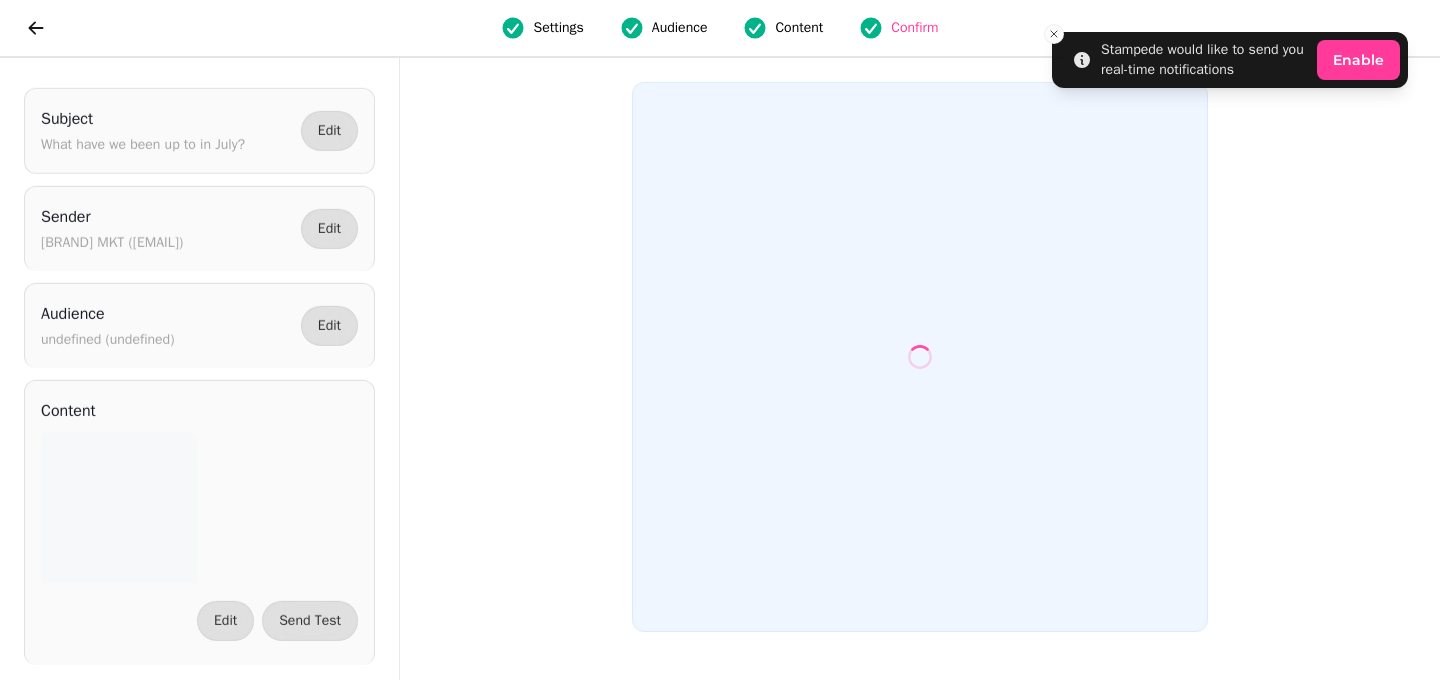 scroll, scrollTop: 0, scrollLeft: 0, axis: both 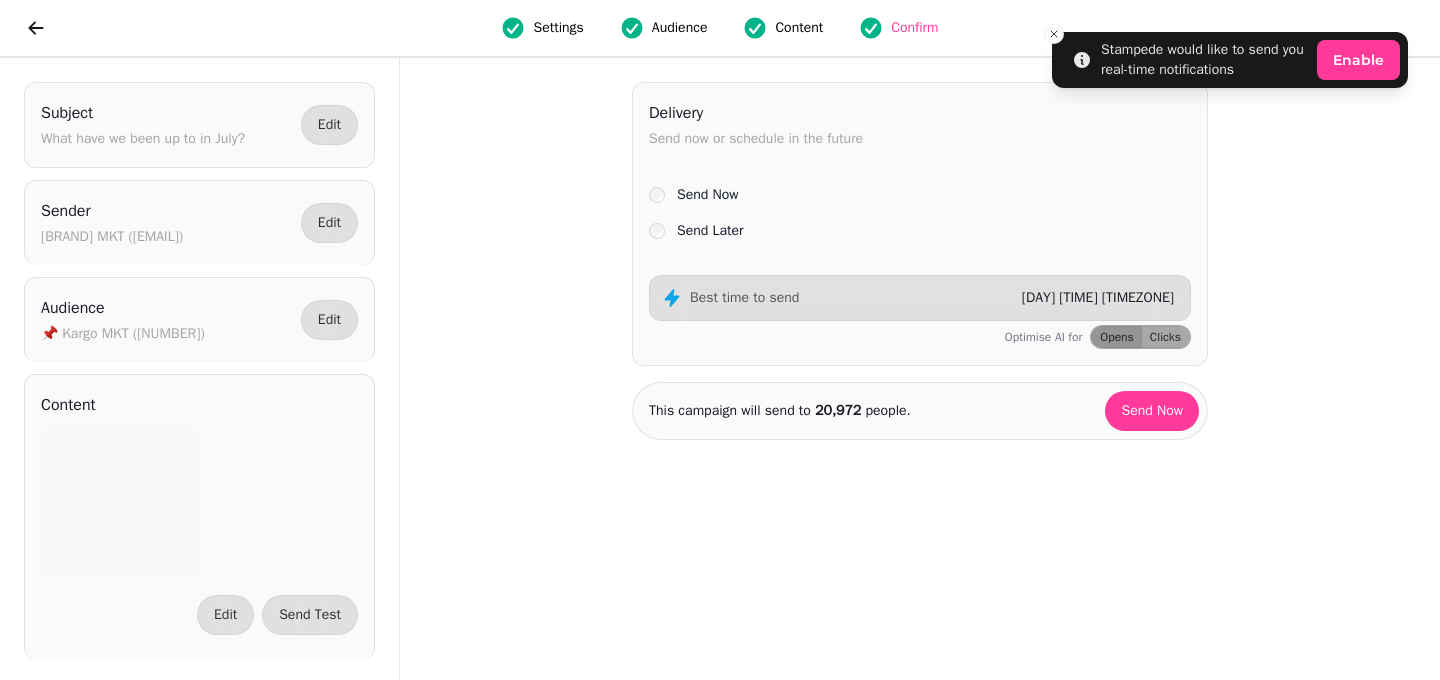click on "Content" at bounding box center (799, 28) 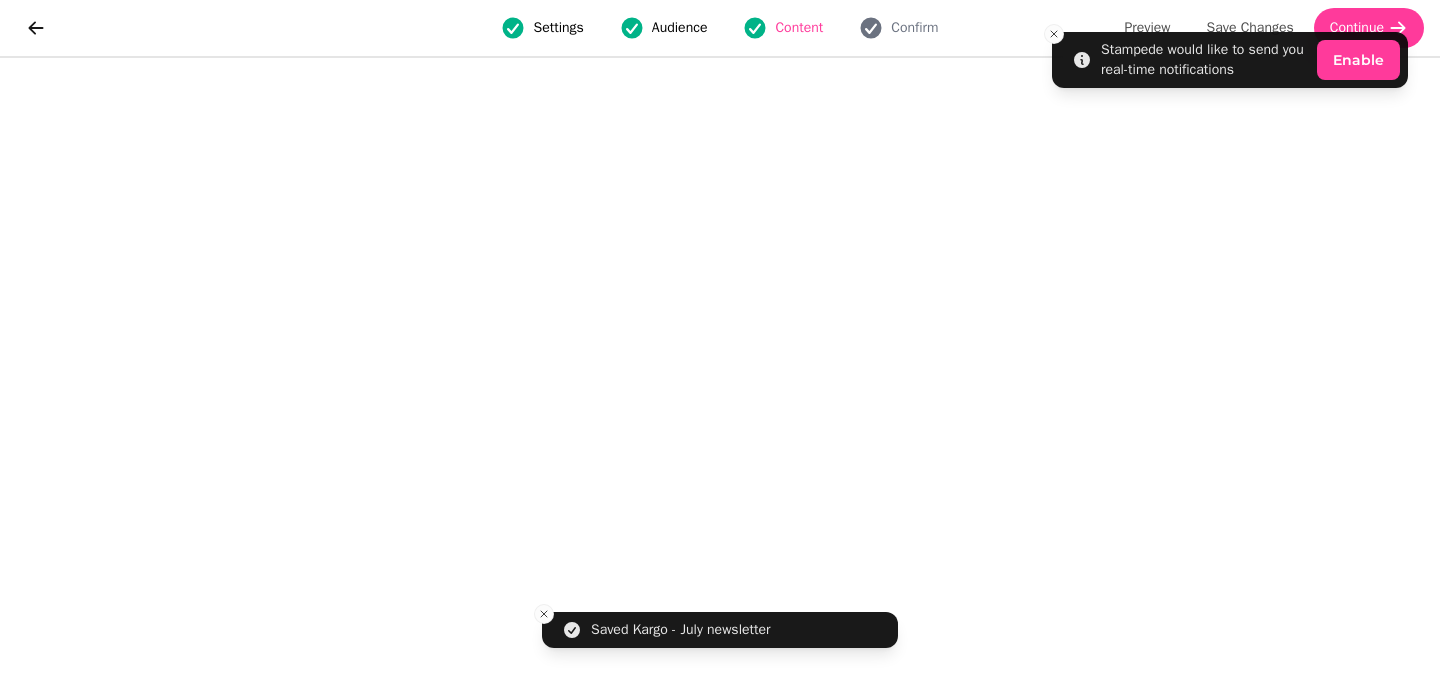 click on "Audience" at bounding box center [680, 28] 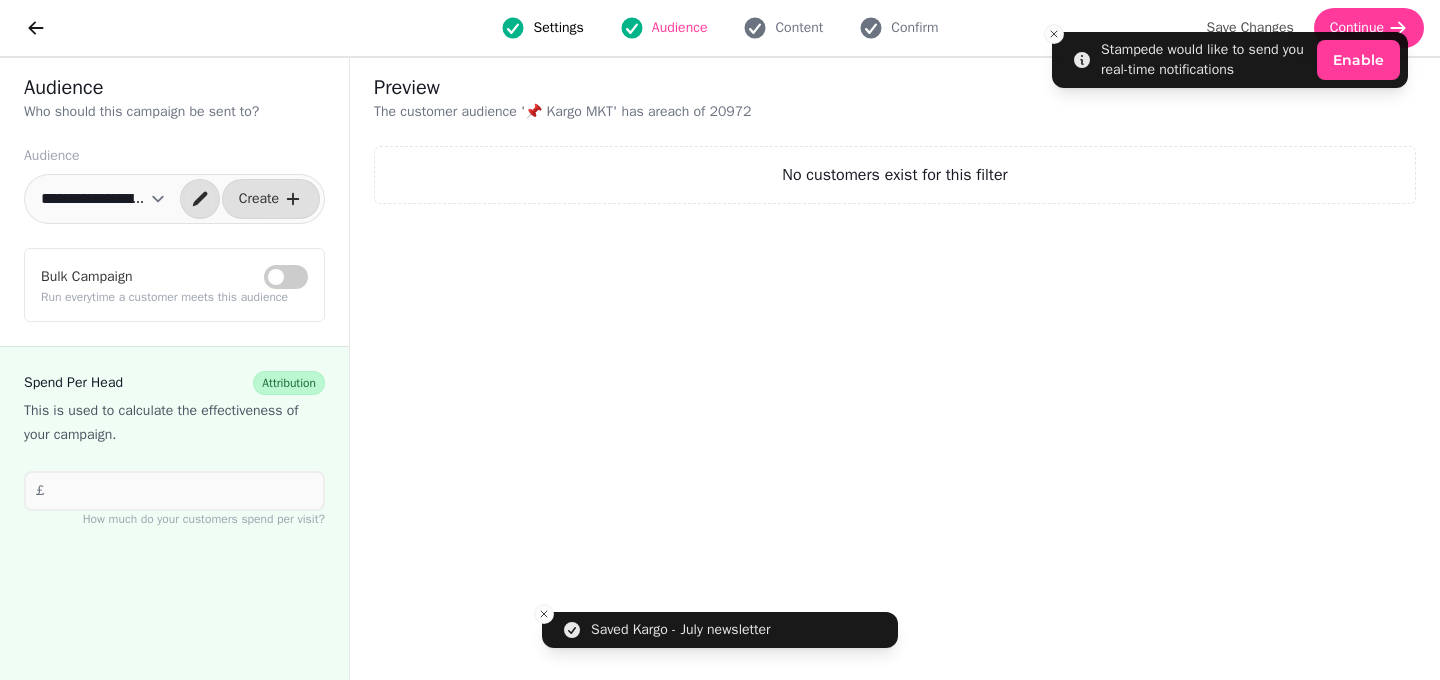 click 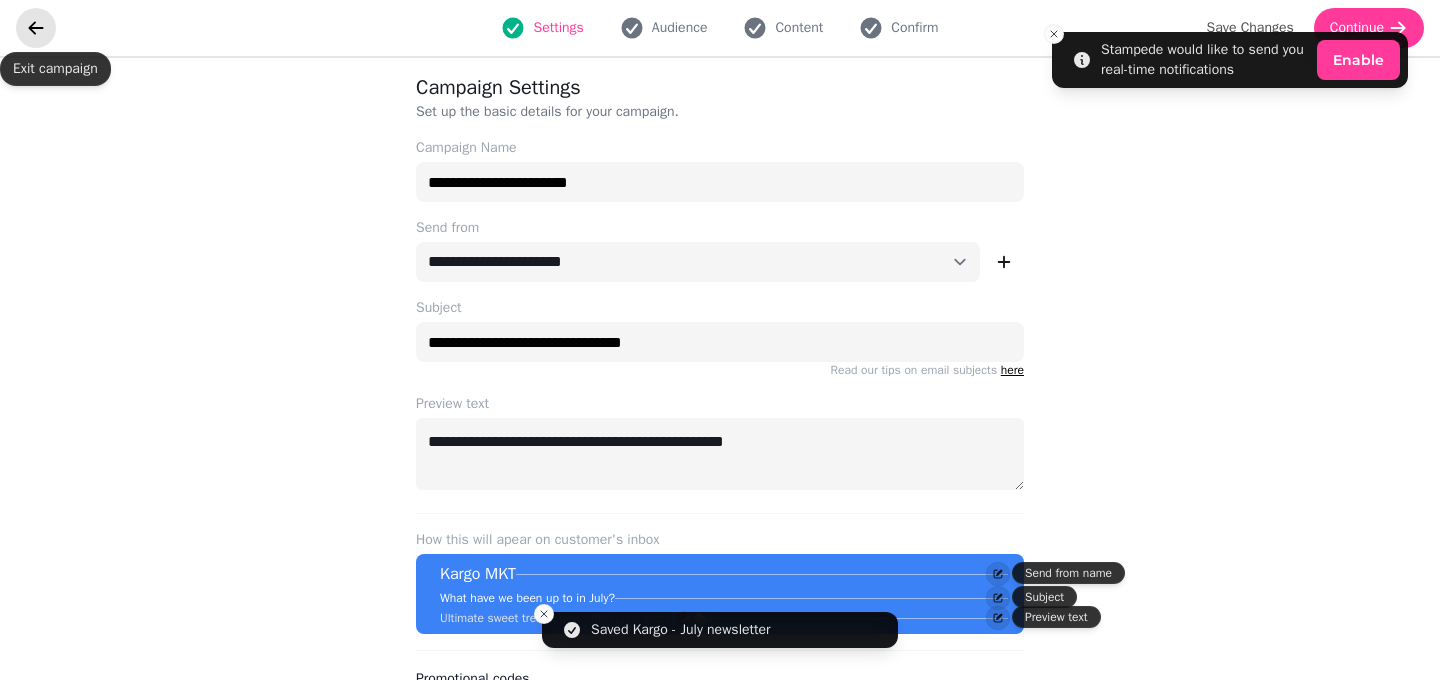click 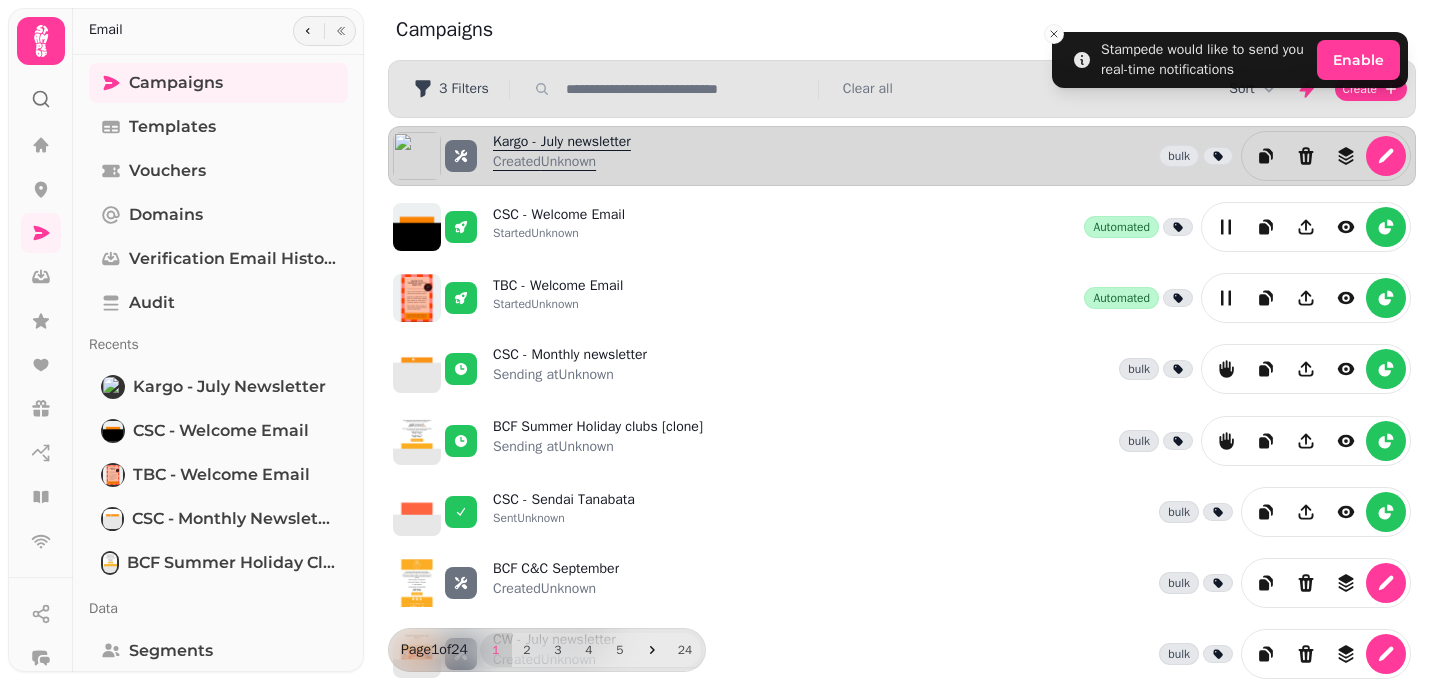 click on "Created  Unknown" at bounding box center (562, 166) 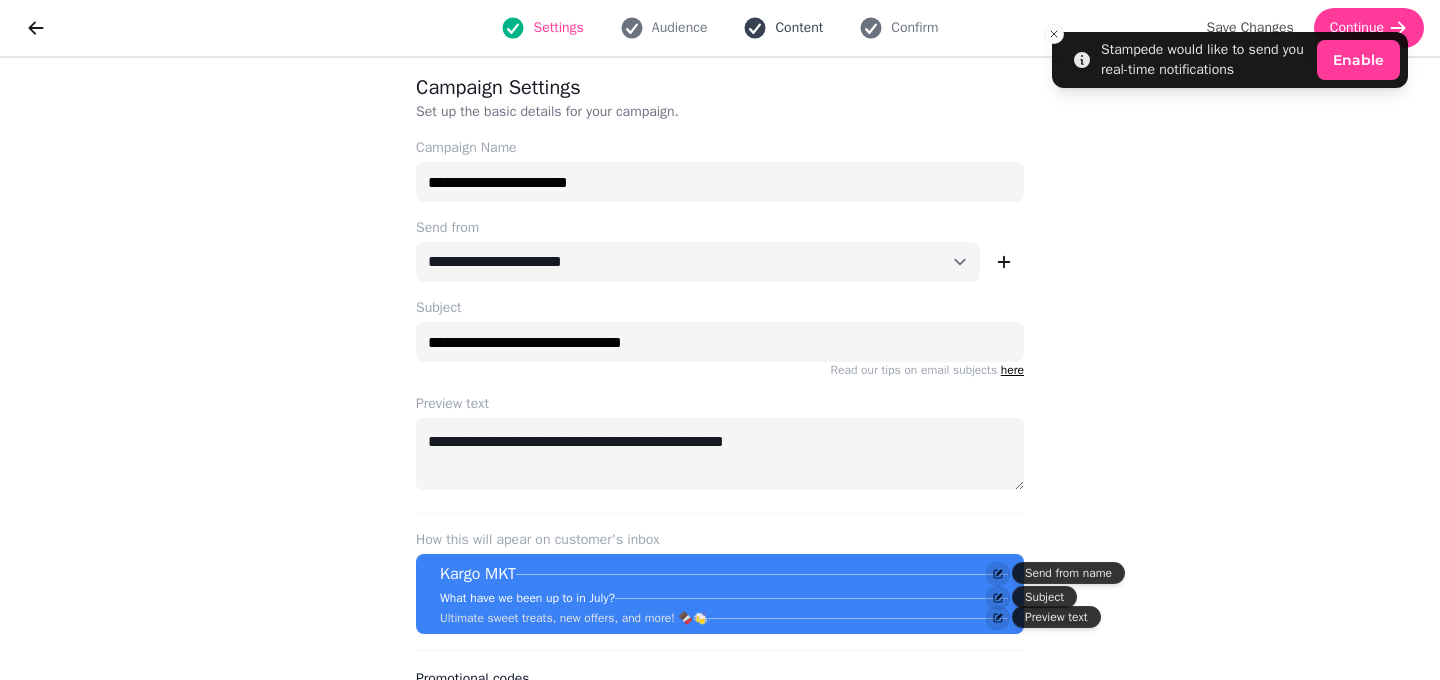 click on "Content" at bounding box center [799, 28] 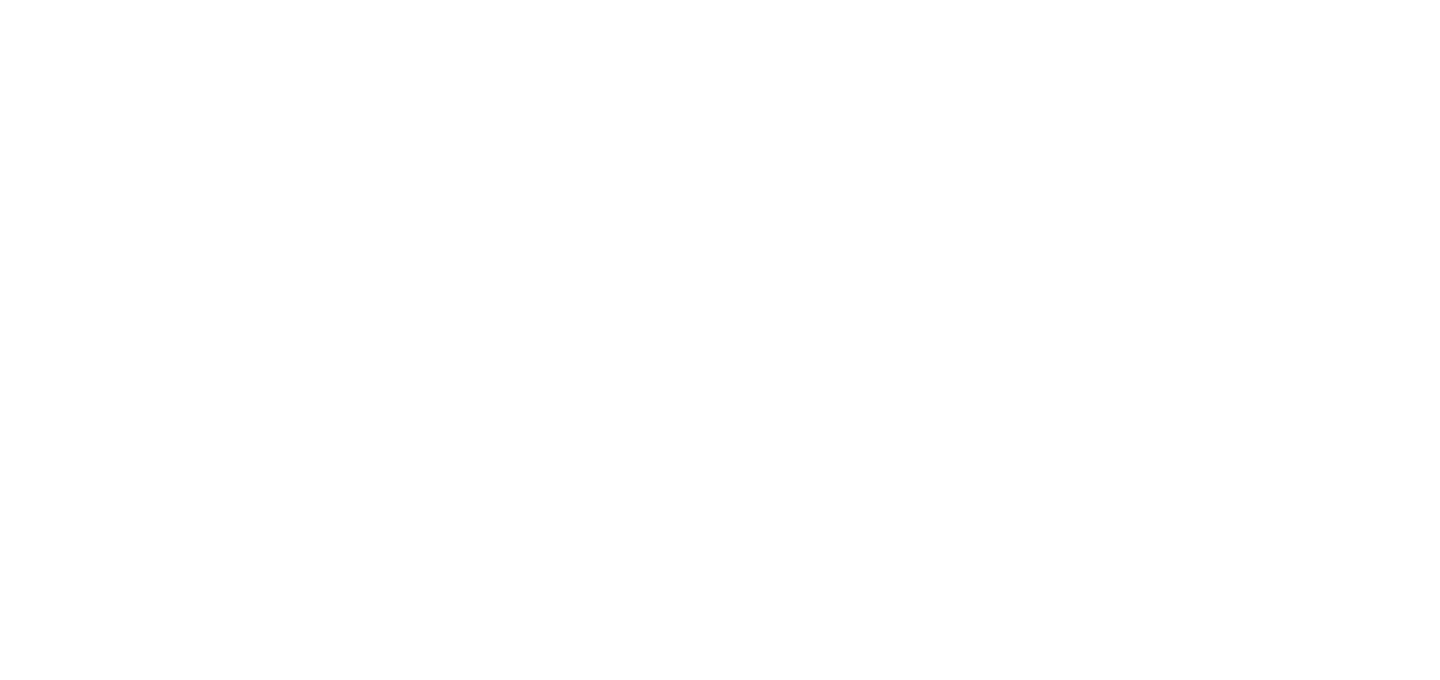 scroll, scrollTop: 0, scrollLeft: 0, axis: both 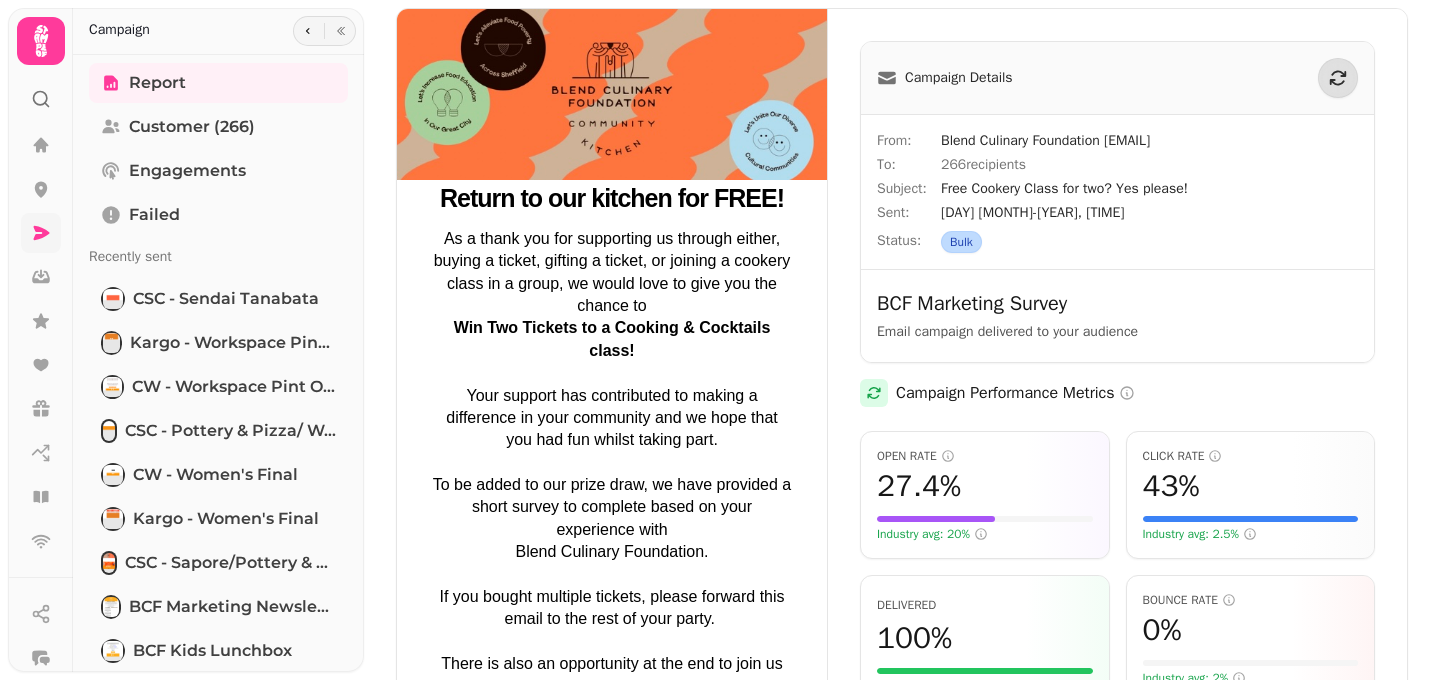 click at bounding box center [41, 233] 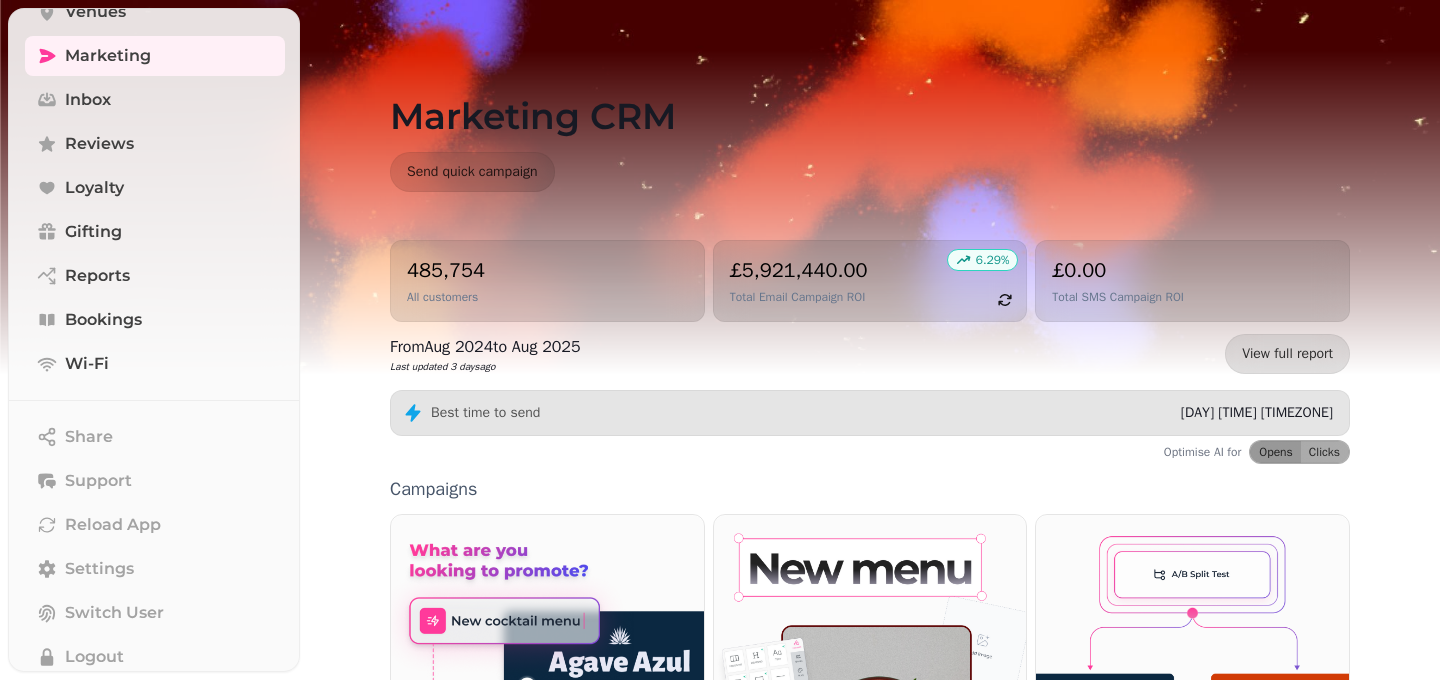 scroll, scrollTop: 228, scrollLeft: 0, axis: vertical 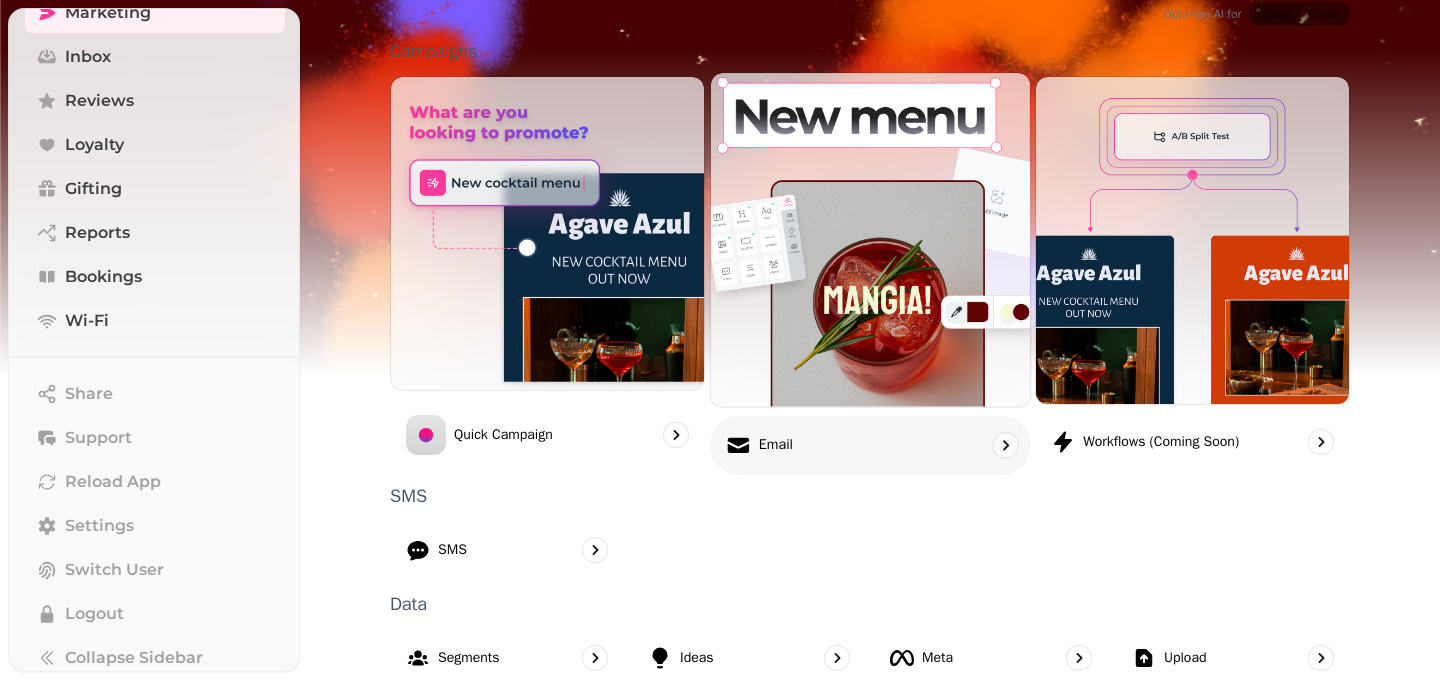 click on "Email" at bounding box center (870, 444) 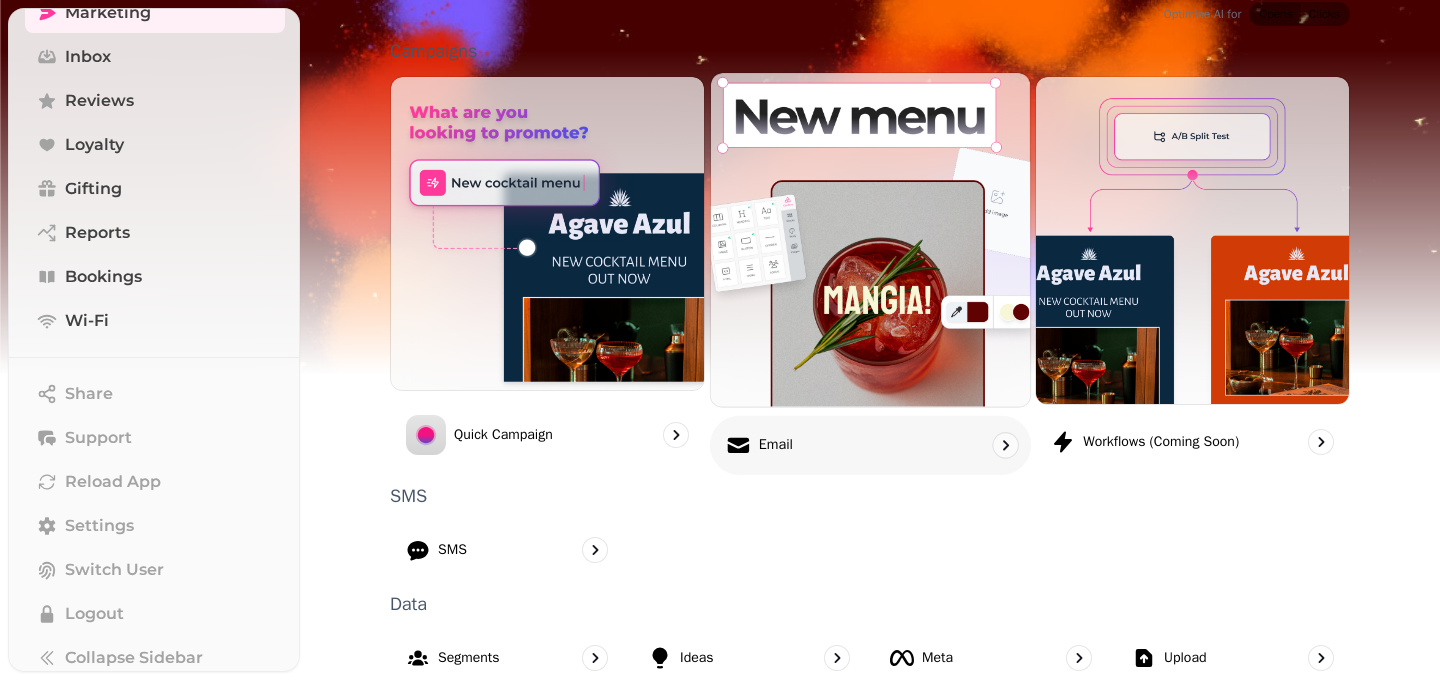 scroll, scrollTop: 0, scrollLeft: 0, axis: both 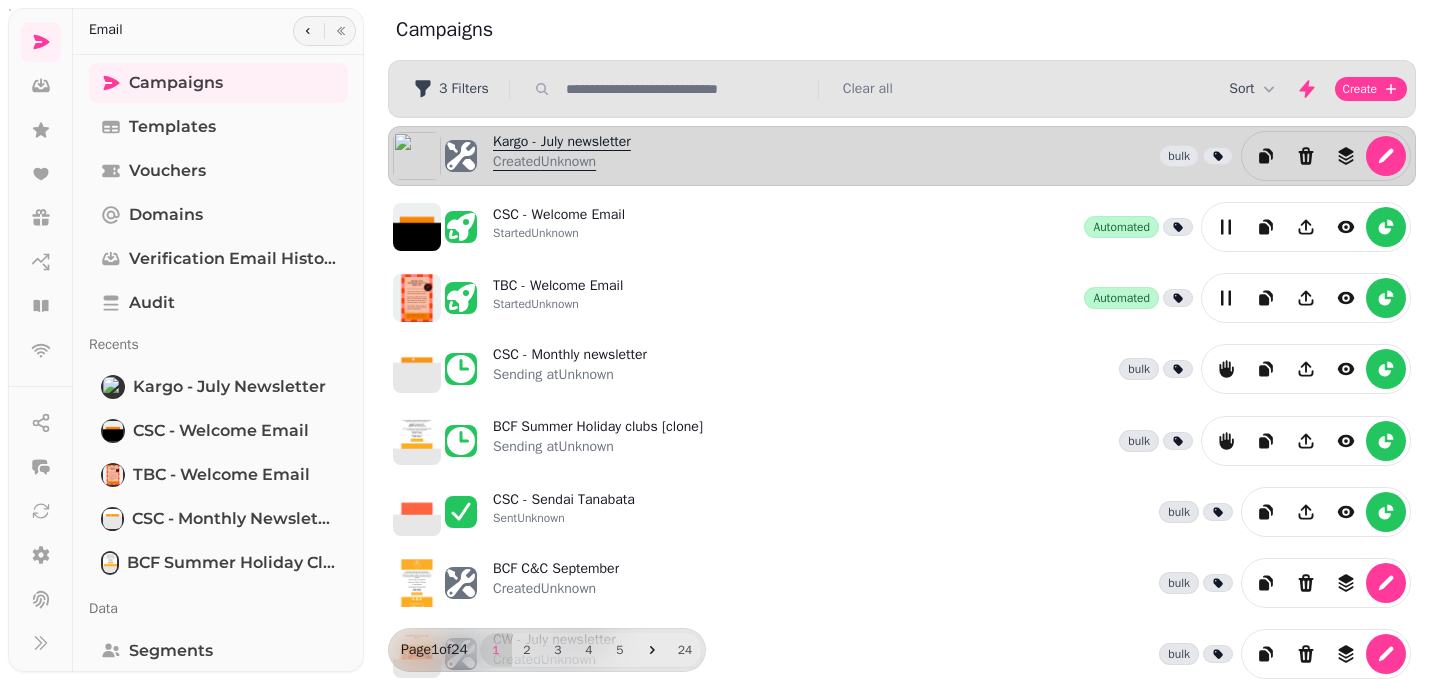 click on "Kargo - July newsletter Created  Unknown" at bounding box center (562, 156) 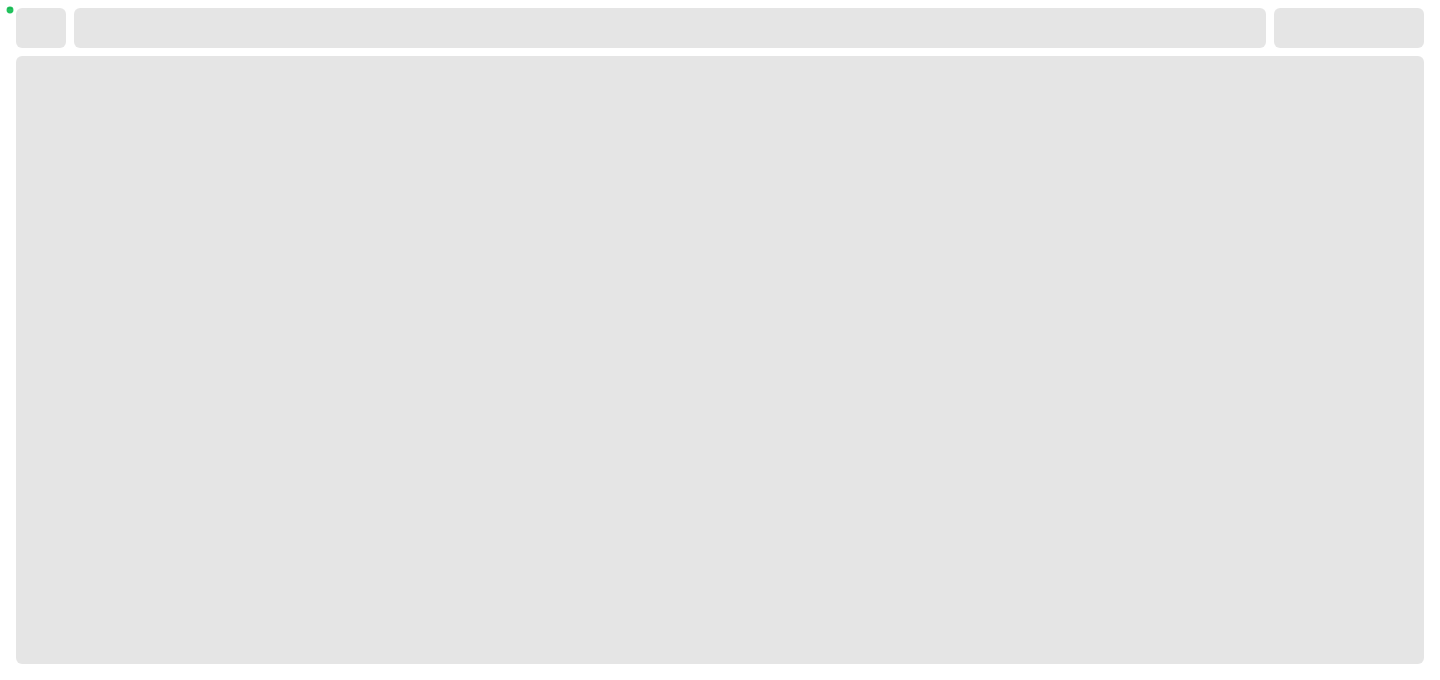 select on "**********" 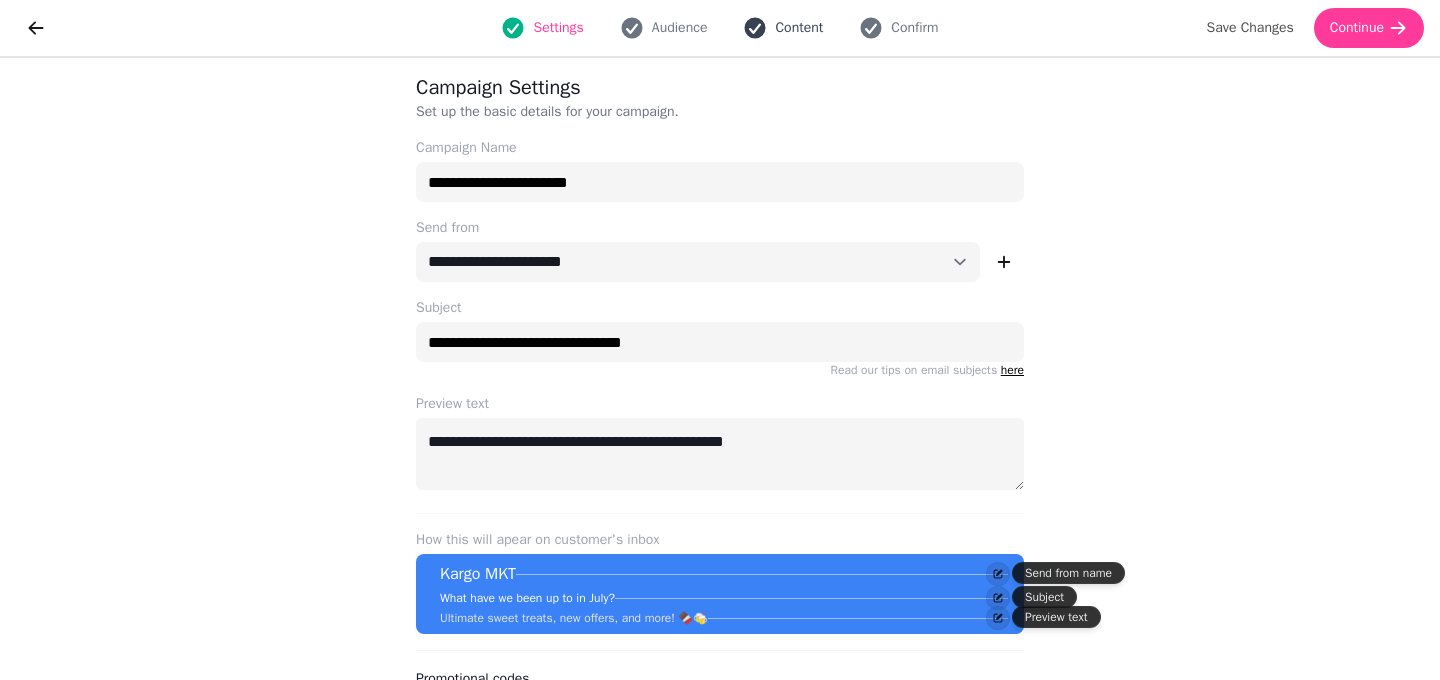 click on "Content" at bounding box center (783, 28) 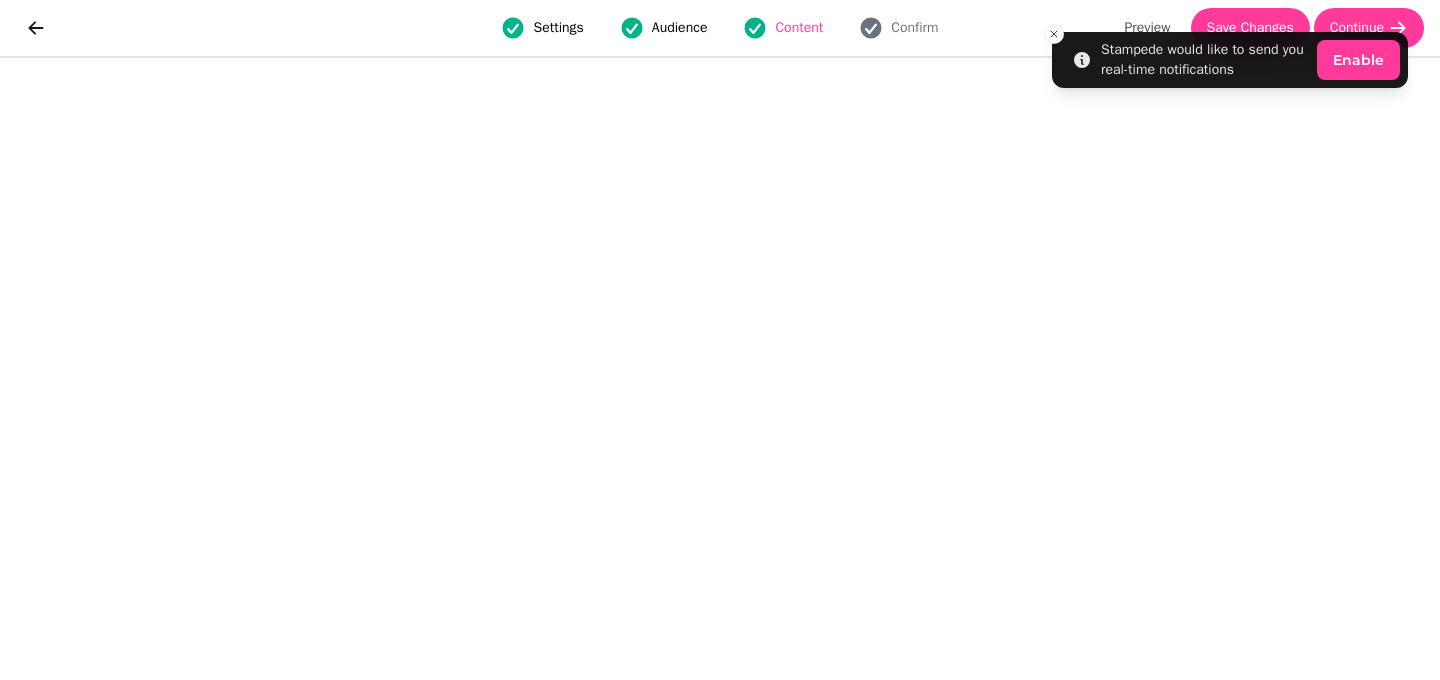 click on "Settings" at bounding box center [558, 28] 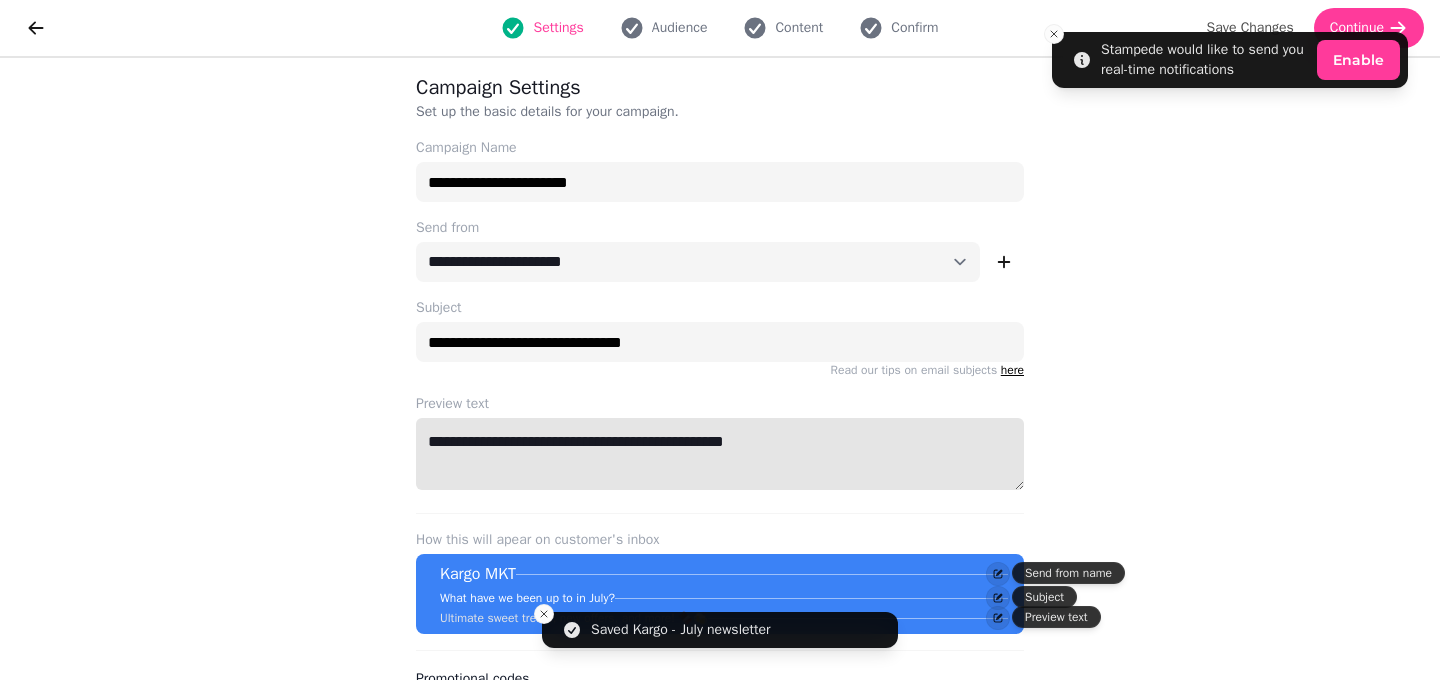 drag, startPoint x: 838, startPoint y: 421, endPoint x: 410, endPoint y: 394, distance: 428.8508 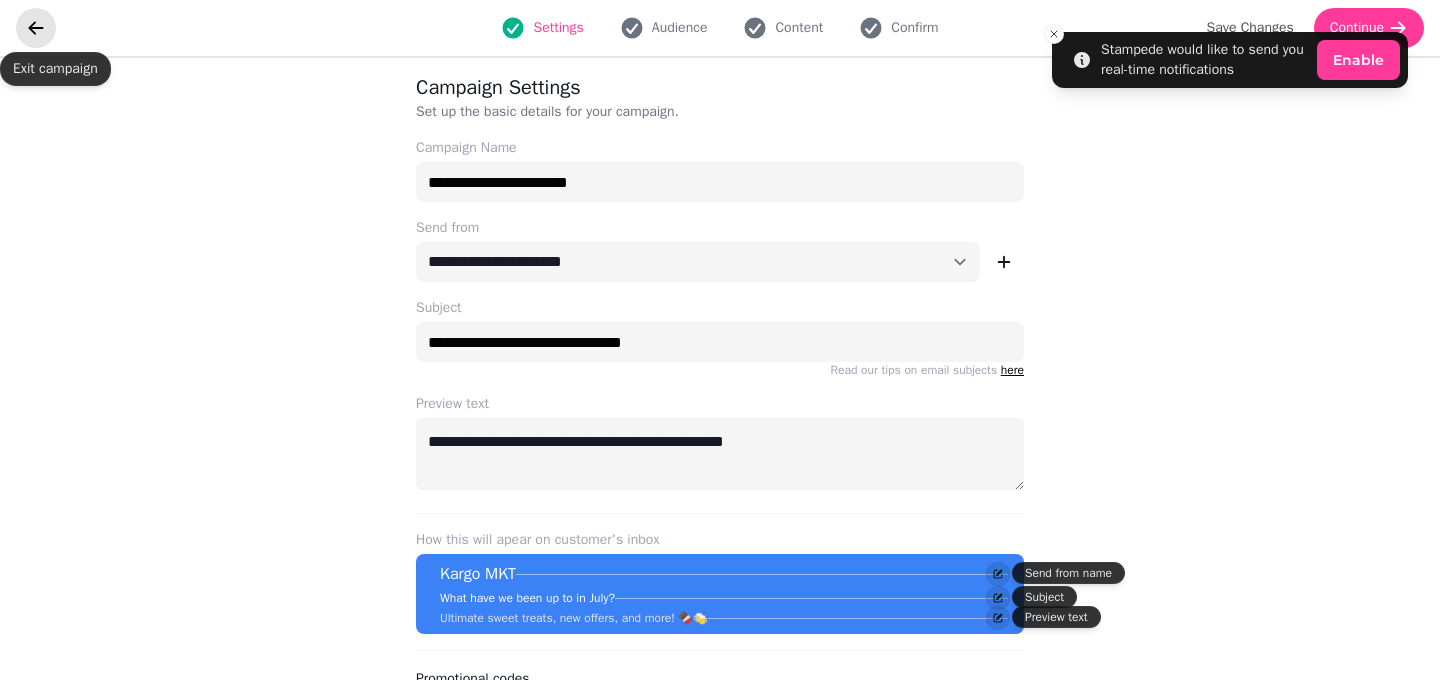click 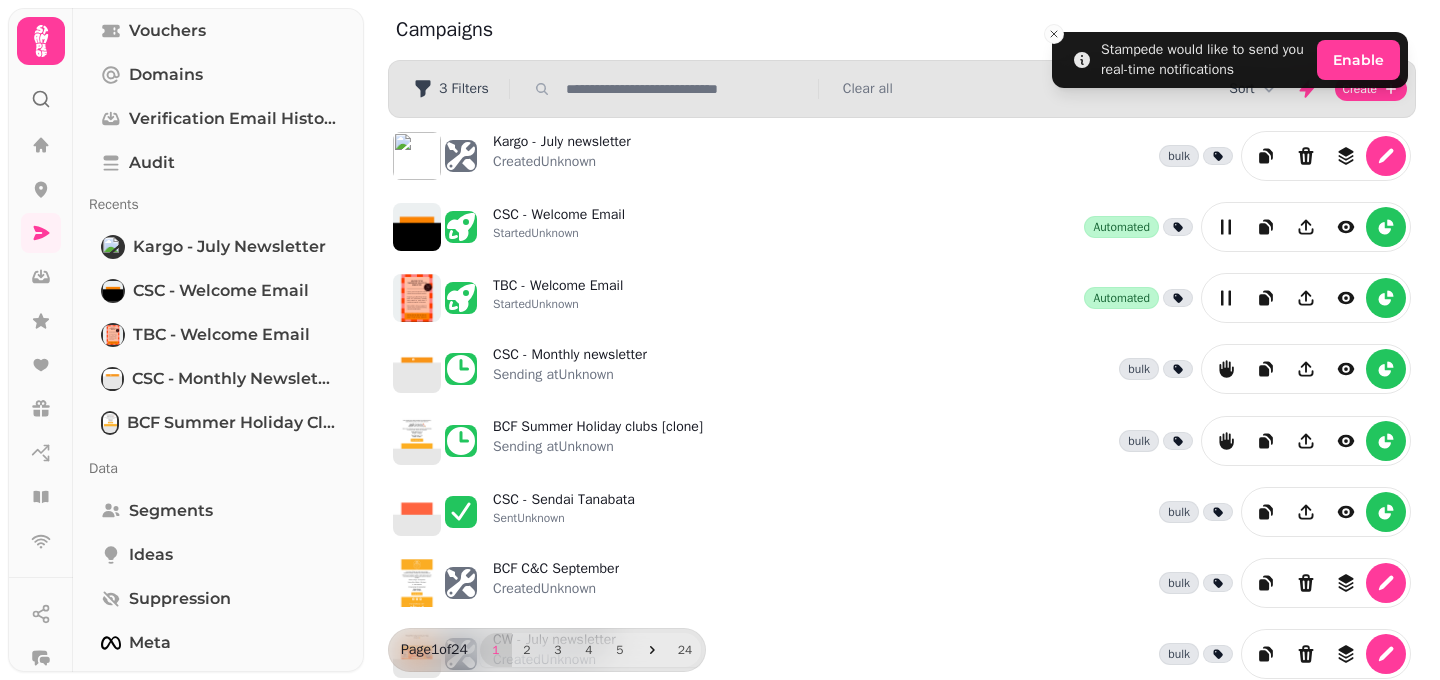 scroll, scrollTop: 137, scrollLeft: 0, axis: vertical 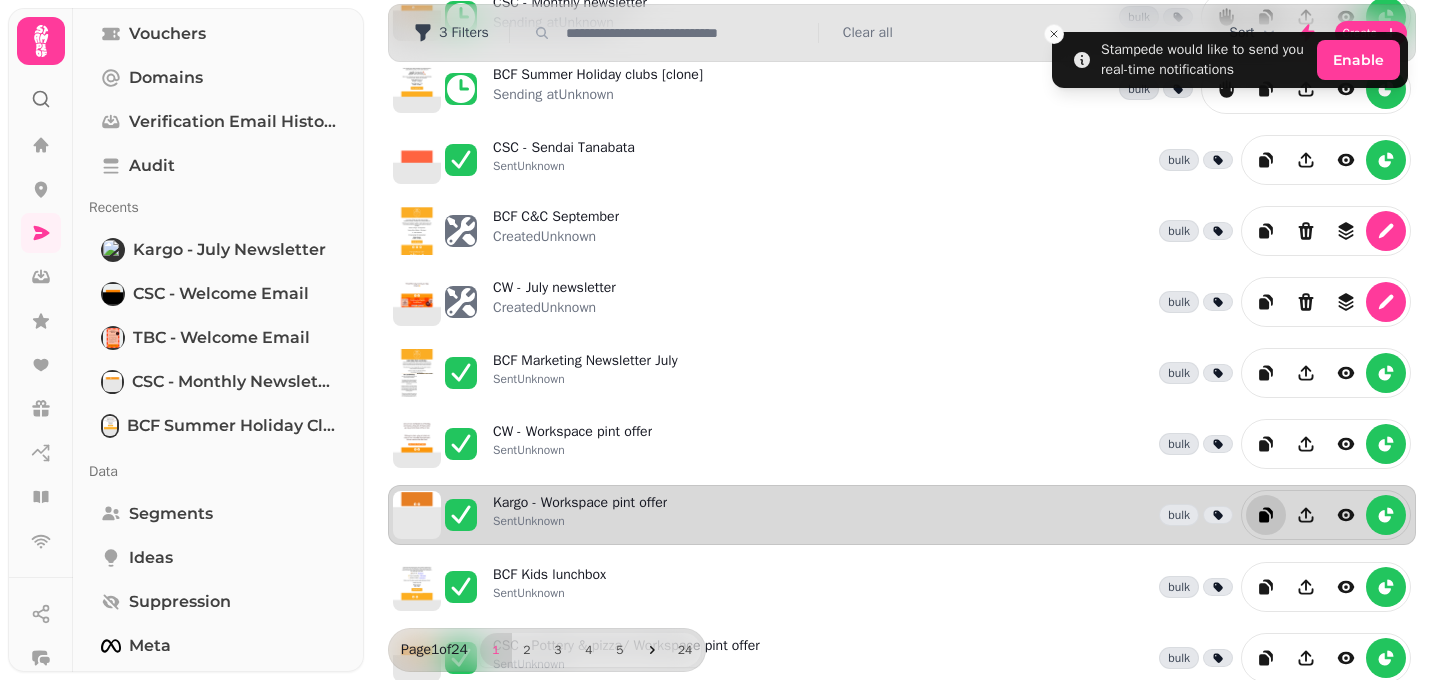 click 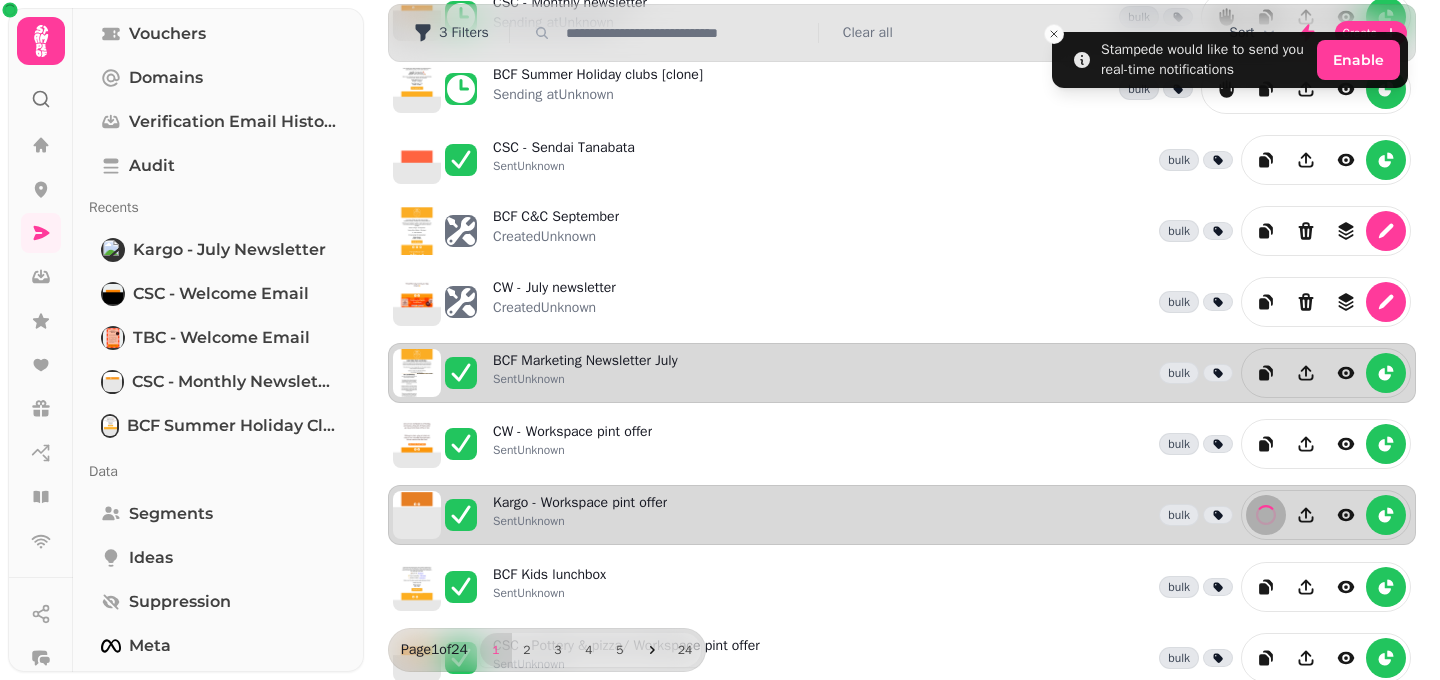 scroll, scrollTop: 0, scrollLeft: 0, axis: both 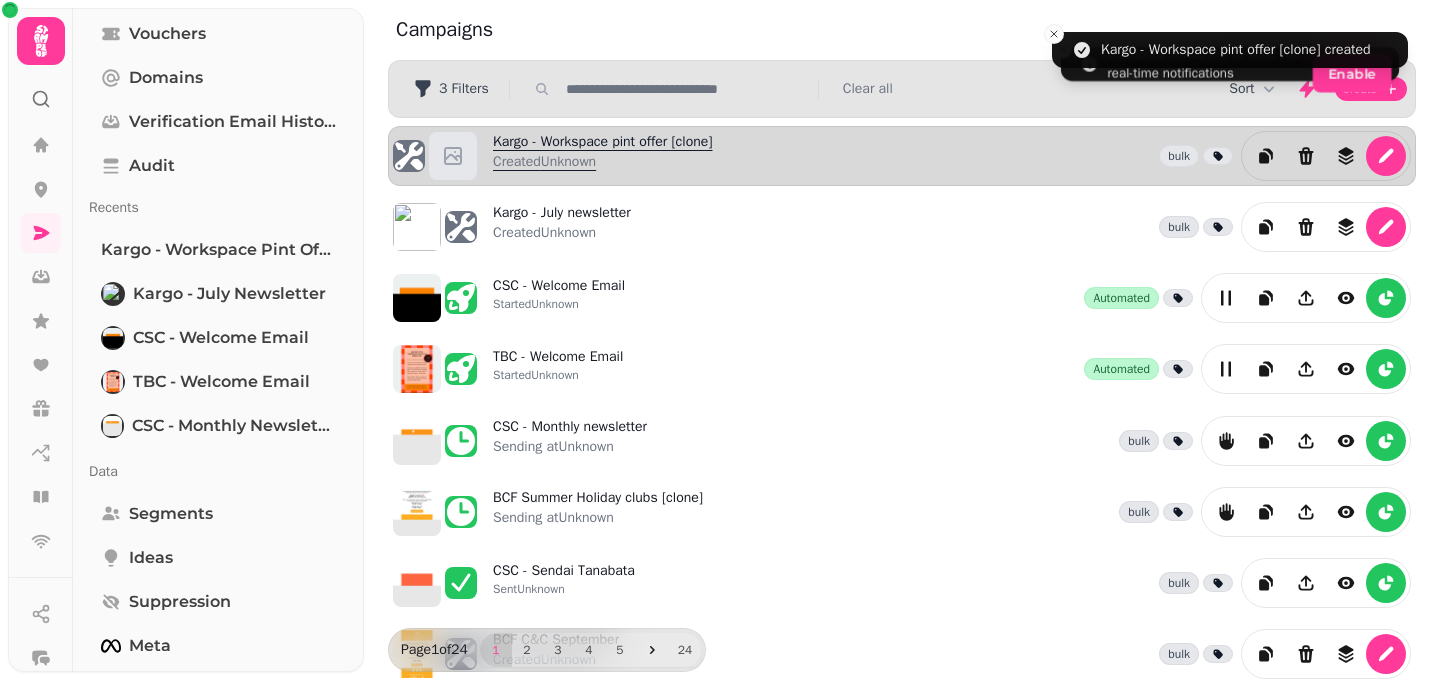 click on "Created  Unknown" at bounding box center [603, 162] 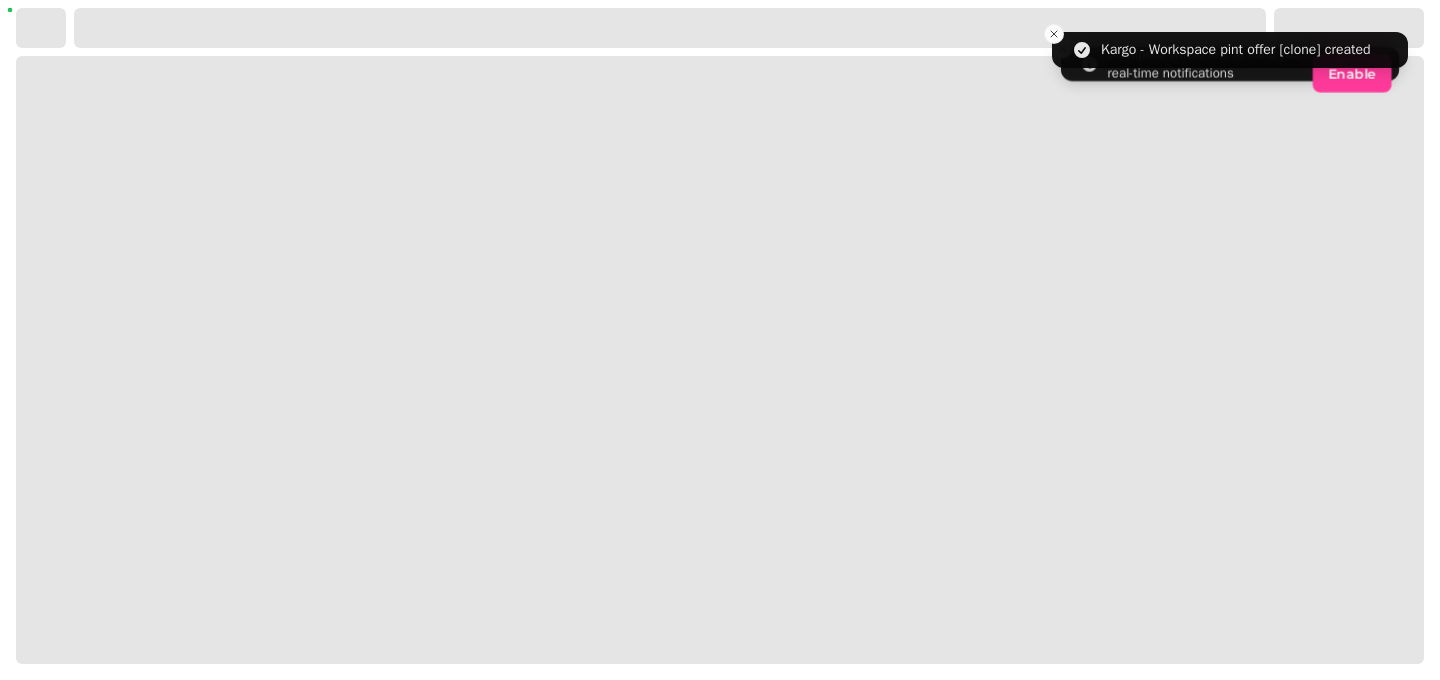 select on "**********" 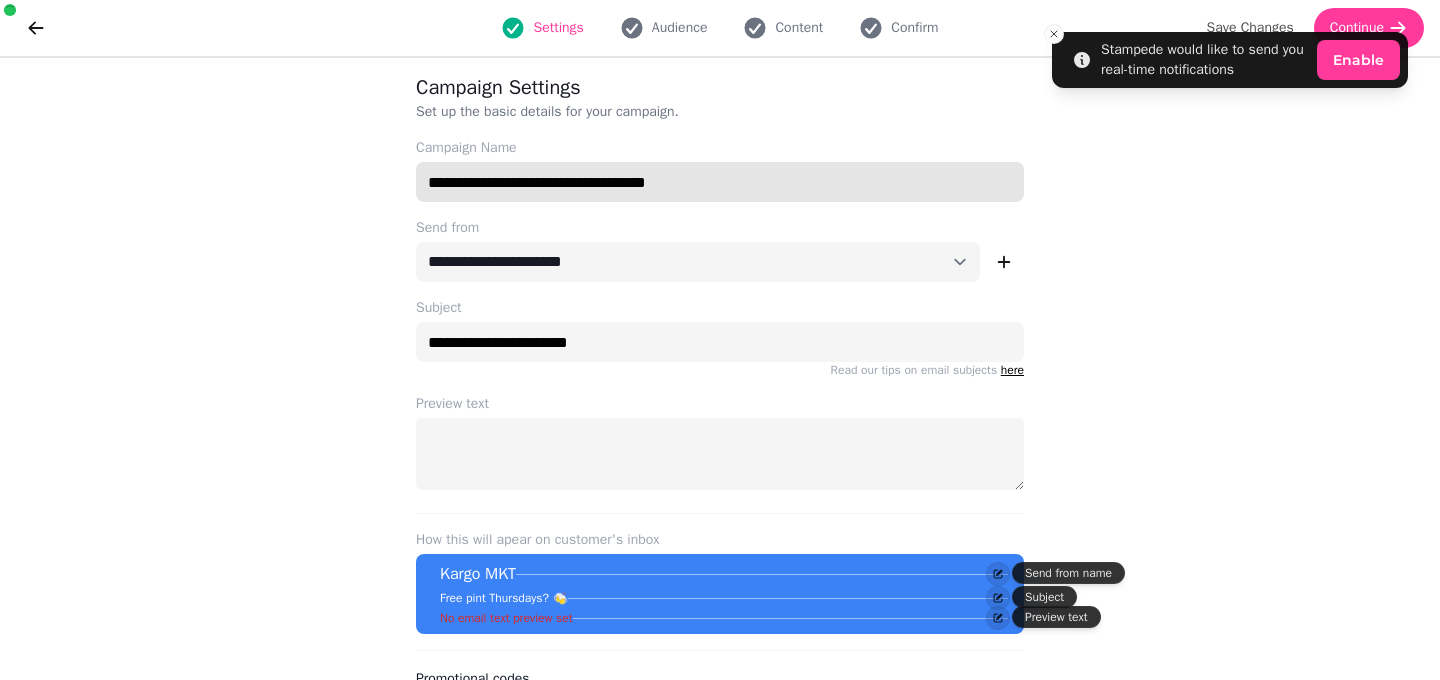 drag, startPoint x: 718, startPoint y: 177, endPoint x: 487, endPoint y: 181, distance: 231.03462 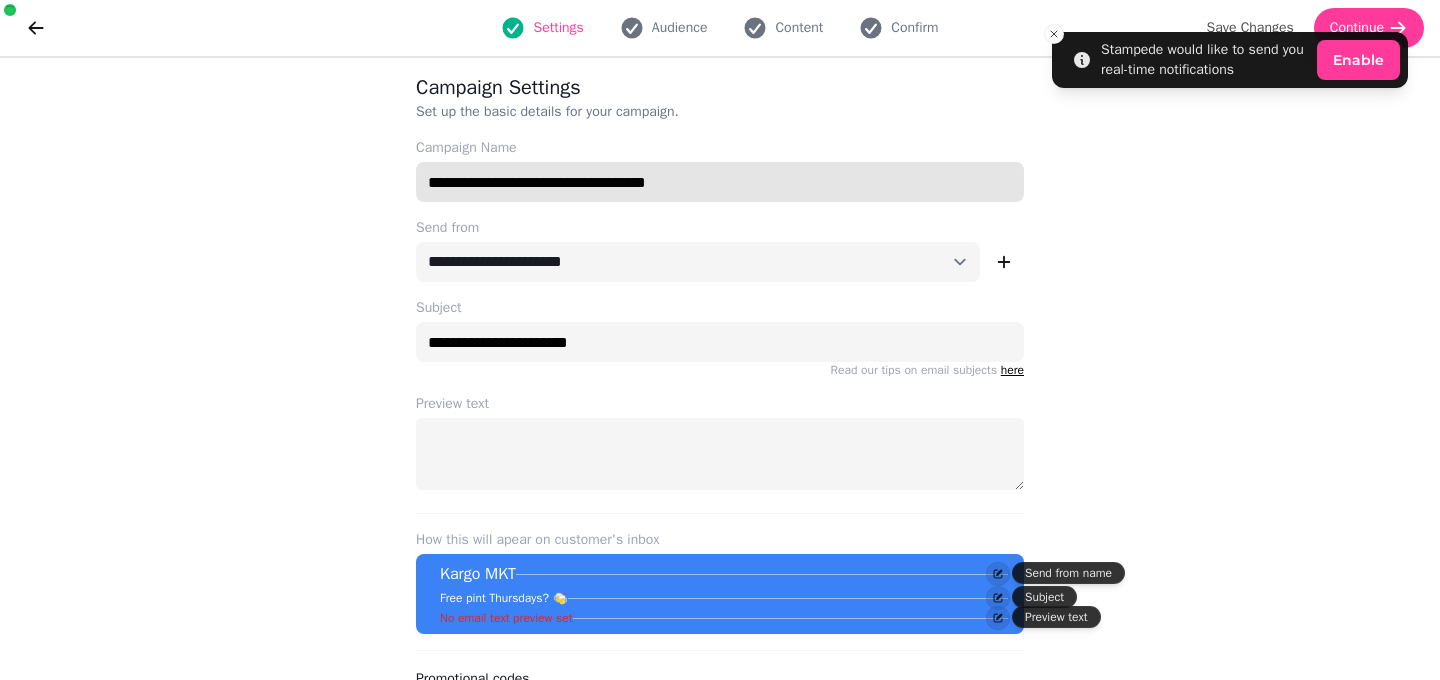 click on "**********" at bounding box center (720, 182) 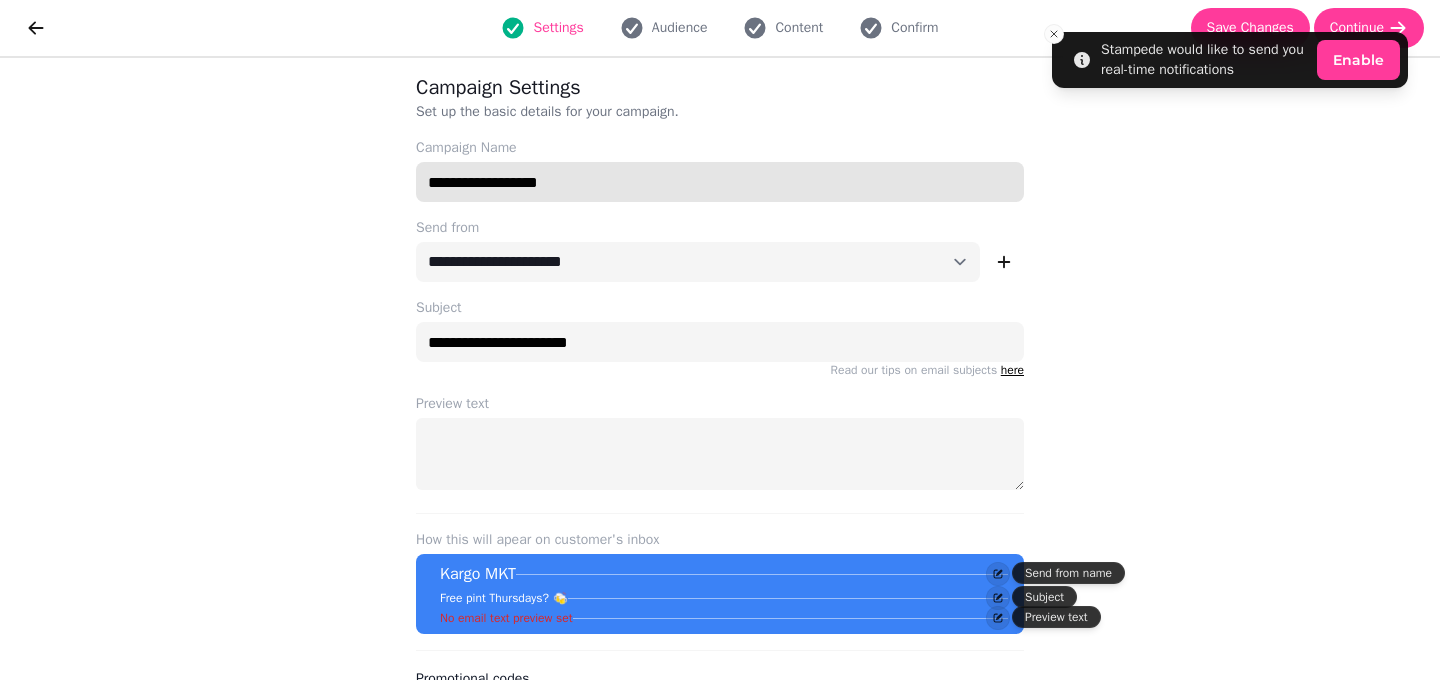 type on "**********" 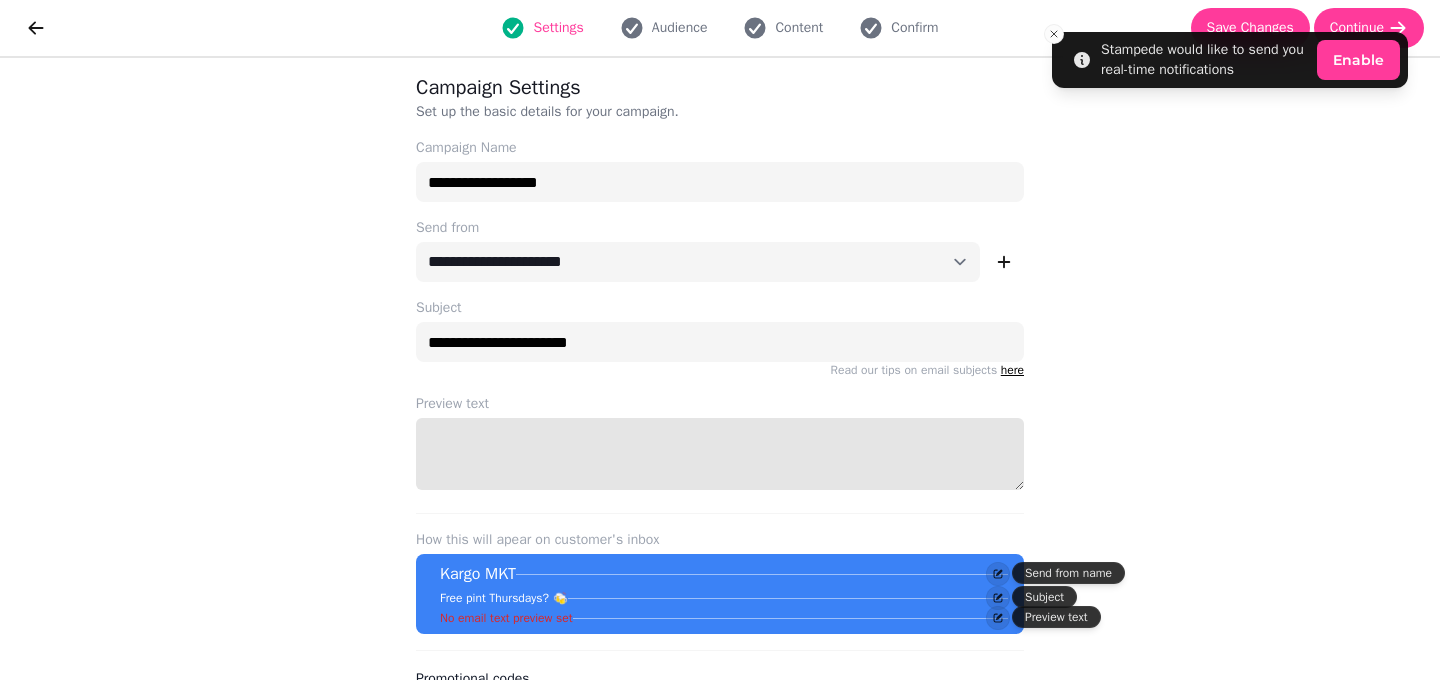 click on "Preview text" at bounding box center (720, 454) 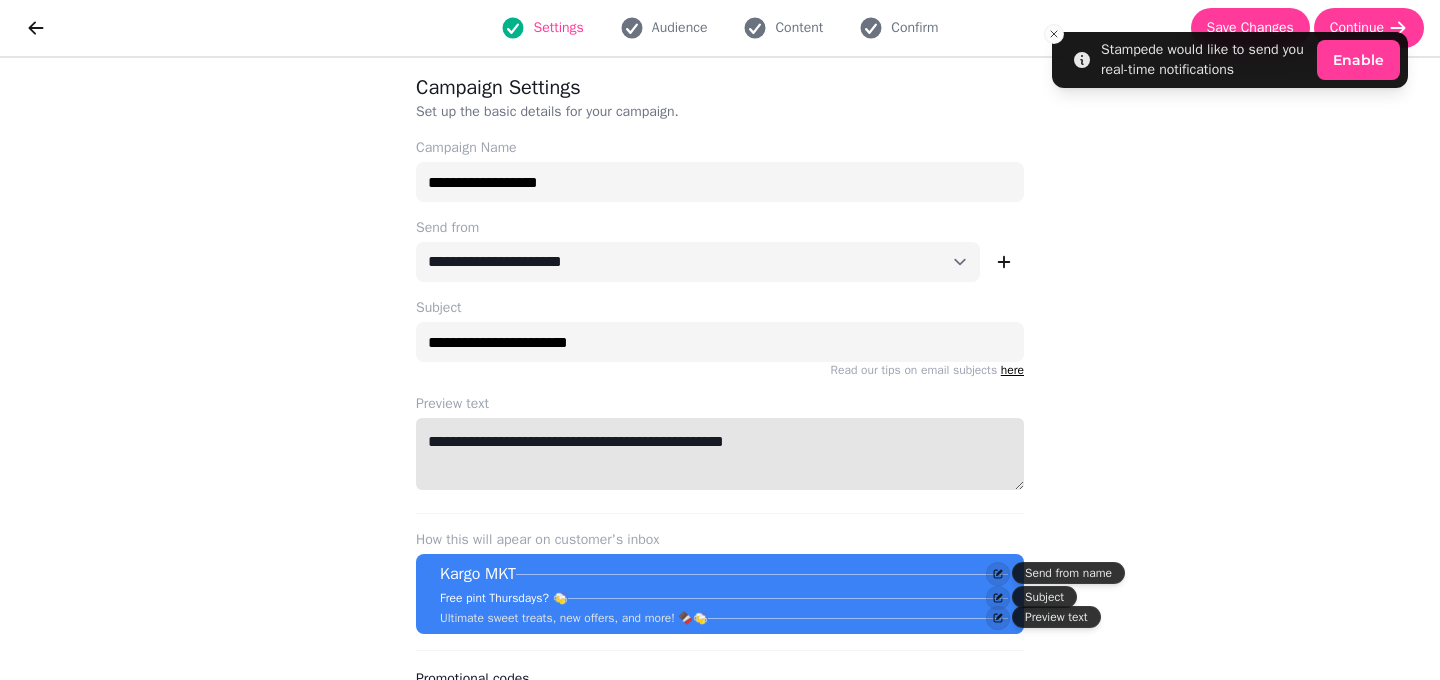 type on "**********" 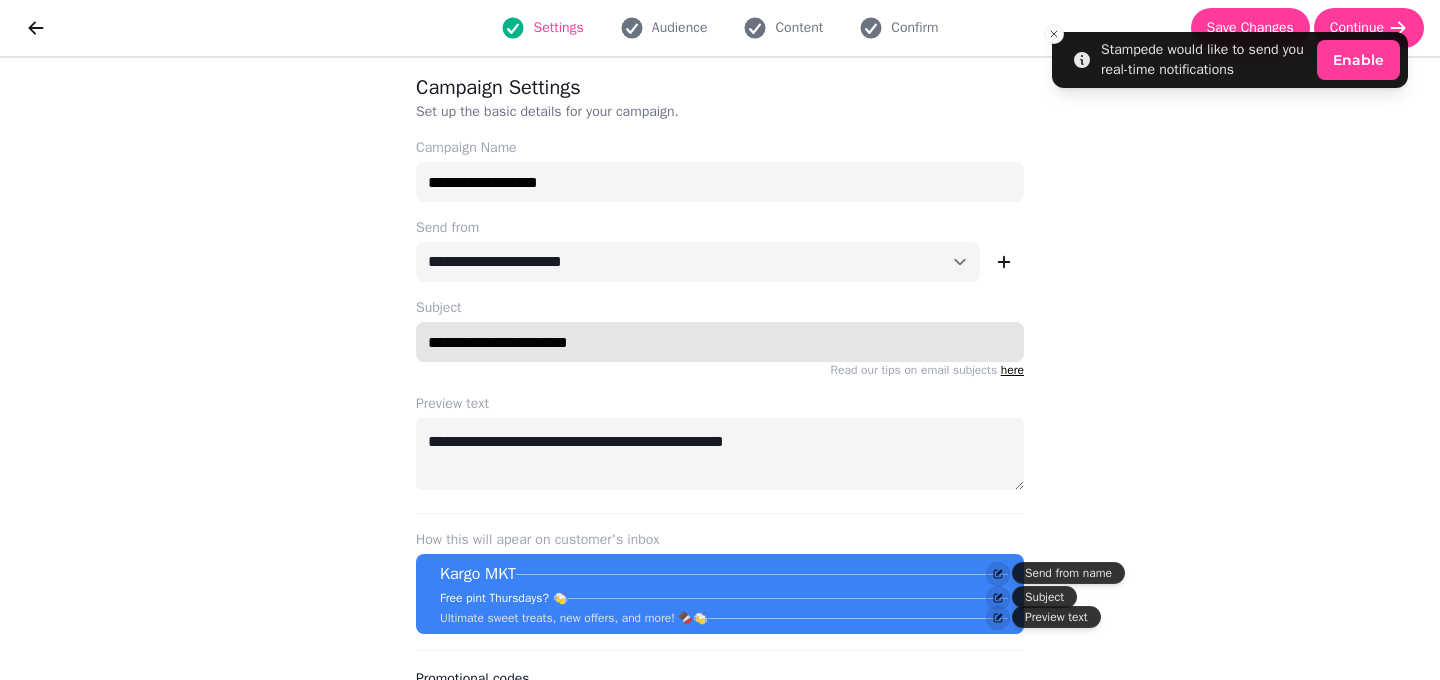drag, startPoint x: 623, startPoint y: 345, endPoint x: 267, endPoint y: 341, distance: 356.02246 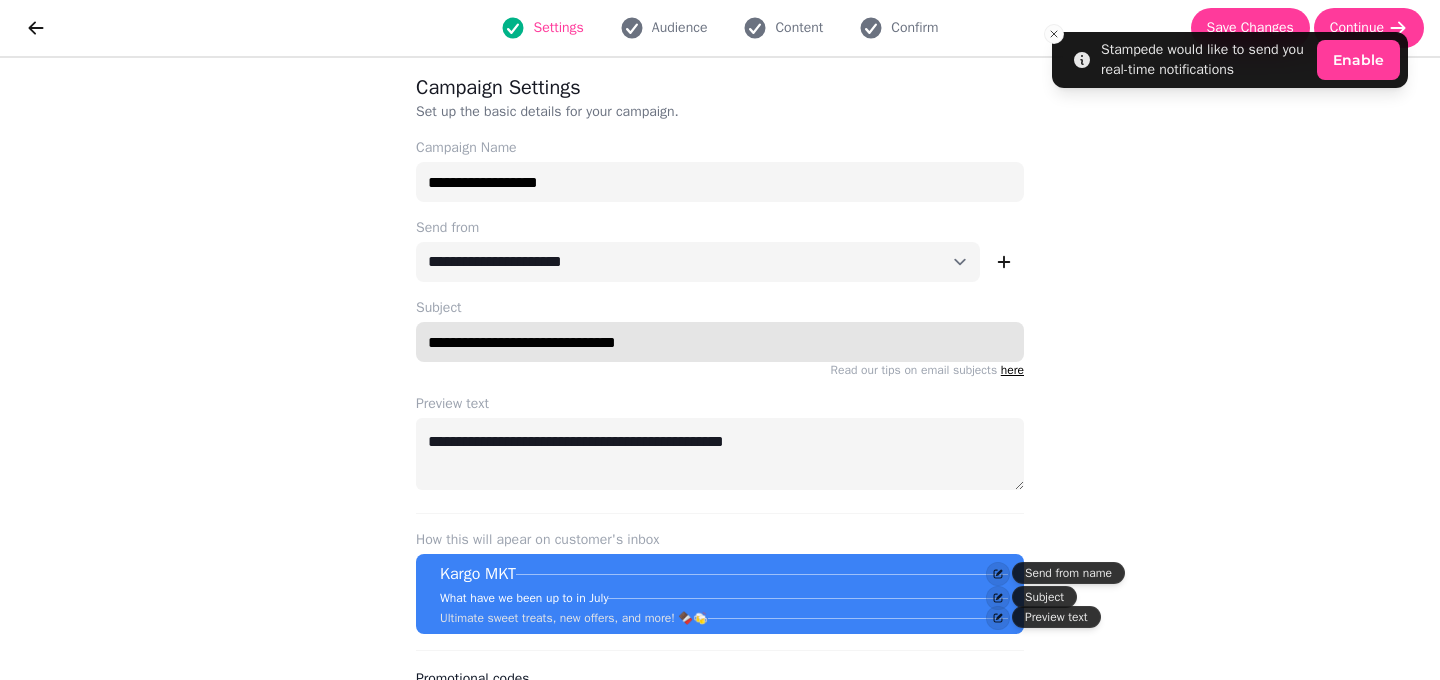 type on "**********" 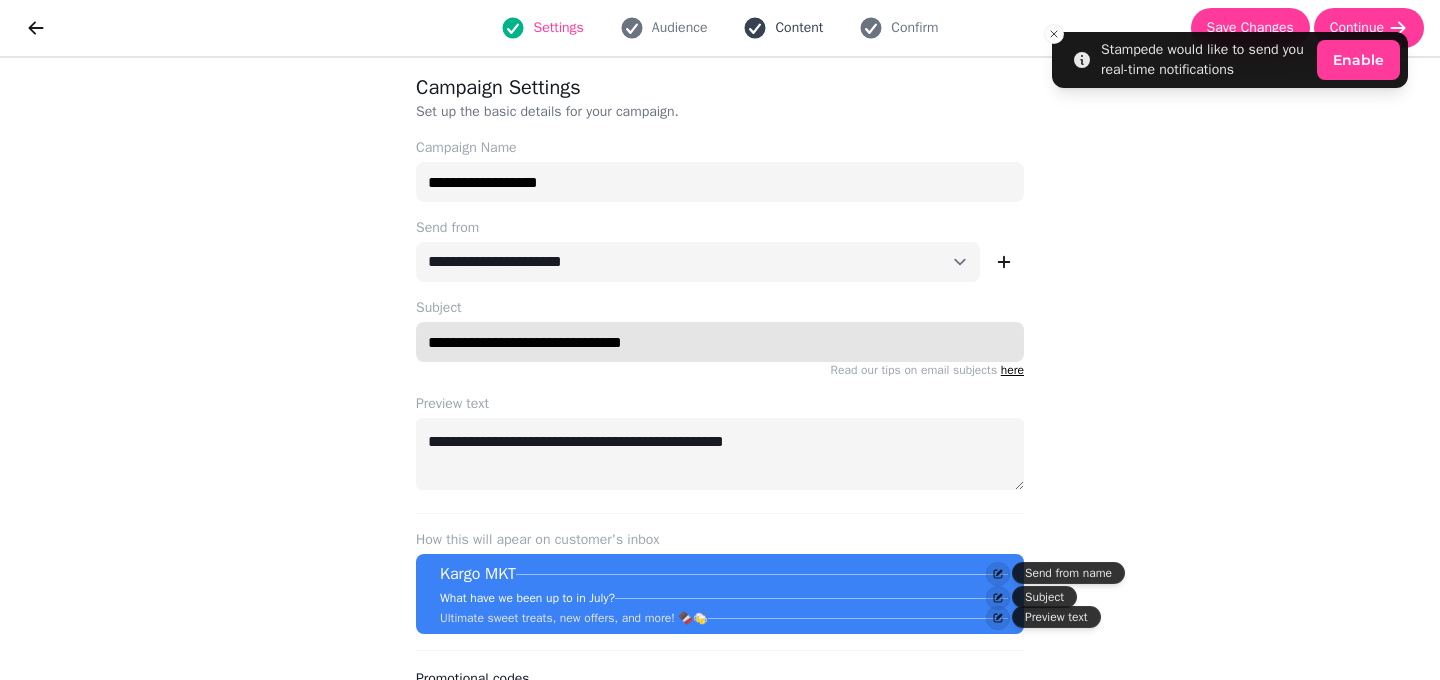 click on "Content" at bounding box center (799, 28) 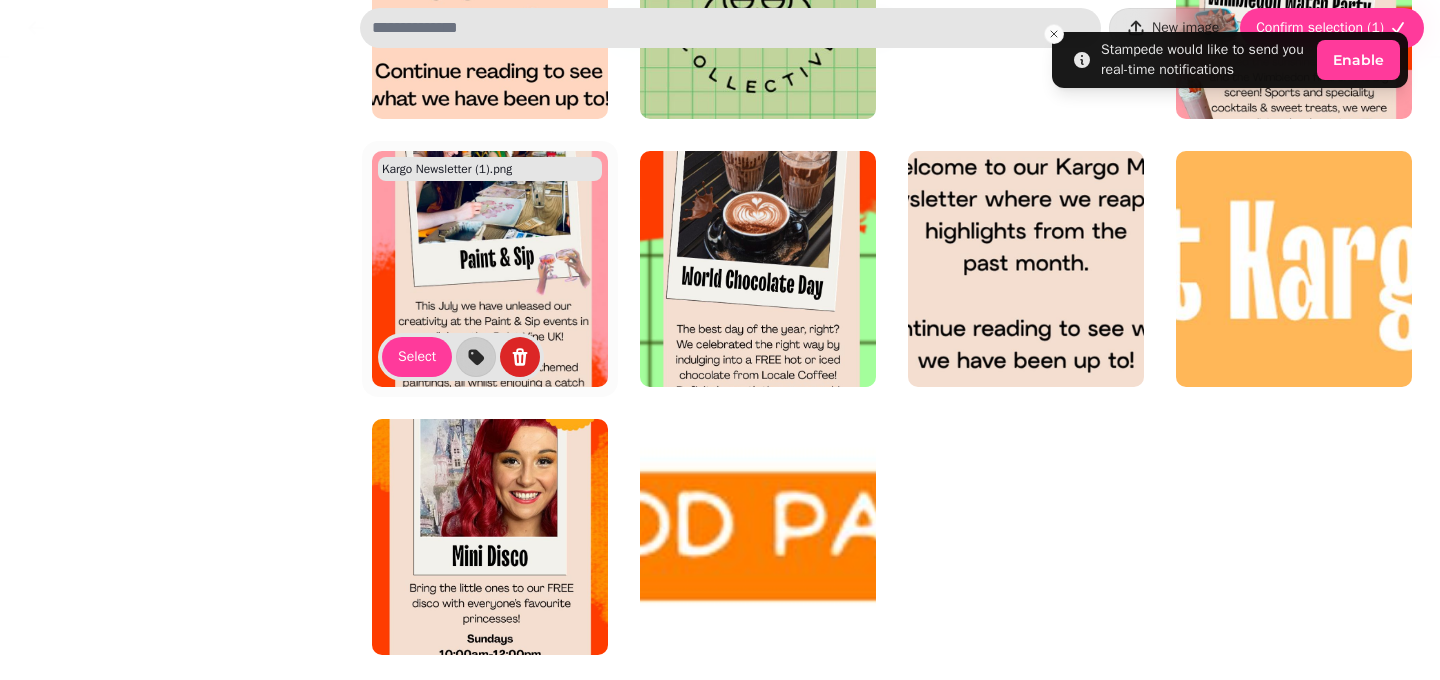 scroll, scrollTop: 2943, scrollLeft: 0, axis: vertical 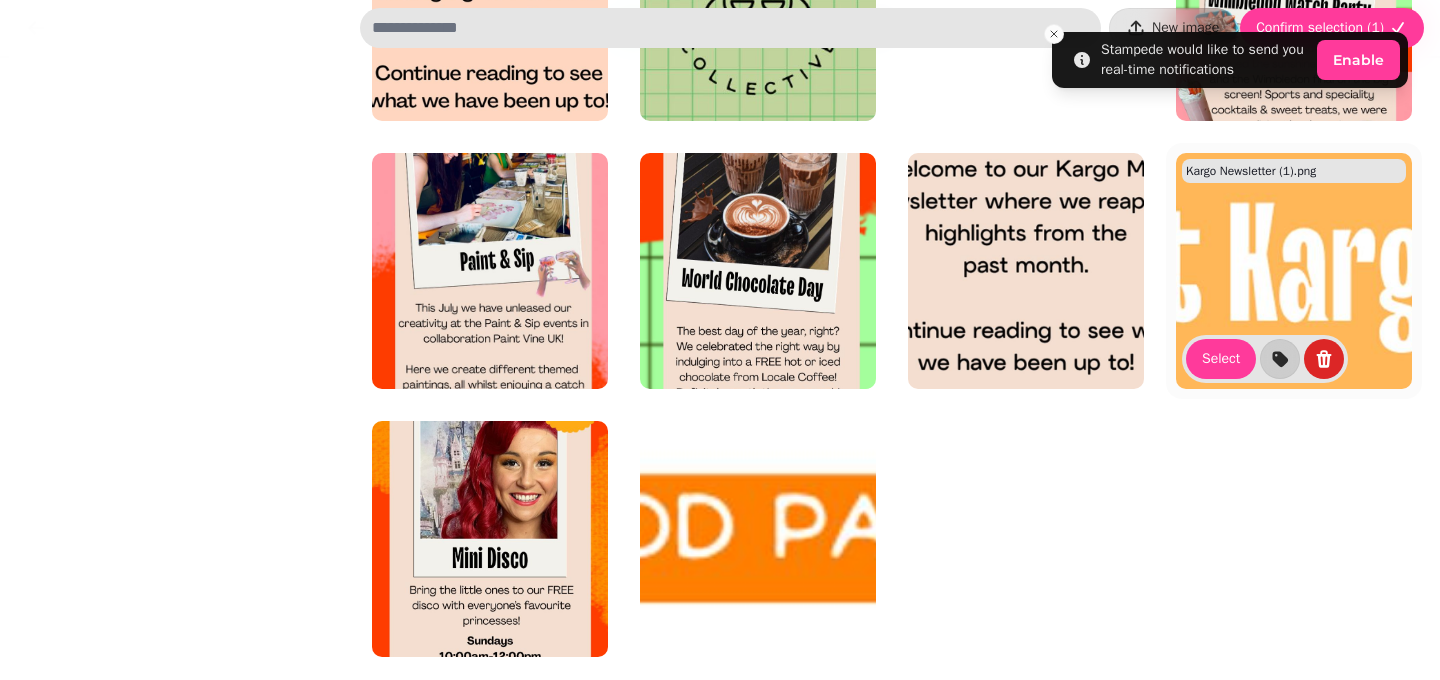 click at bounding box center [1294, 271] 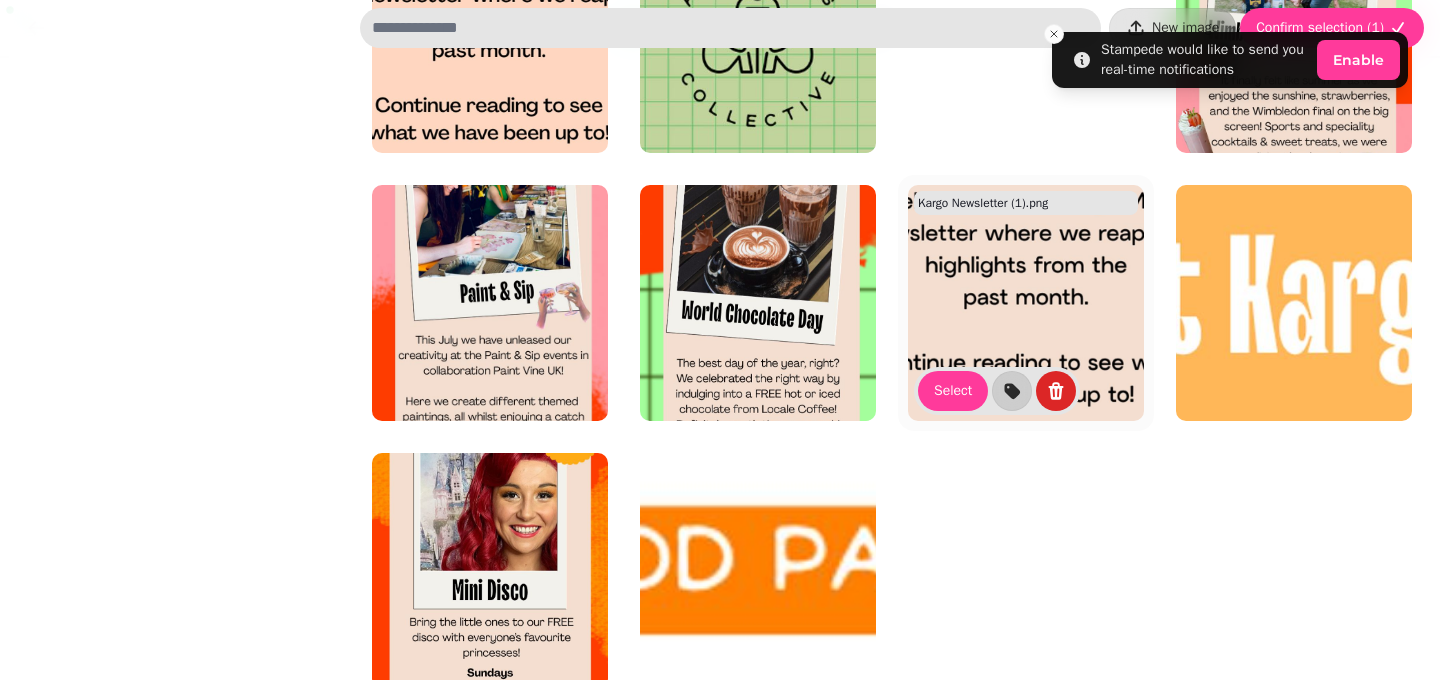 scroll, scrollTop: 2914, scrollLeft: 0, axis: vertical 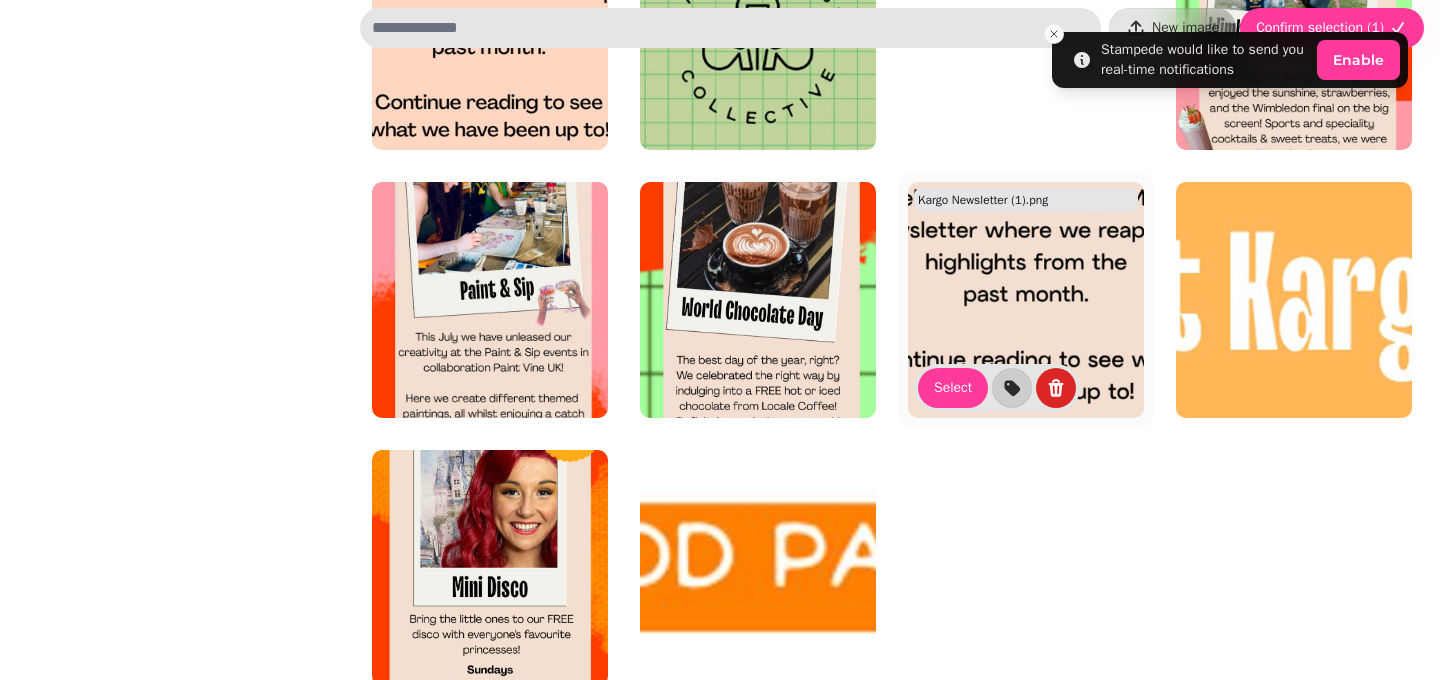 click at bounding box center [1026, 300] 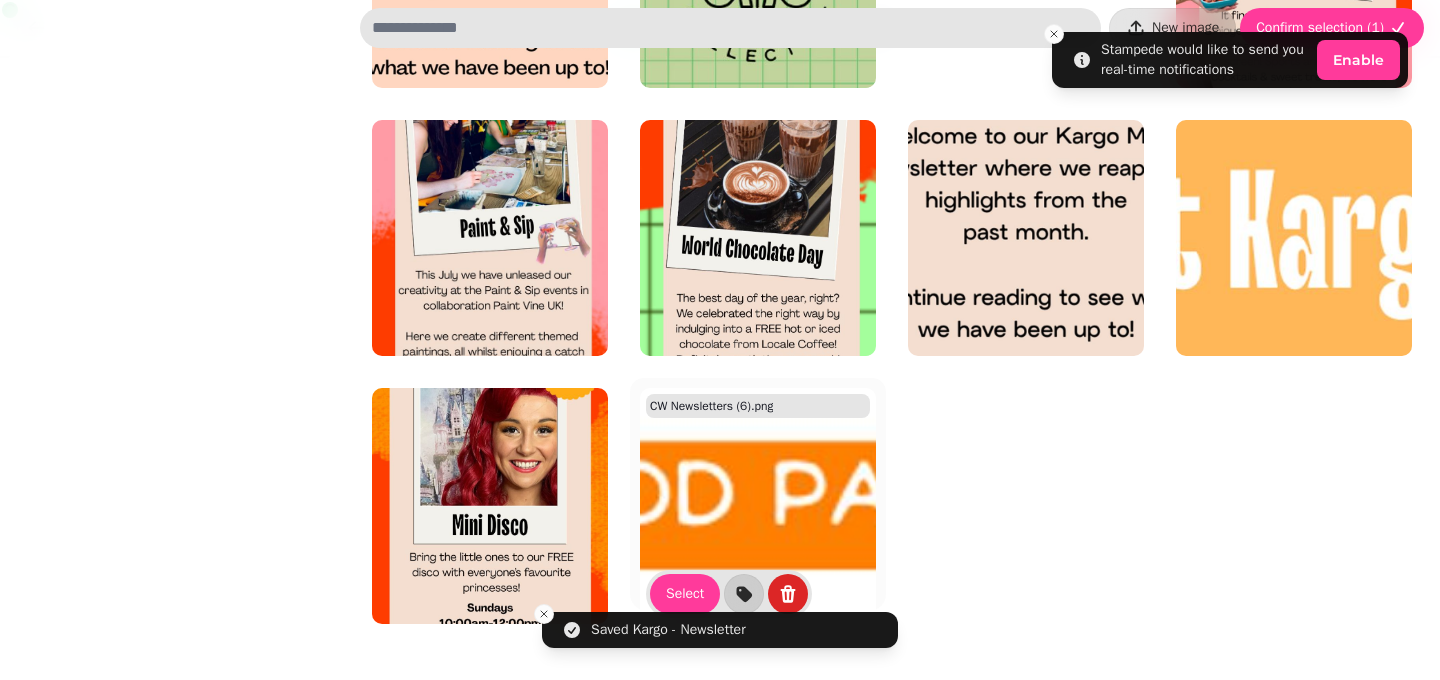 scroll, scrollTop: 2989, scrollLeft: 0, axis: vertical 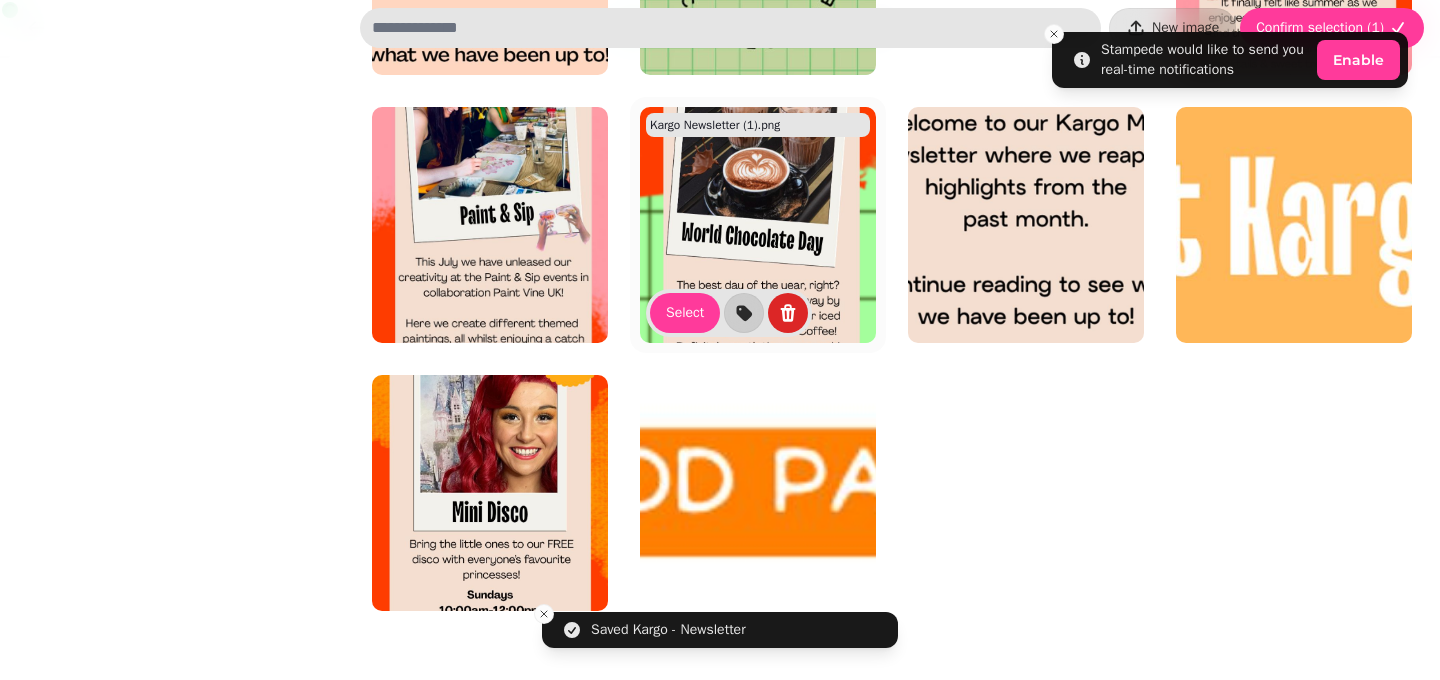click at bounding box center [758, 225] 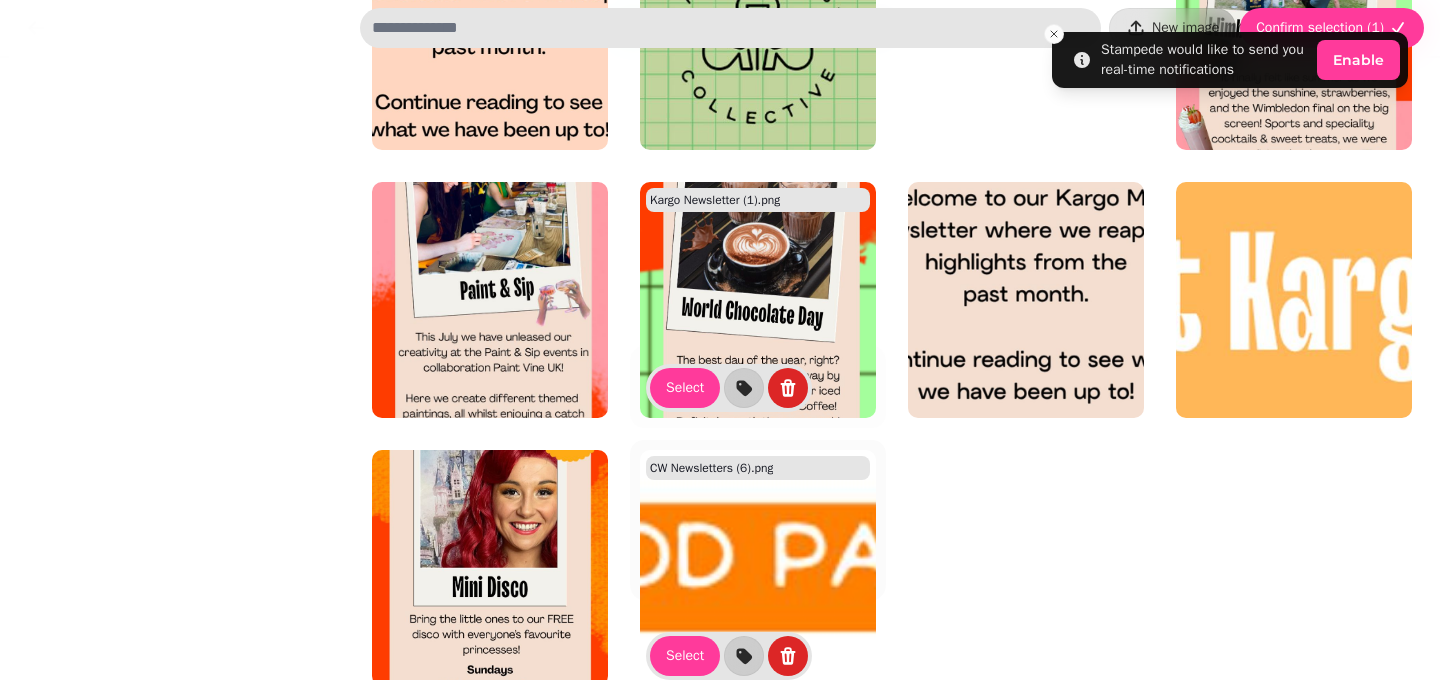 scroll, scrollTop: 2996, scrollLeft: 0, axis: vertical 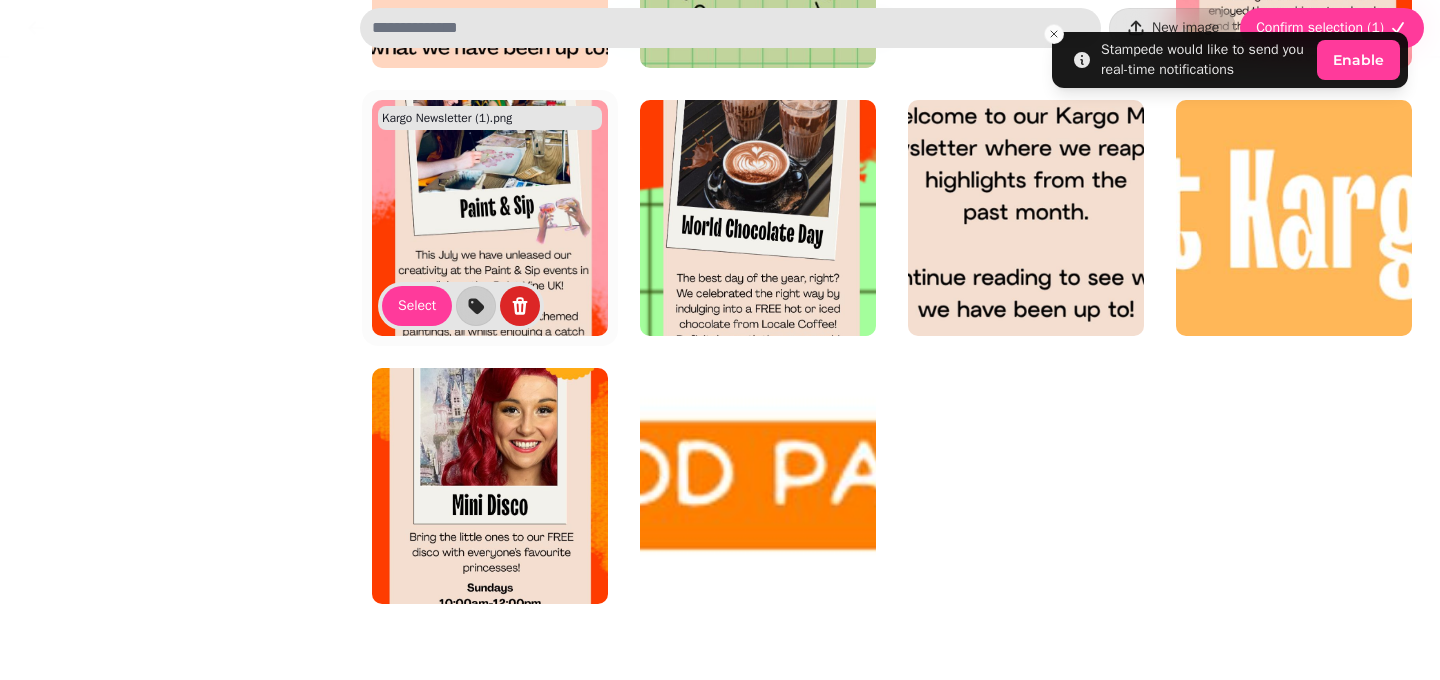 click at bounding box center [490, 218] 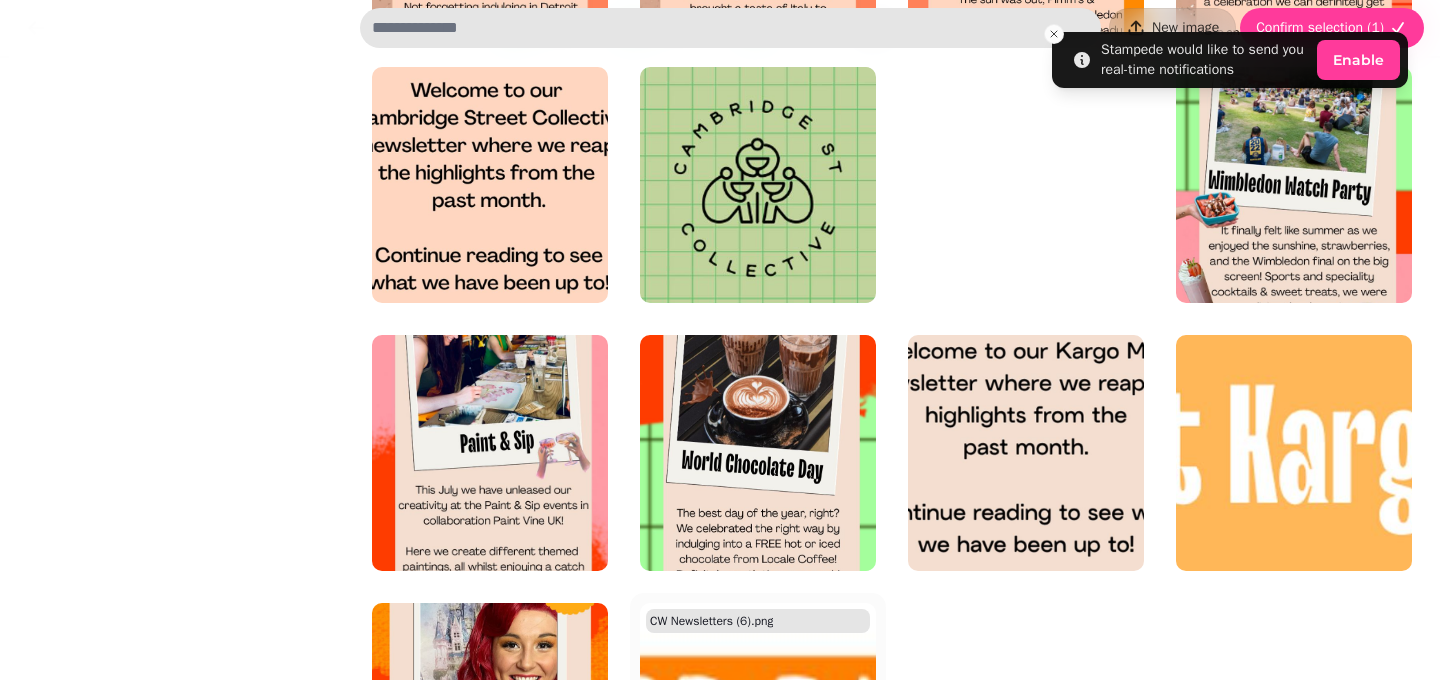 scroll, scrollTop: 2753, scrollLeft: 0, axis: vertical 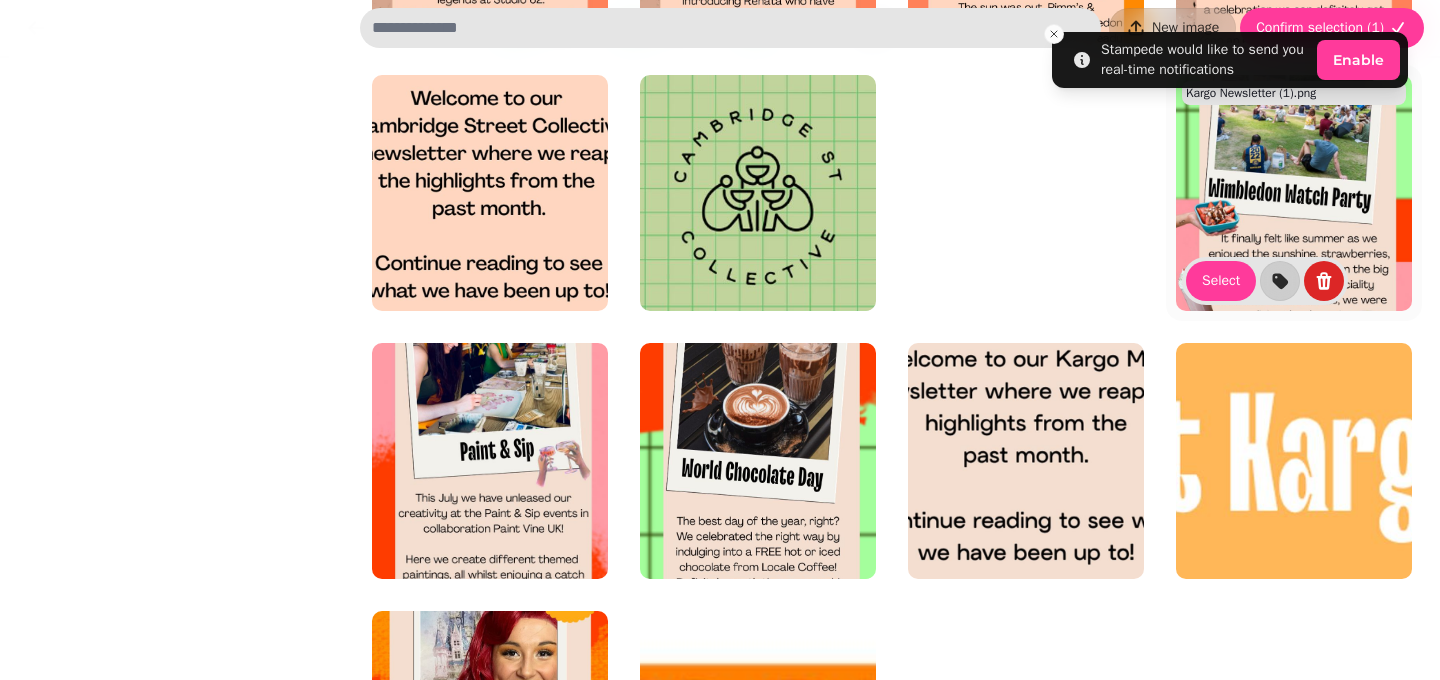 click at bounding box center [1294, 193] 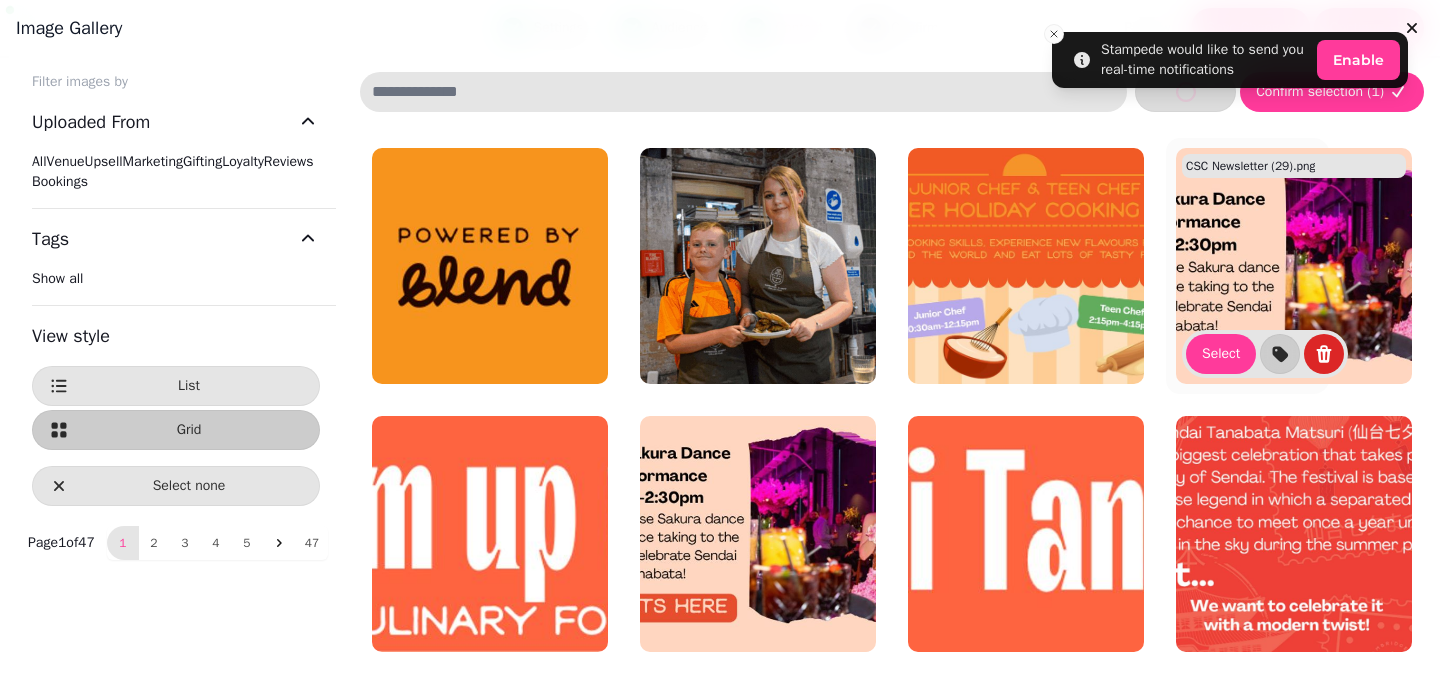 click at bounding box center [490, 266] 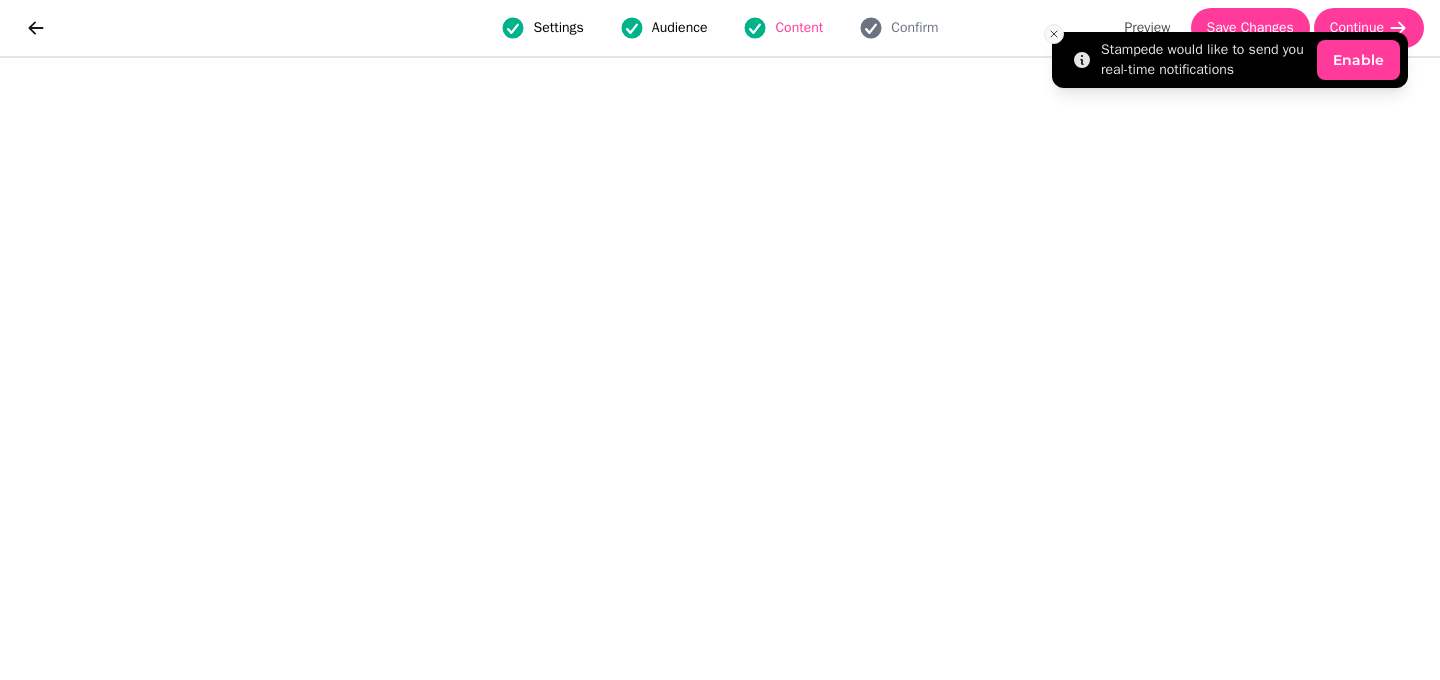 click 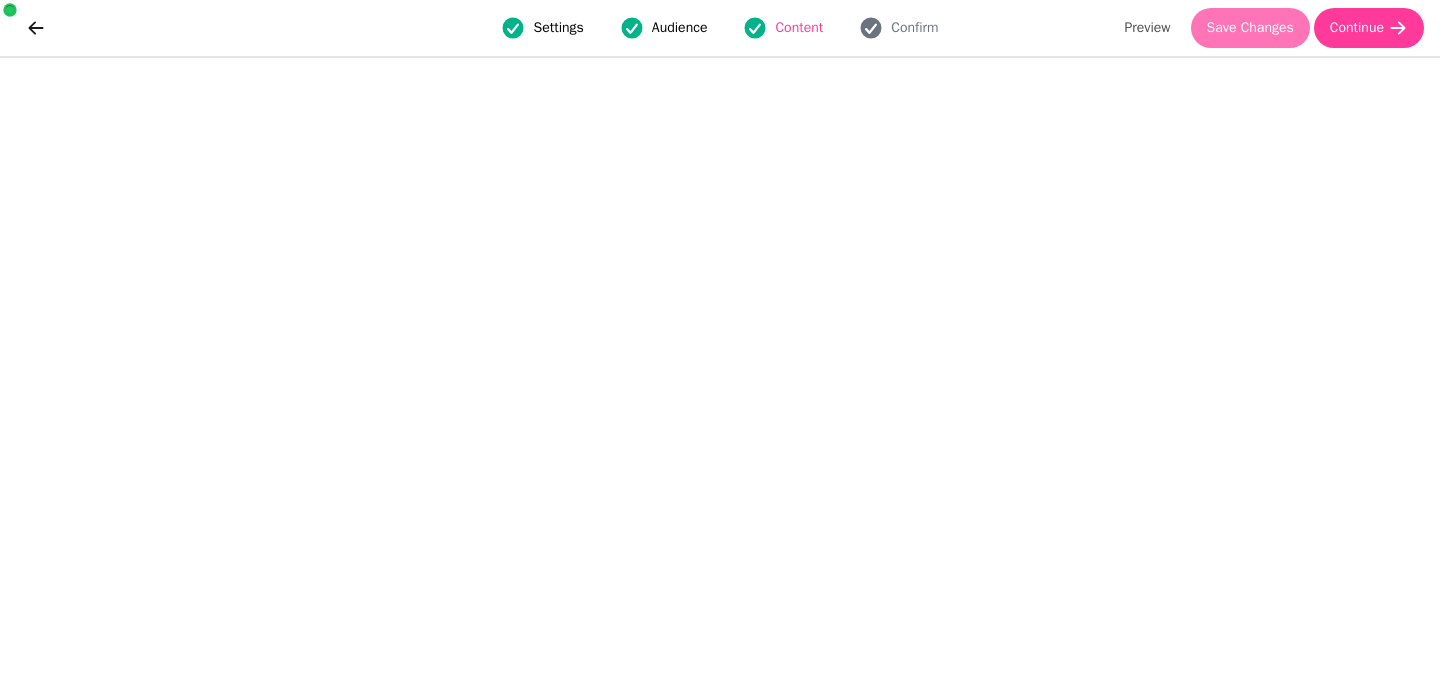 click on "Save Changes" at bounding box center [1250, 28] 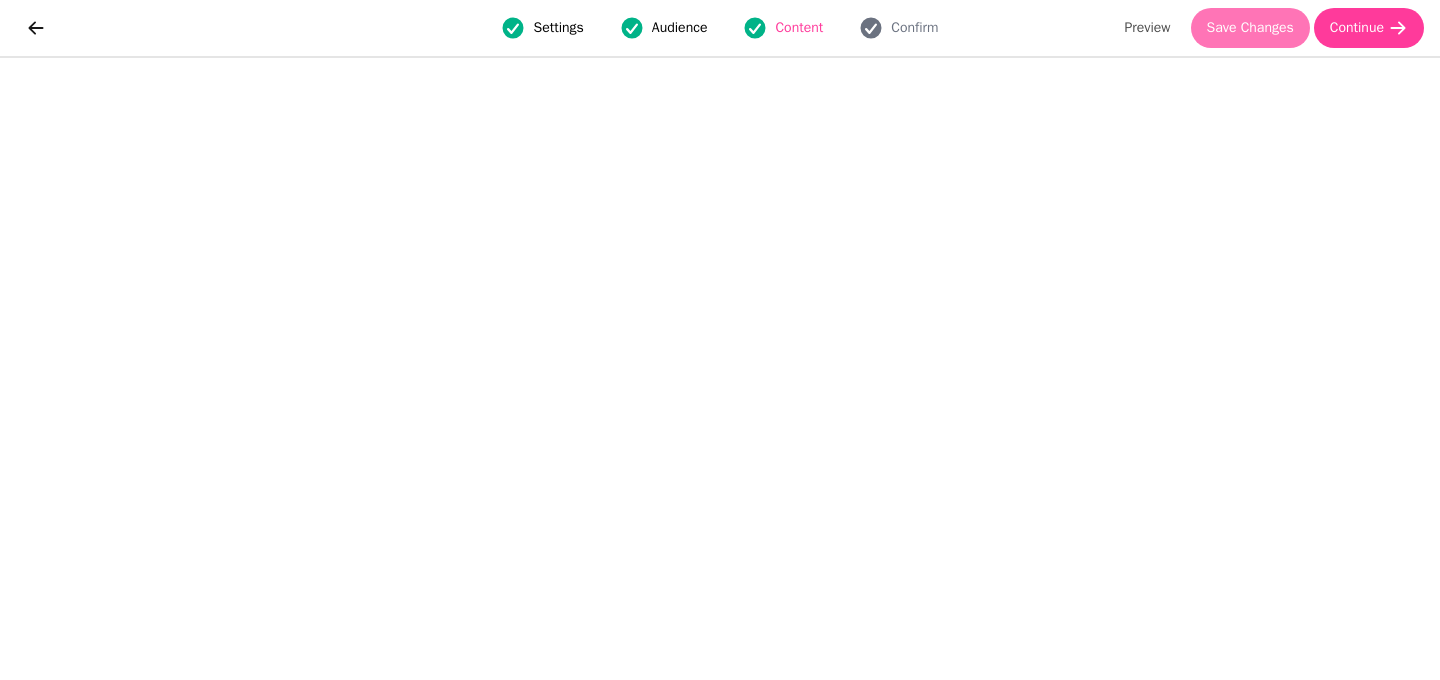 click on "Save Changes" at bounding box center [1250, 28] 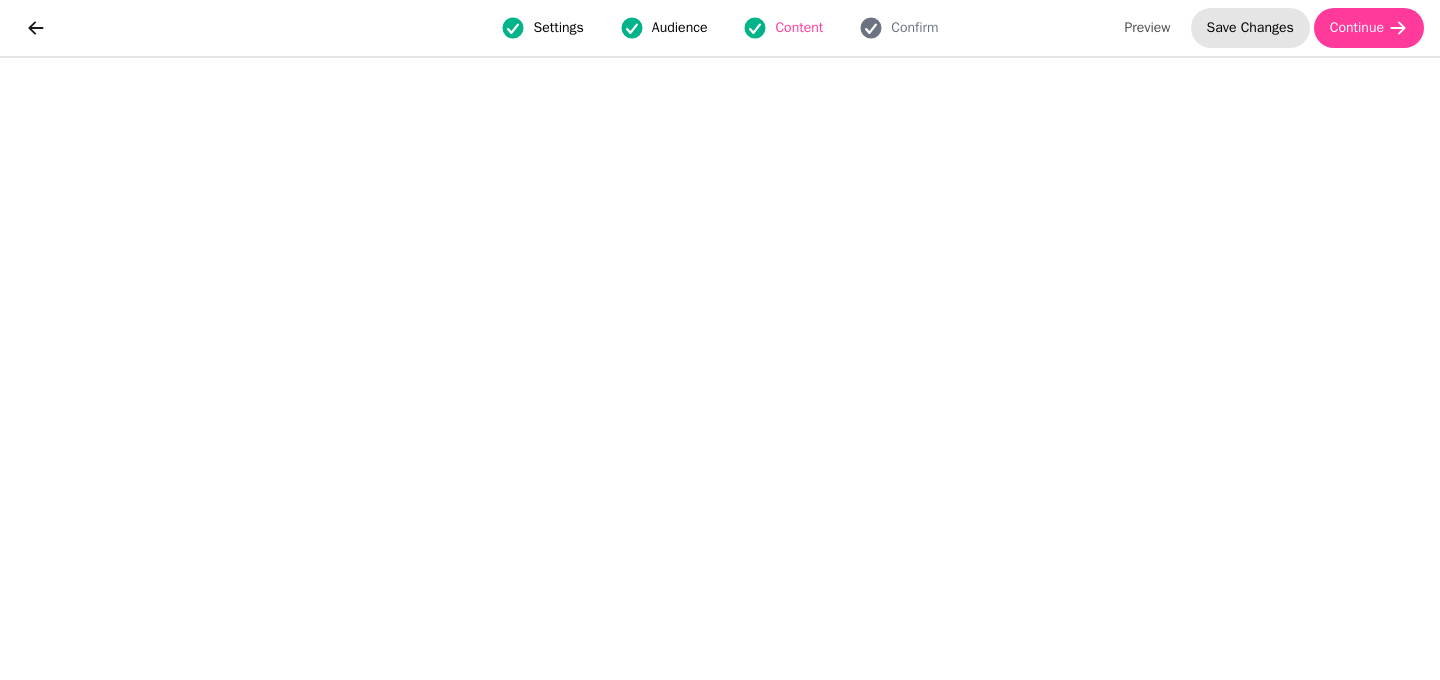 click on "Save Changes" at bounding box center [1250, 28] 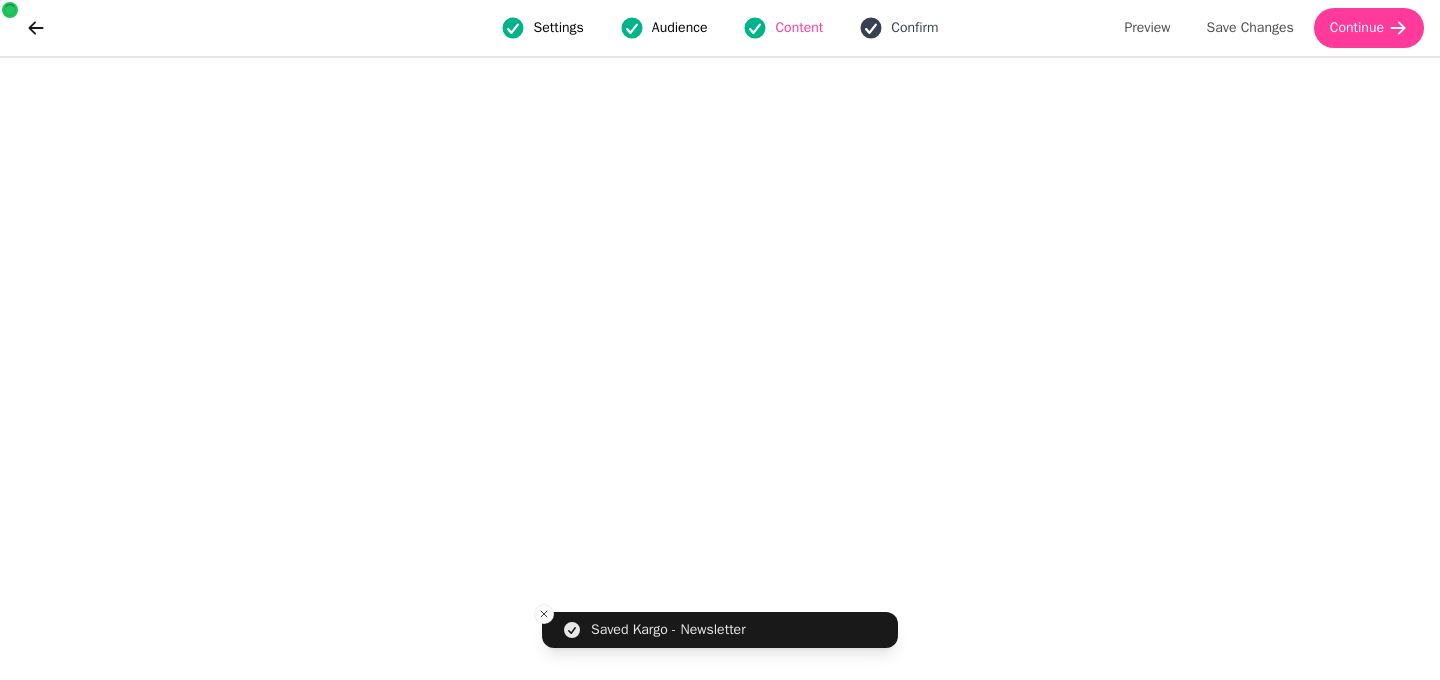 click on "Confirm" at bounding box center [914, 28] 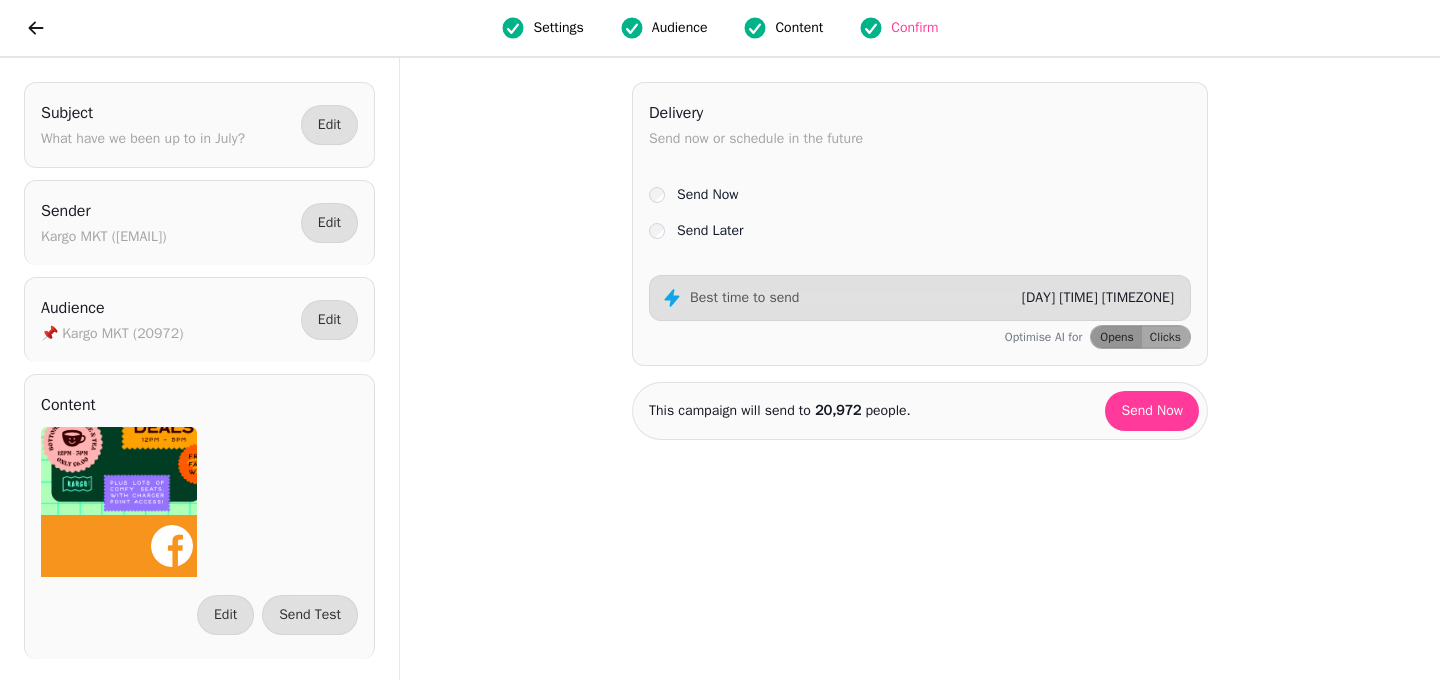 scroll, scrollTop: 2746, scrollLeft: 0, axis: vertical 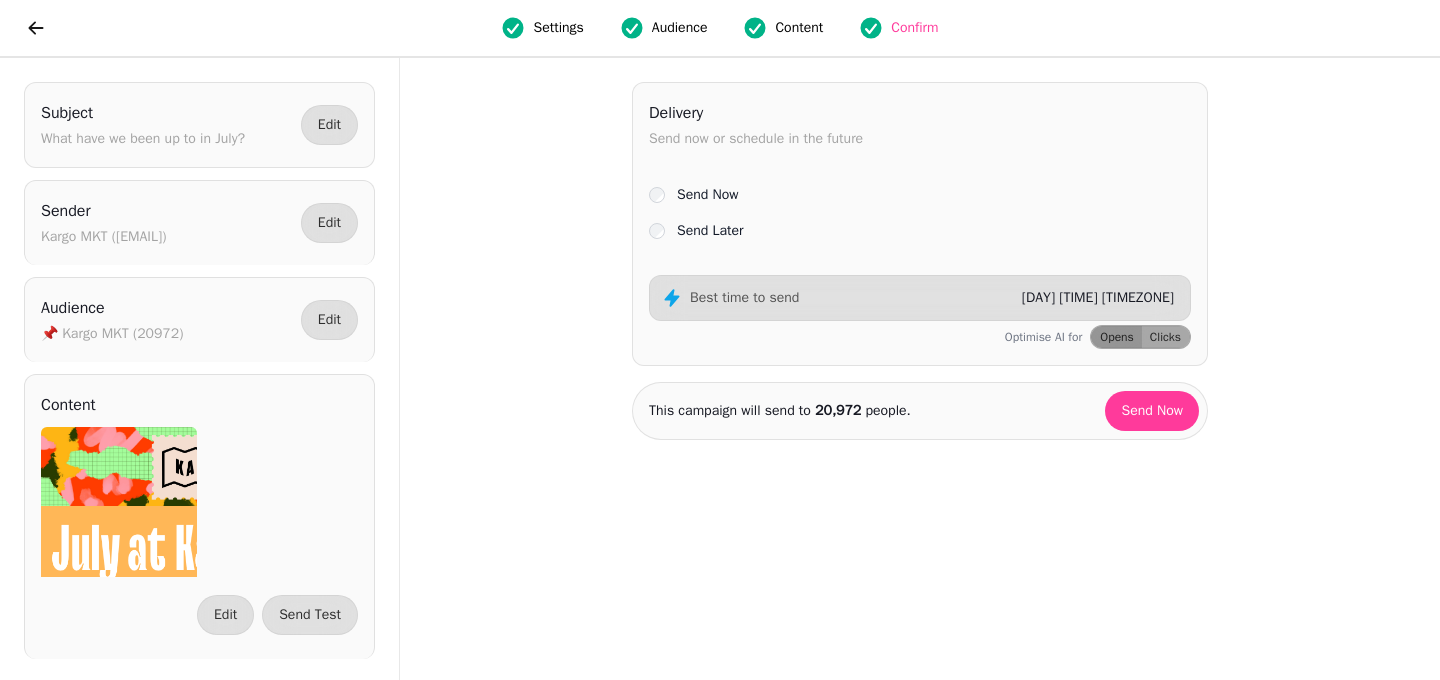 click on "Send Later" at bounding box center (710, 231) 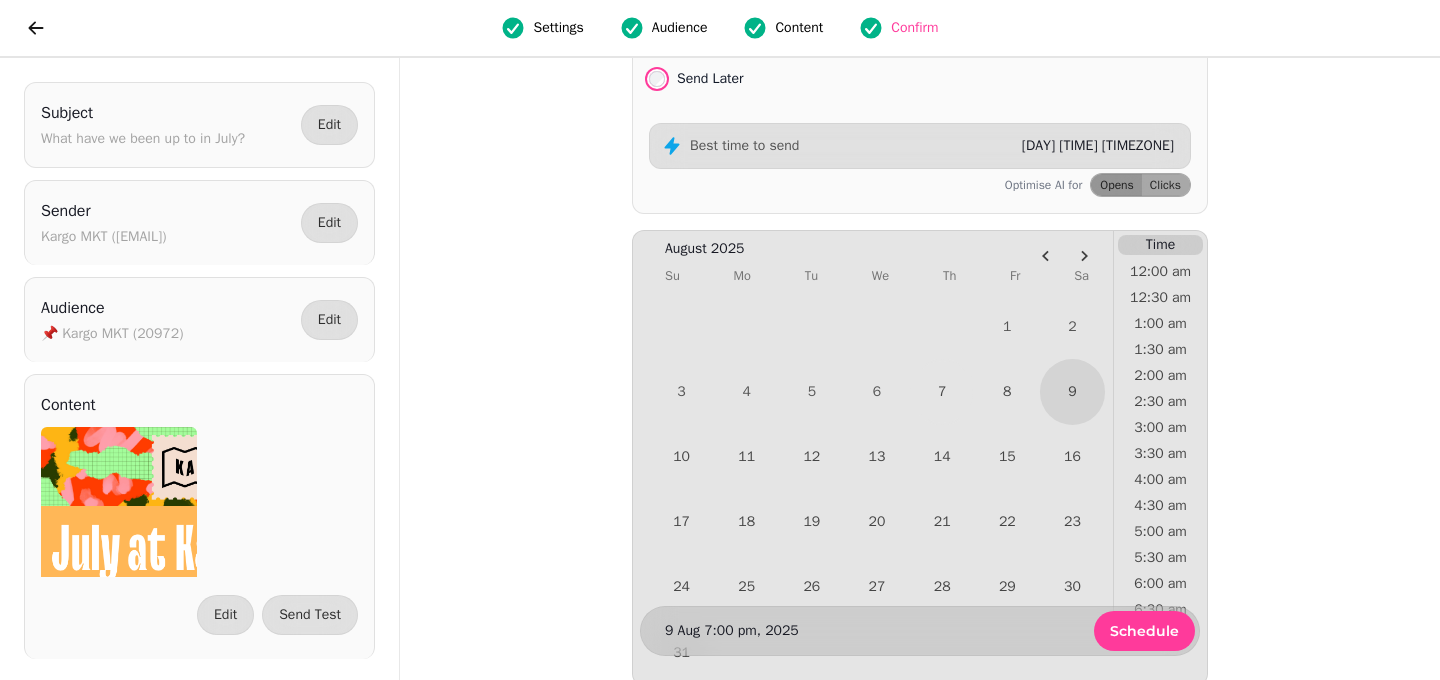 scroll, scrollTop: 175, scrollLeft: 0, axis: vertical 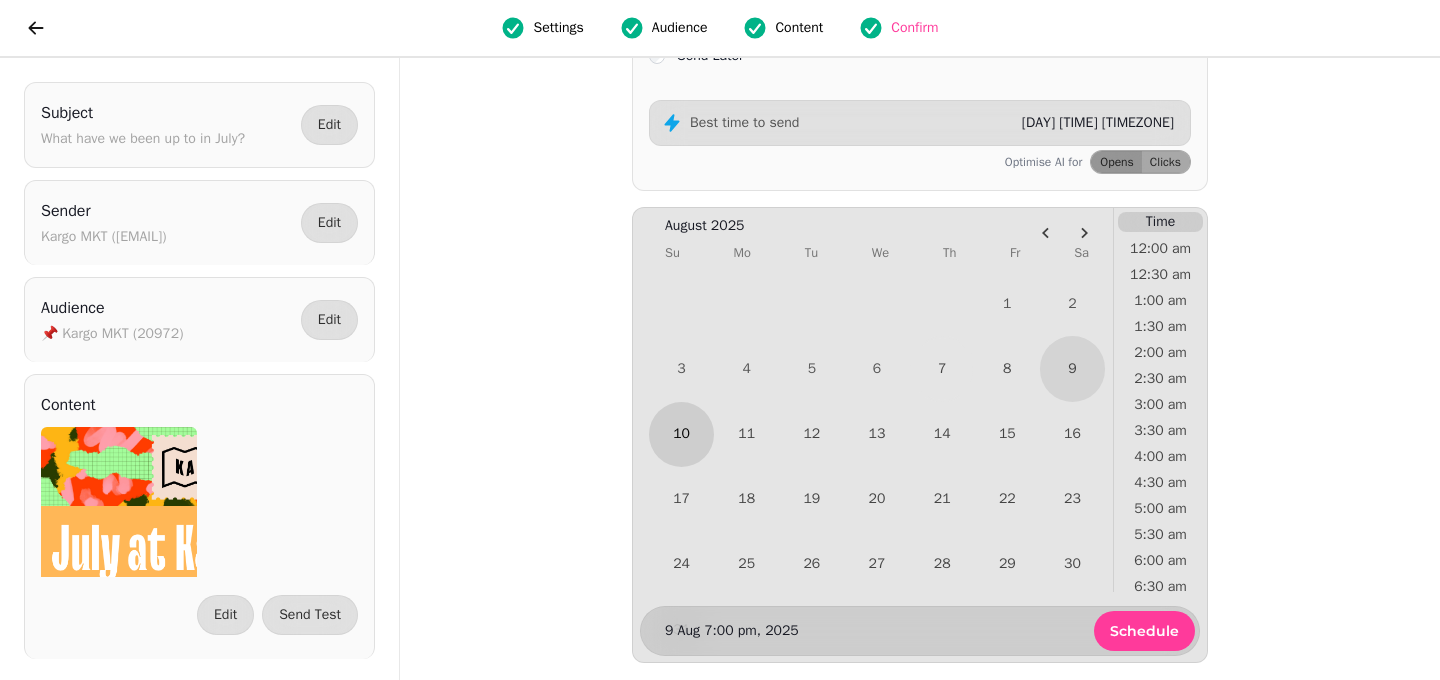 click on "10" at bounding box center (681, 434) 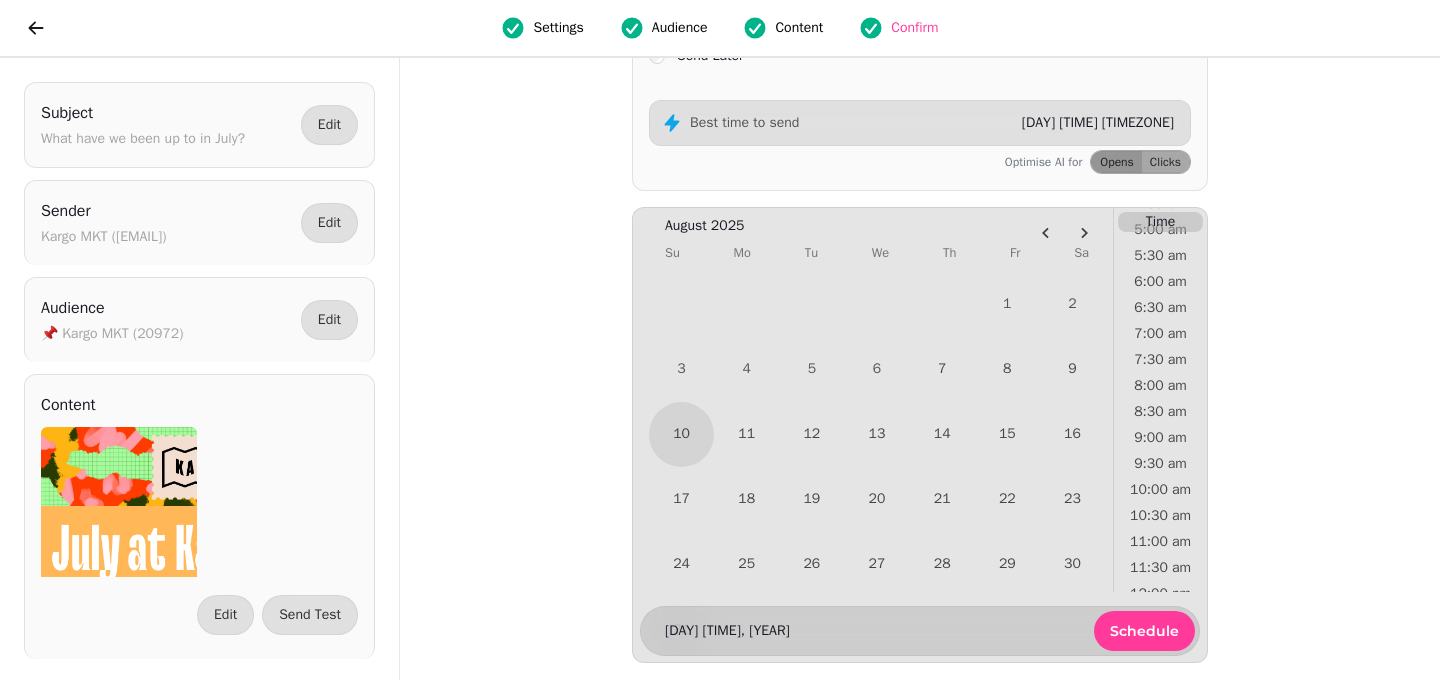 scroll, scrollTop: 450, scrollLeft: 0, axis: vertical 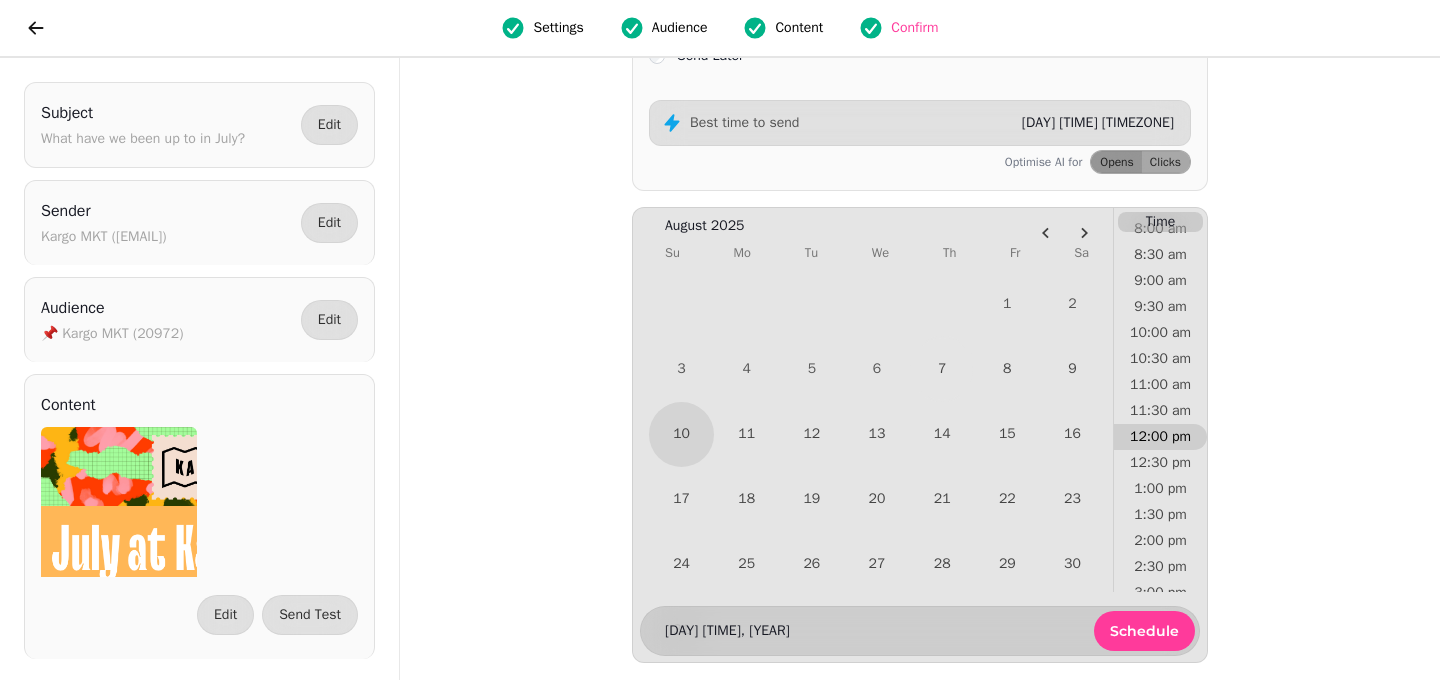 click on "12:00 pm" at bounding box center [1160, 437] 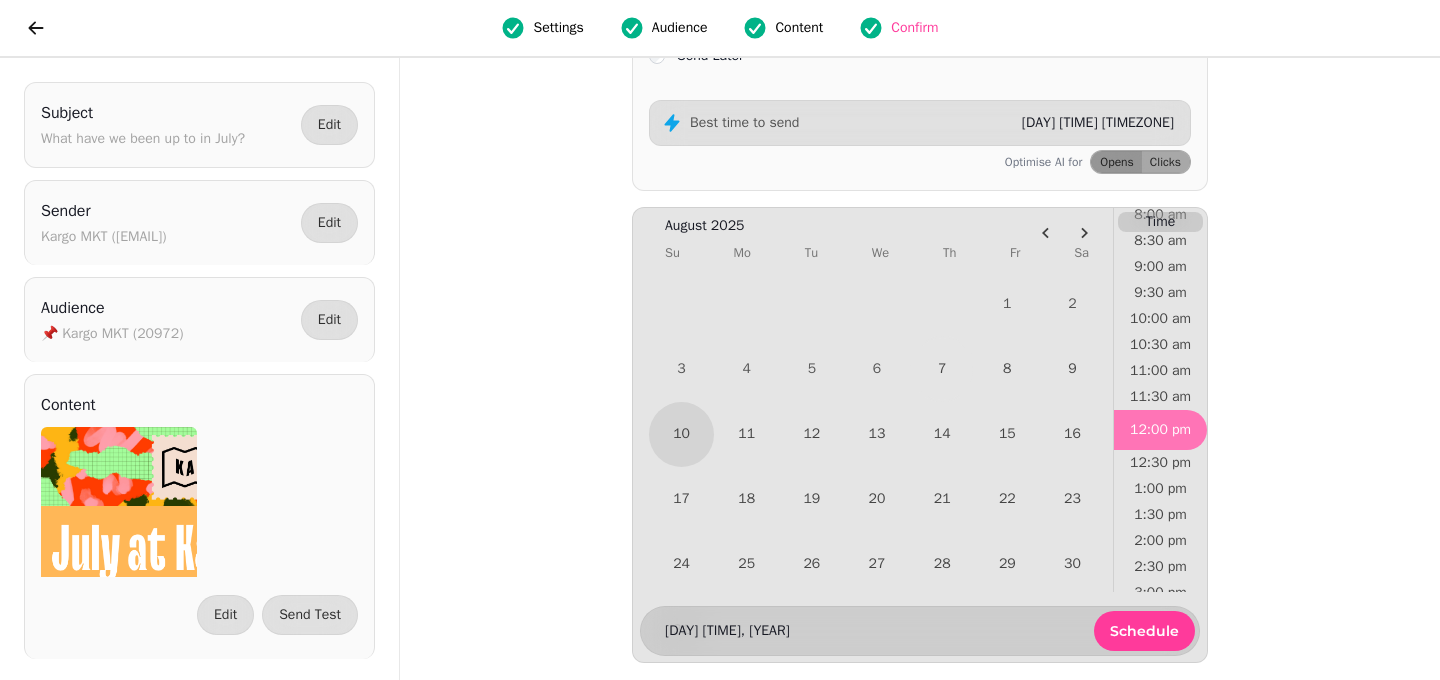 scroll, scrollTop: 436, scrollLeft: 0, axis: vertical 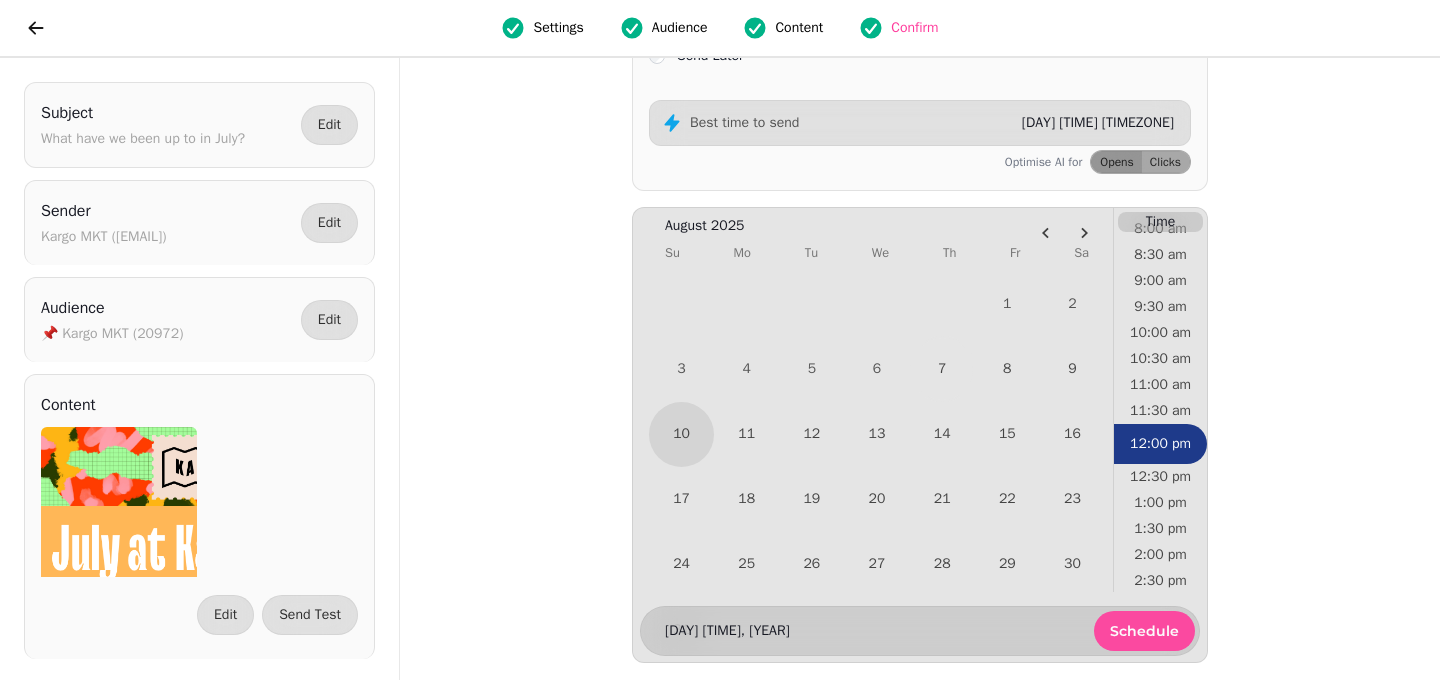 click on "Schedule" at bounding box center [1144, 631] 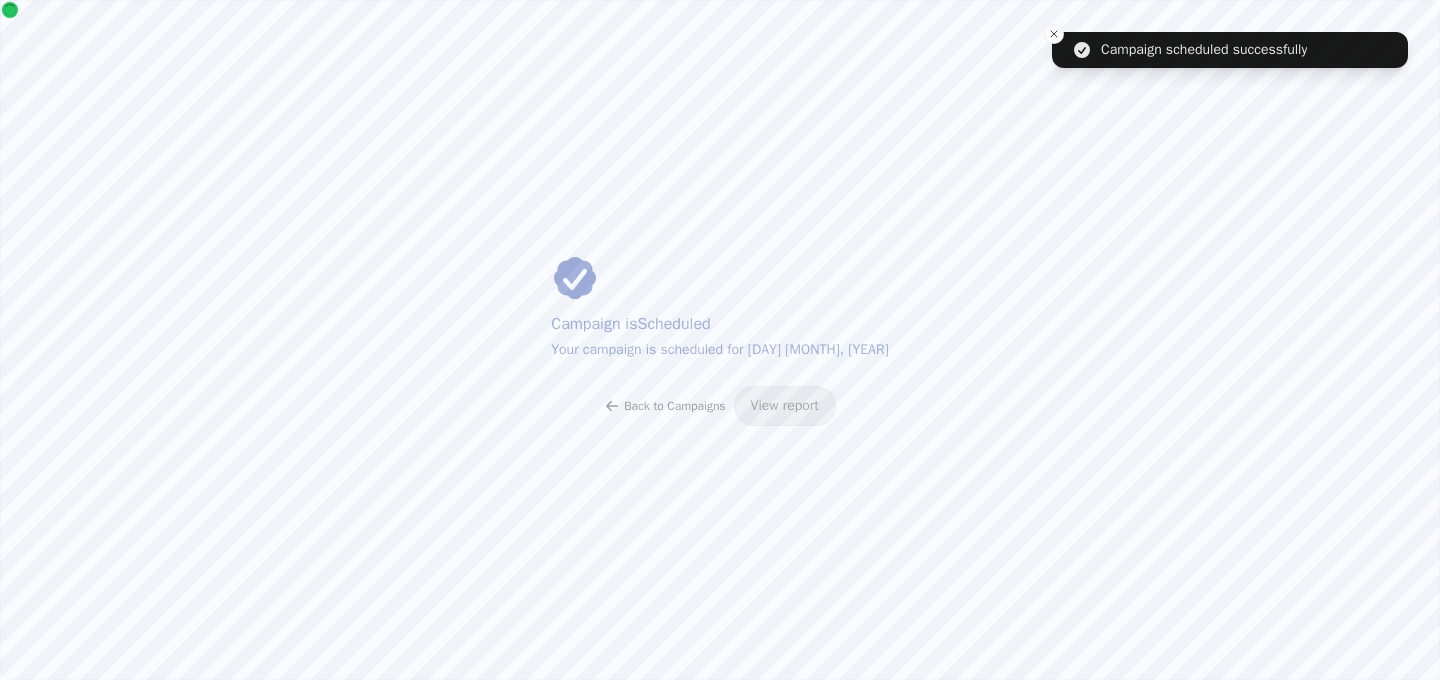 click on "Back to Campaigns" at bounding box center [674, 406] 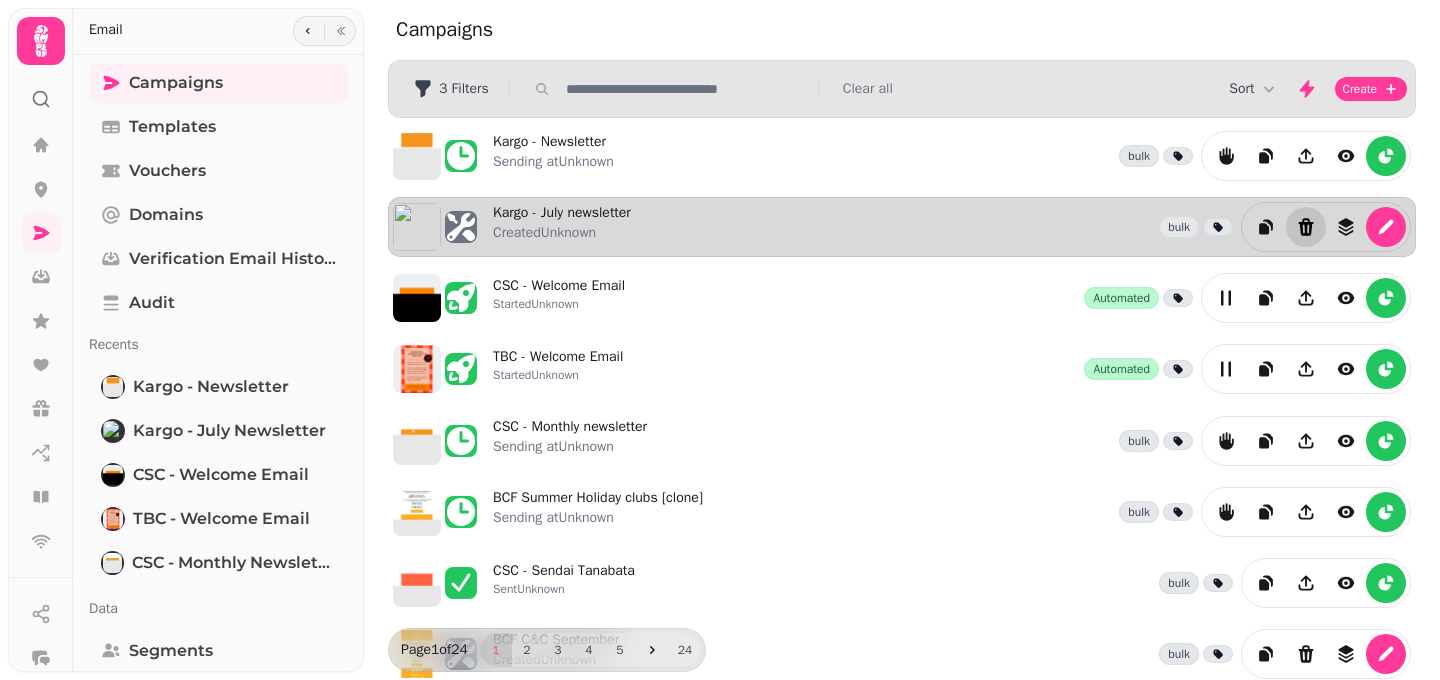 click 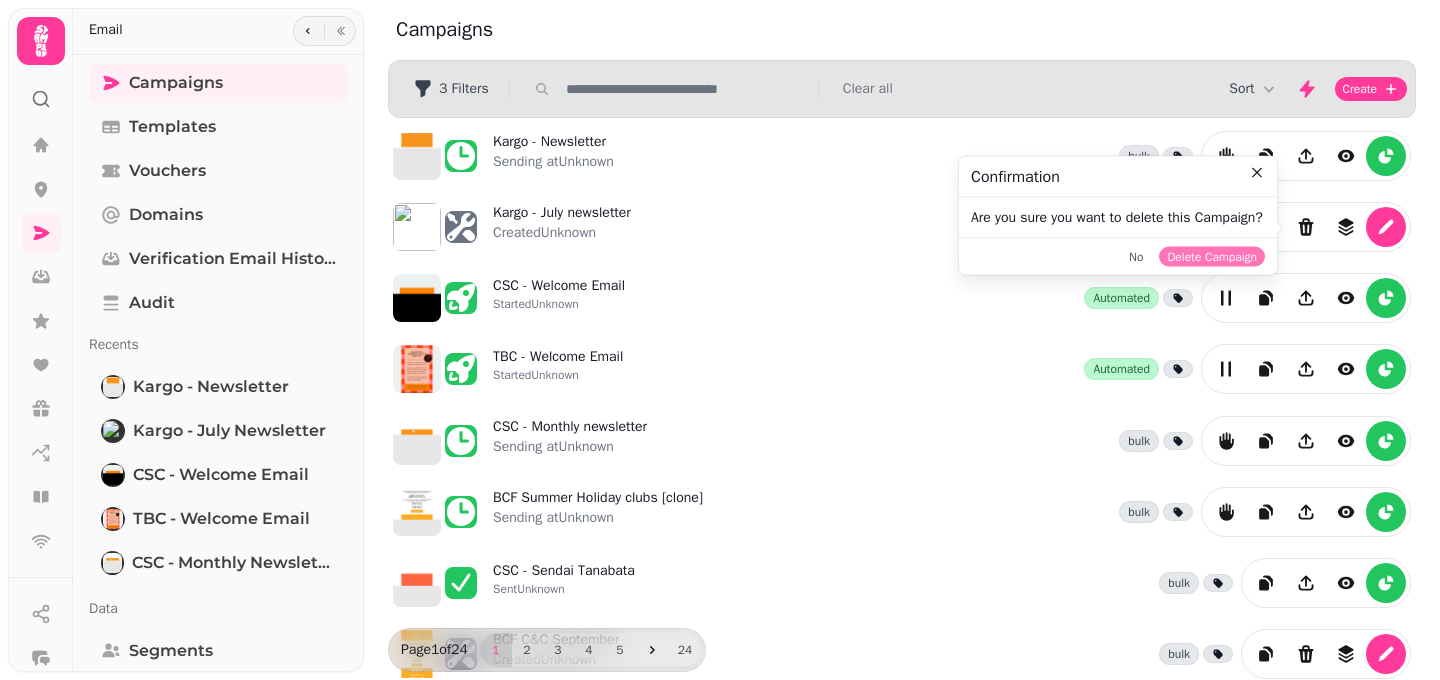 click on "Delete Campaign" at bounding box center (1212, 256) 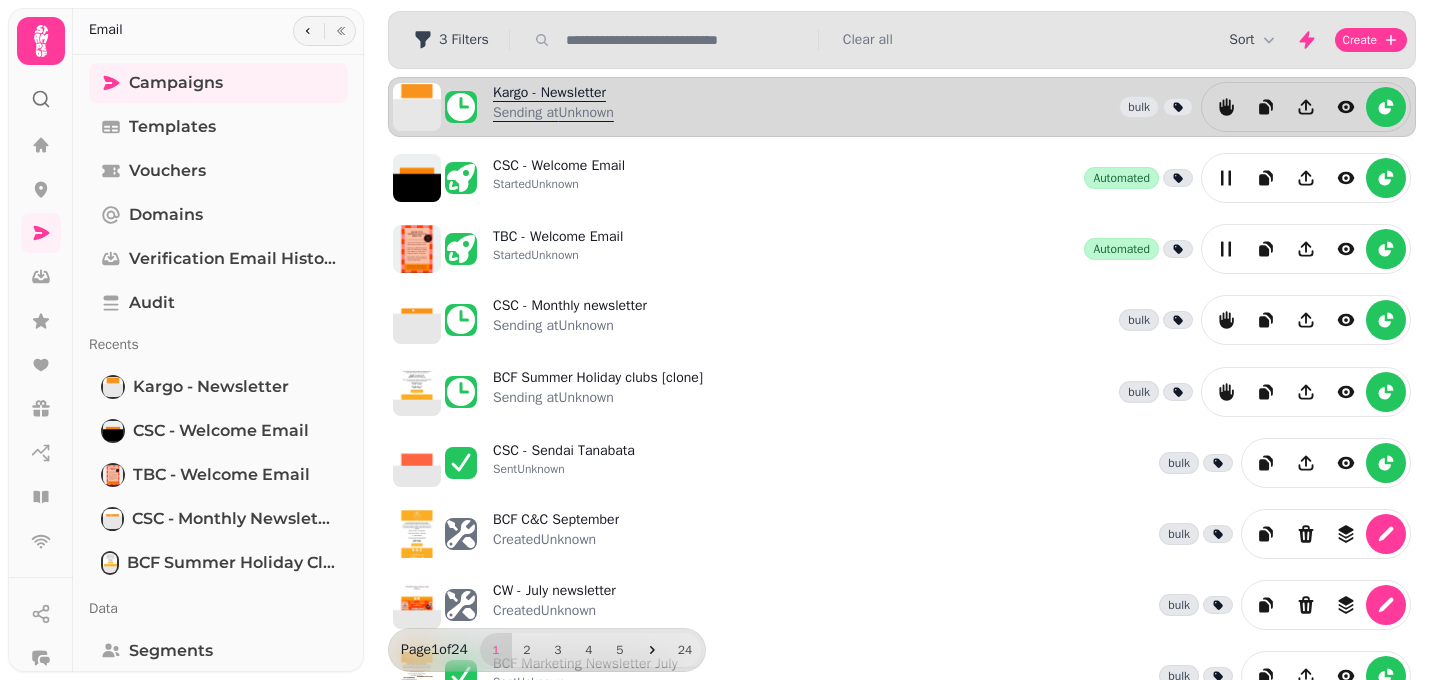 scroll, scrollTop: 0, scrollLeft: 0, axis: both 